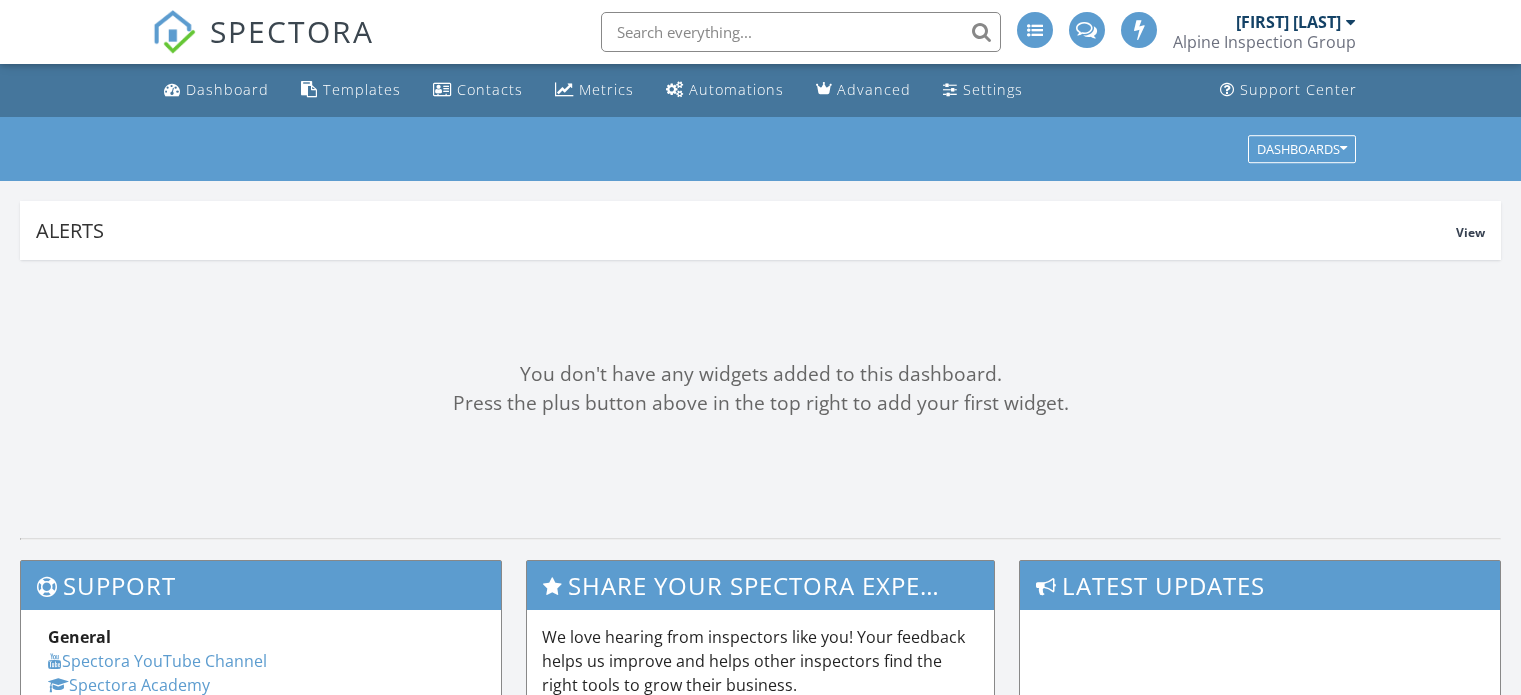 scroll, scrollTop: 0, scrollLeft: 0, axis: both 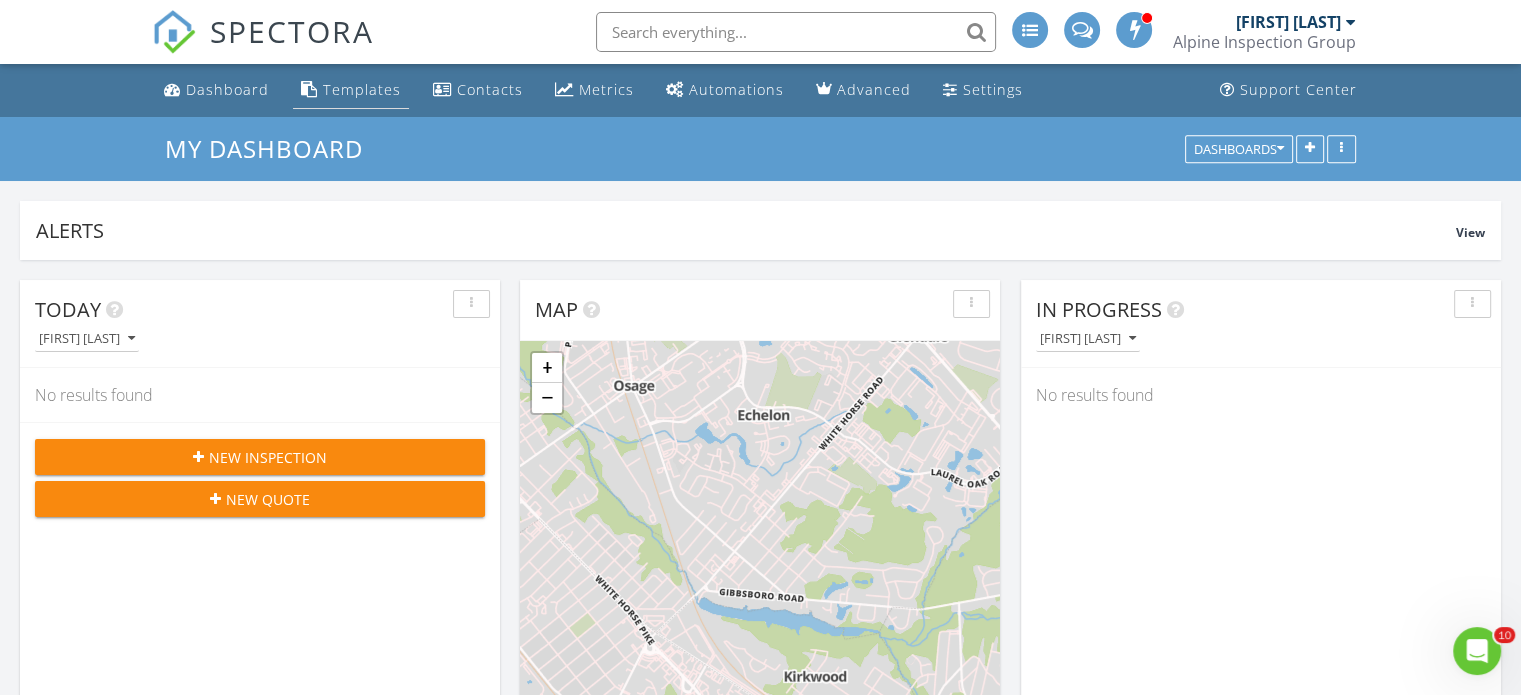 click on "Templates" at bounding box center (351, 90) 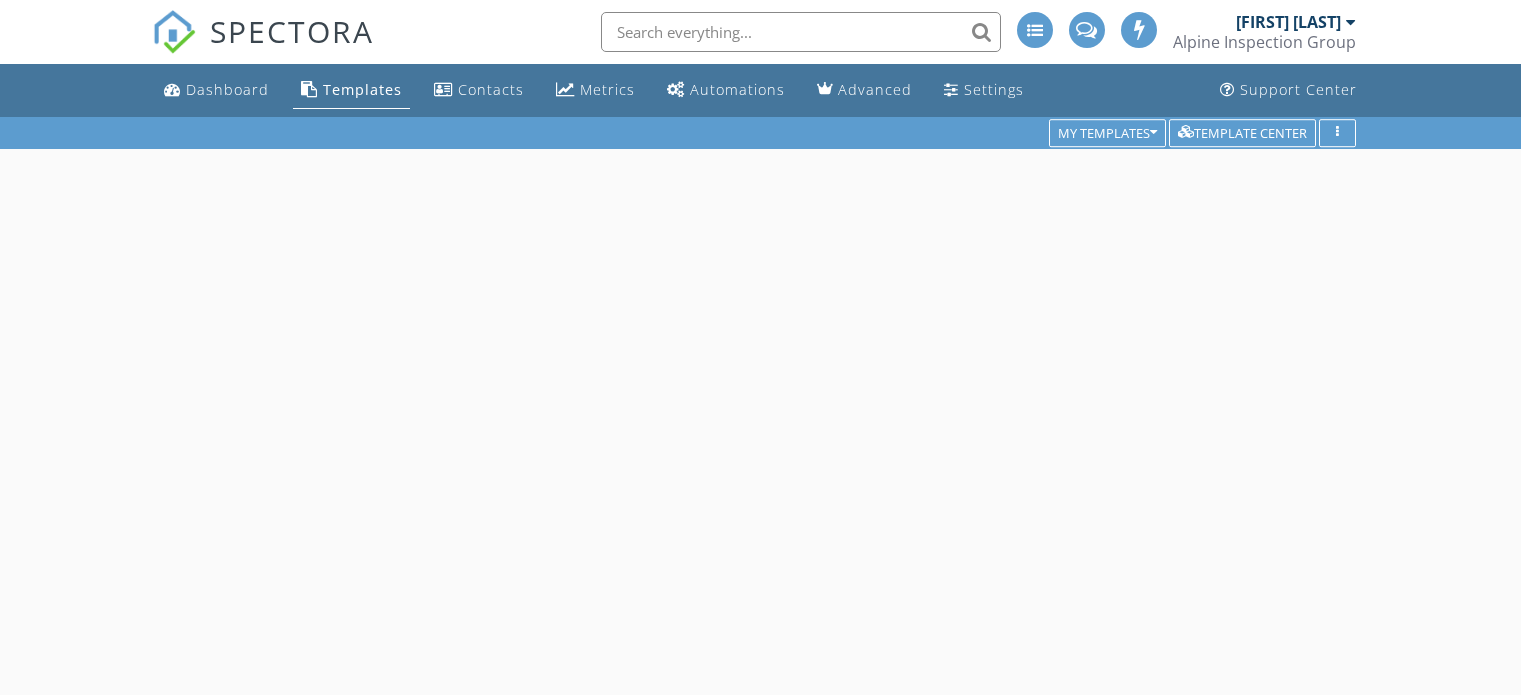 scroll, scrollTop: 0, scrollLeft: 0, axis: both 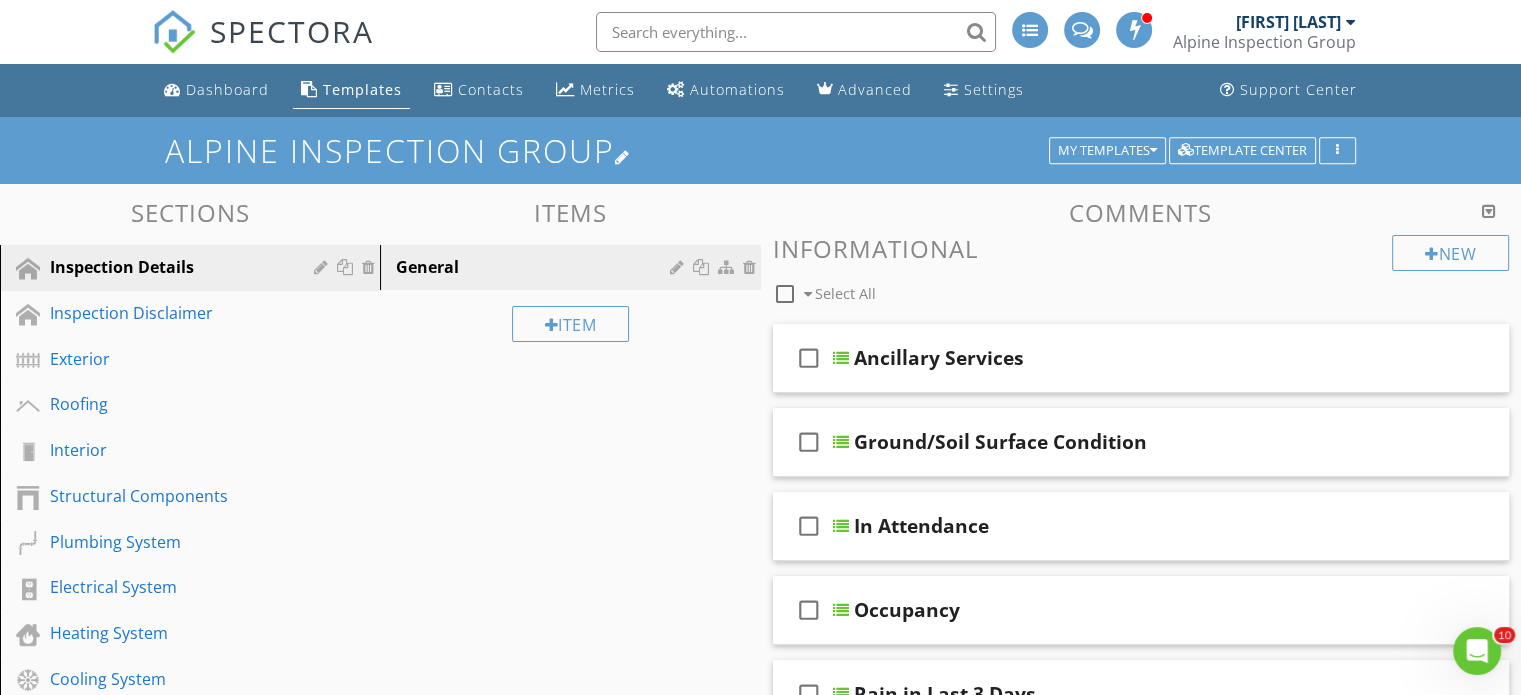 click on "ALPINE INSPECTION GROUP" at bounding box center [760, 150] 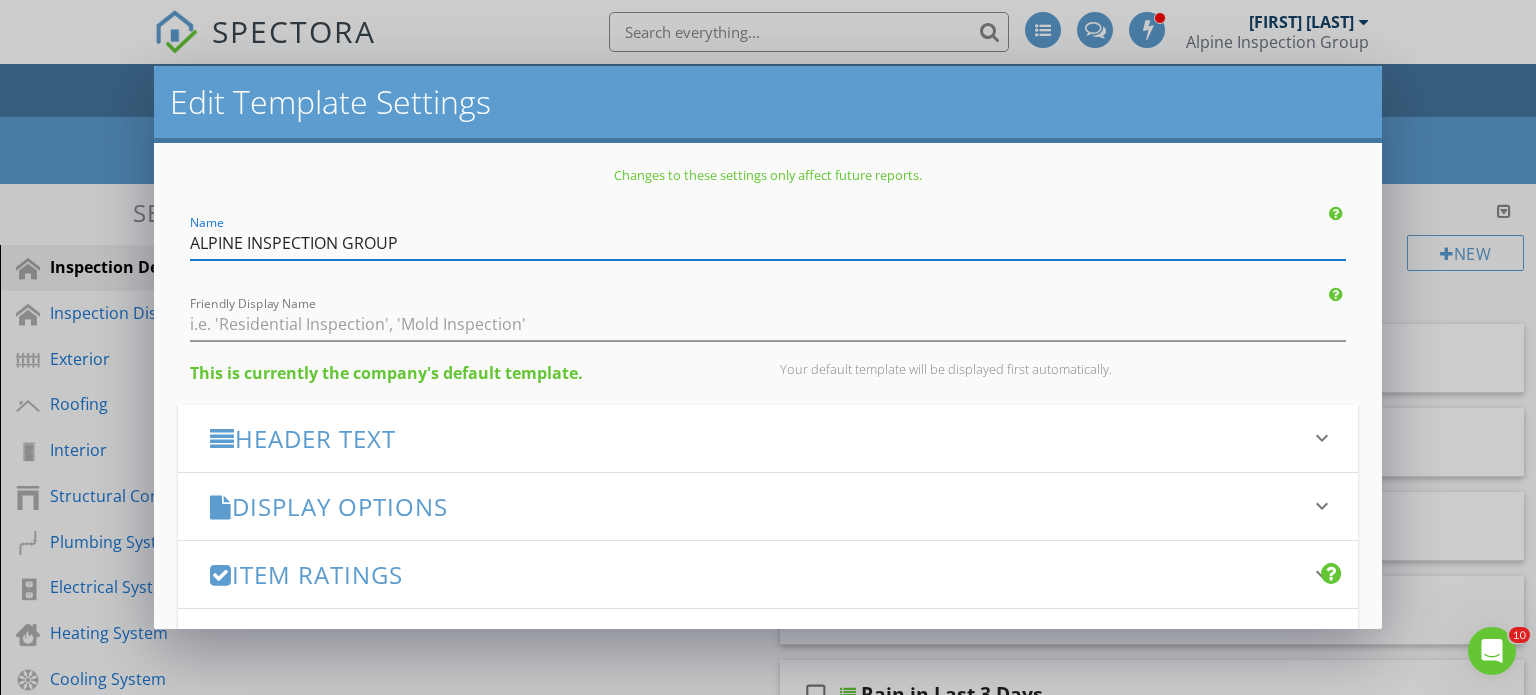 scroll, scrollTop: 200, scrollLeft: 0, axis: vertical 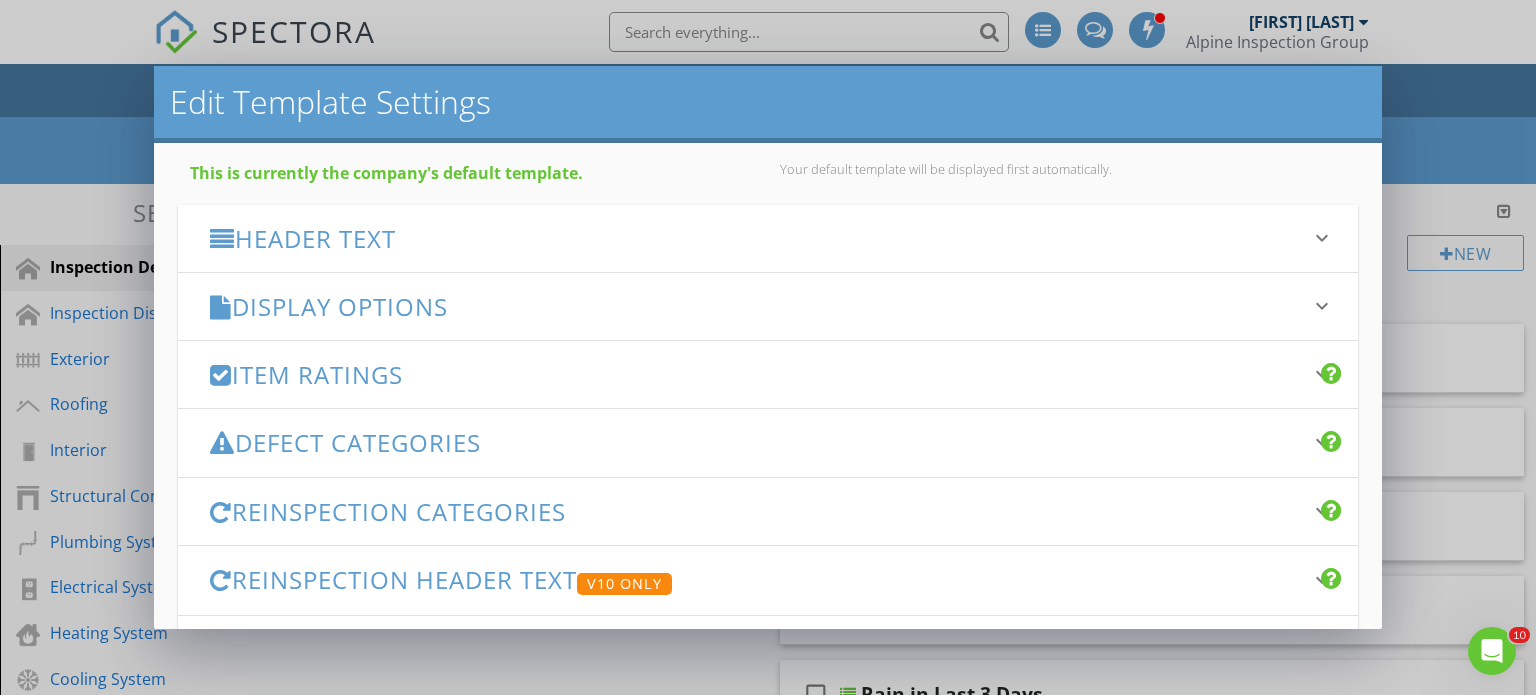 click on "Display Options
keyboard_arrow_down" at bounding box center [768, 306] 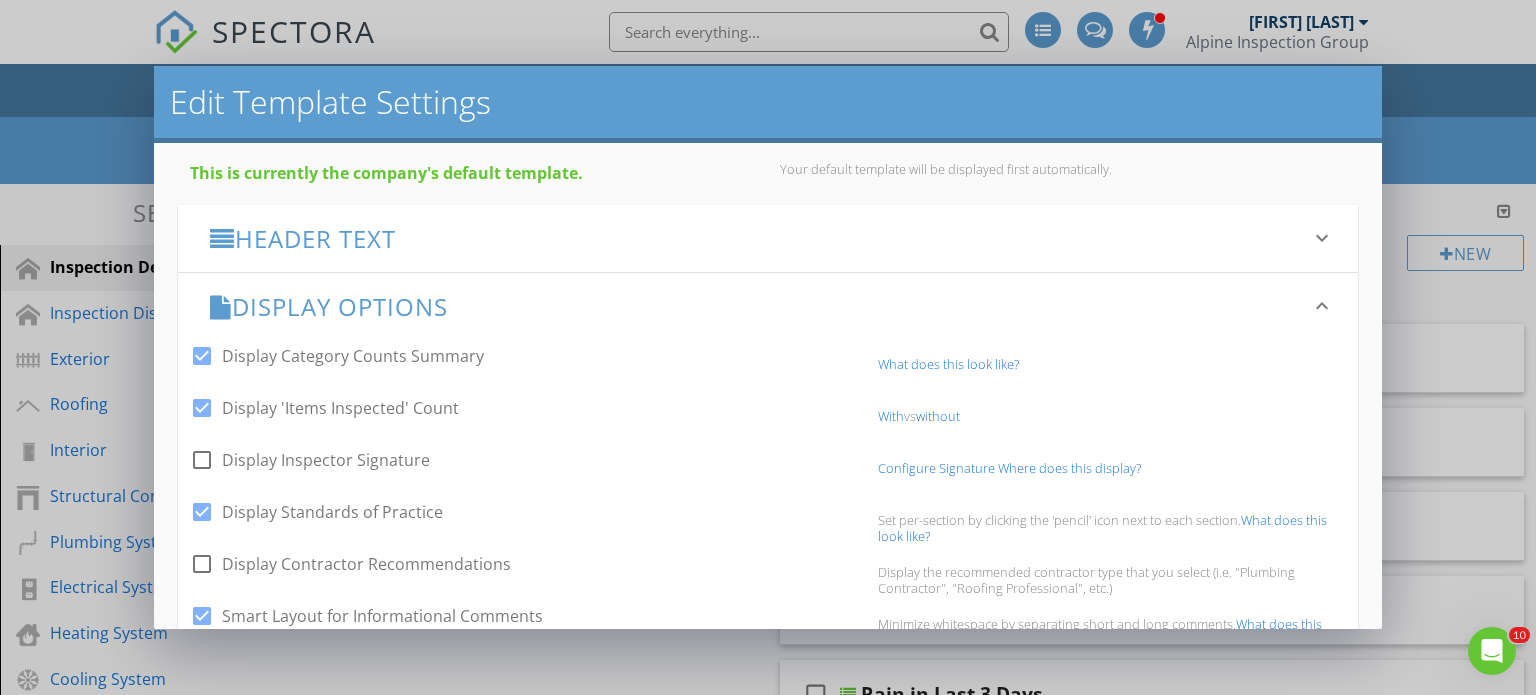 click at bounding box center [202, 512] 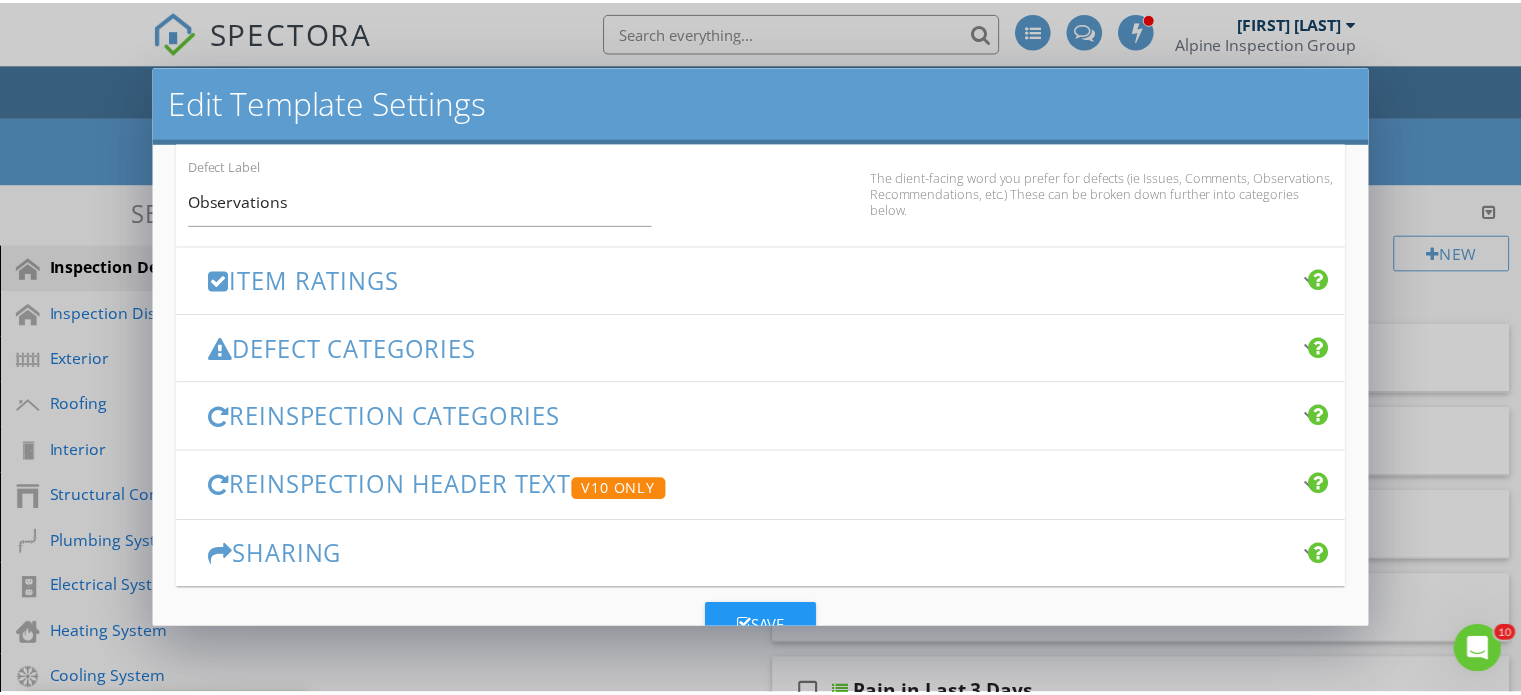 scroll, scrollTop: 1452, scrollLeft: 0, axis: vertical 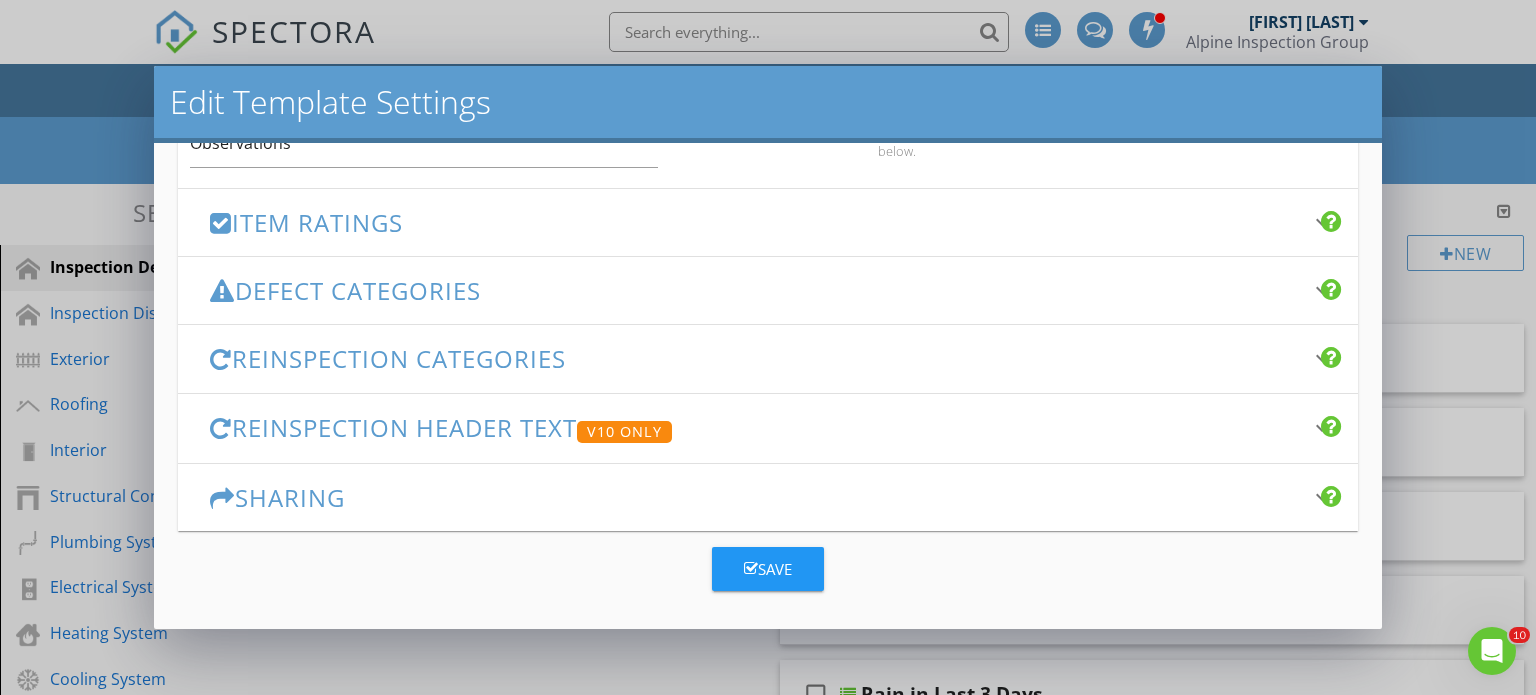 click on "Save" at bounding box center [768, 569] 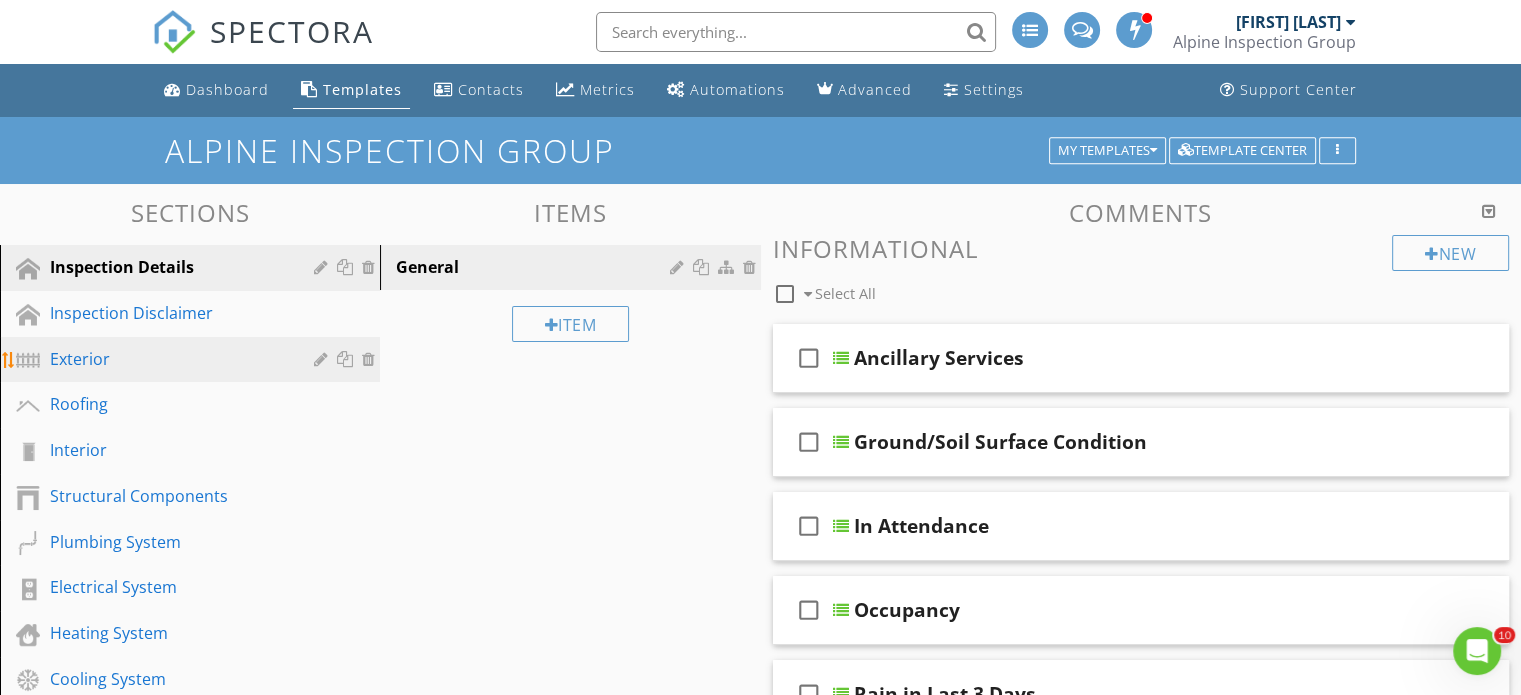 click on "Exterior" at bounding box center (167, 359) 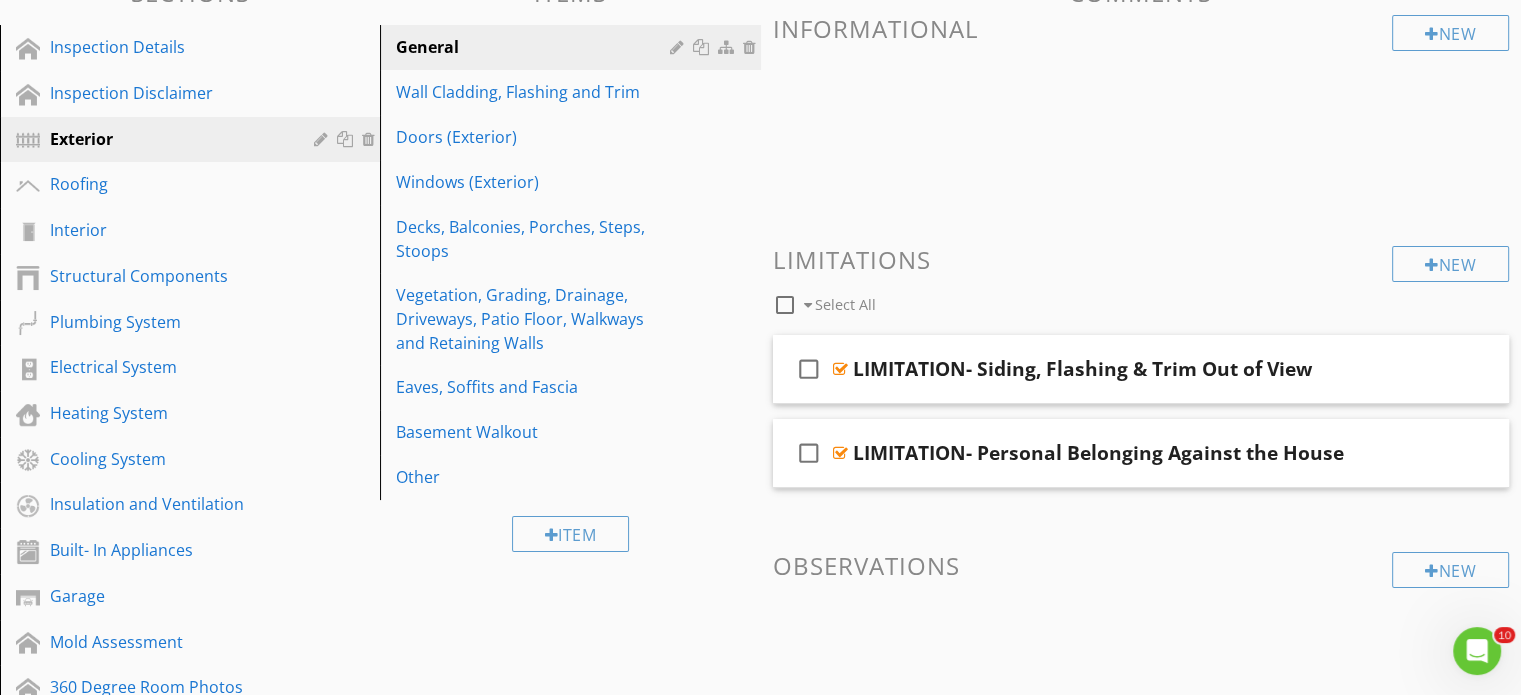 scroll, scrollTop: 8, scrollLeft: 0, axis: vertical 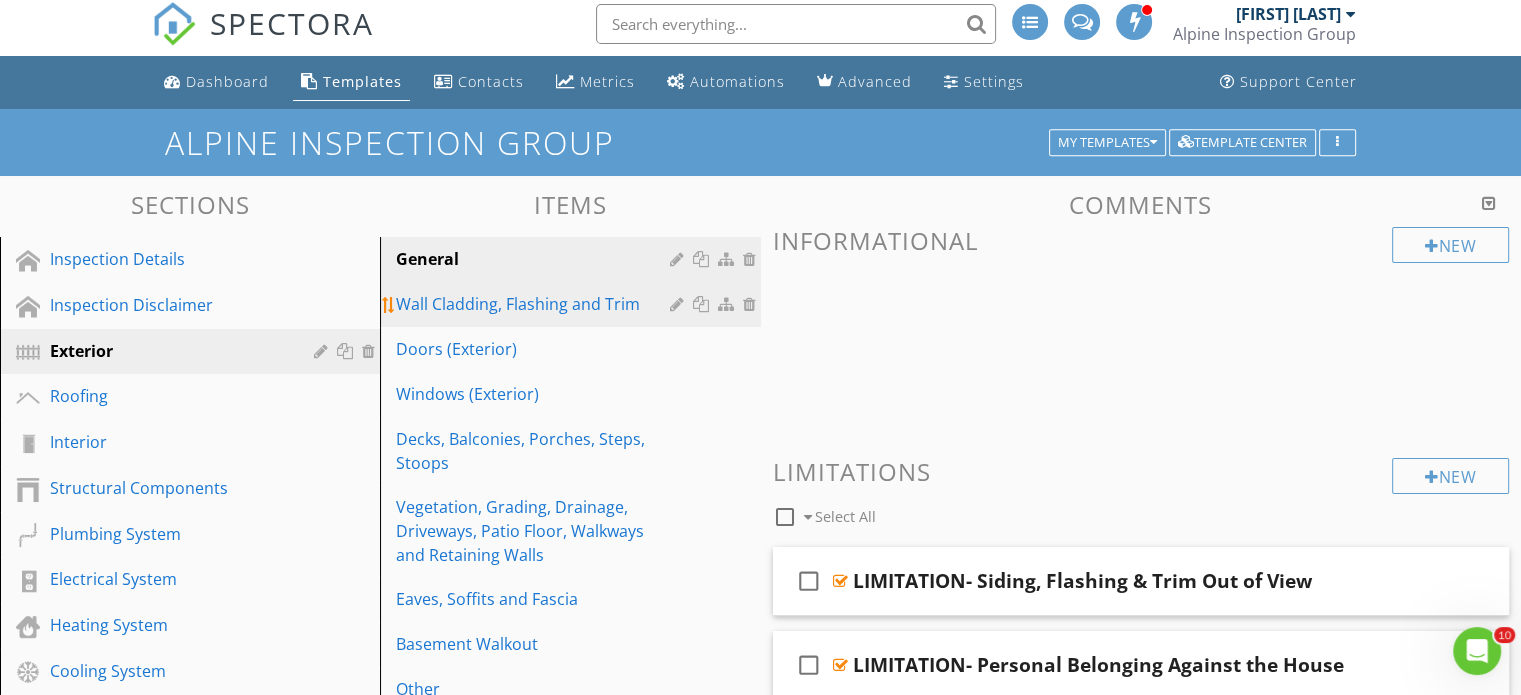 click on "Wall Cladding, Flashing and Trim" at bounding box center [535, 304] 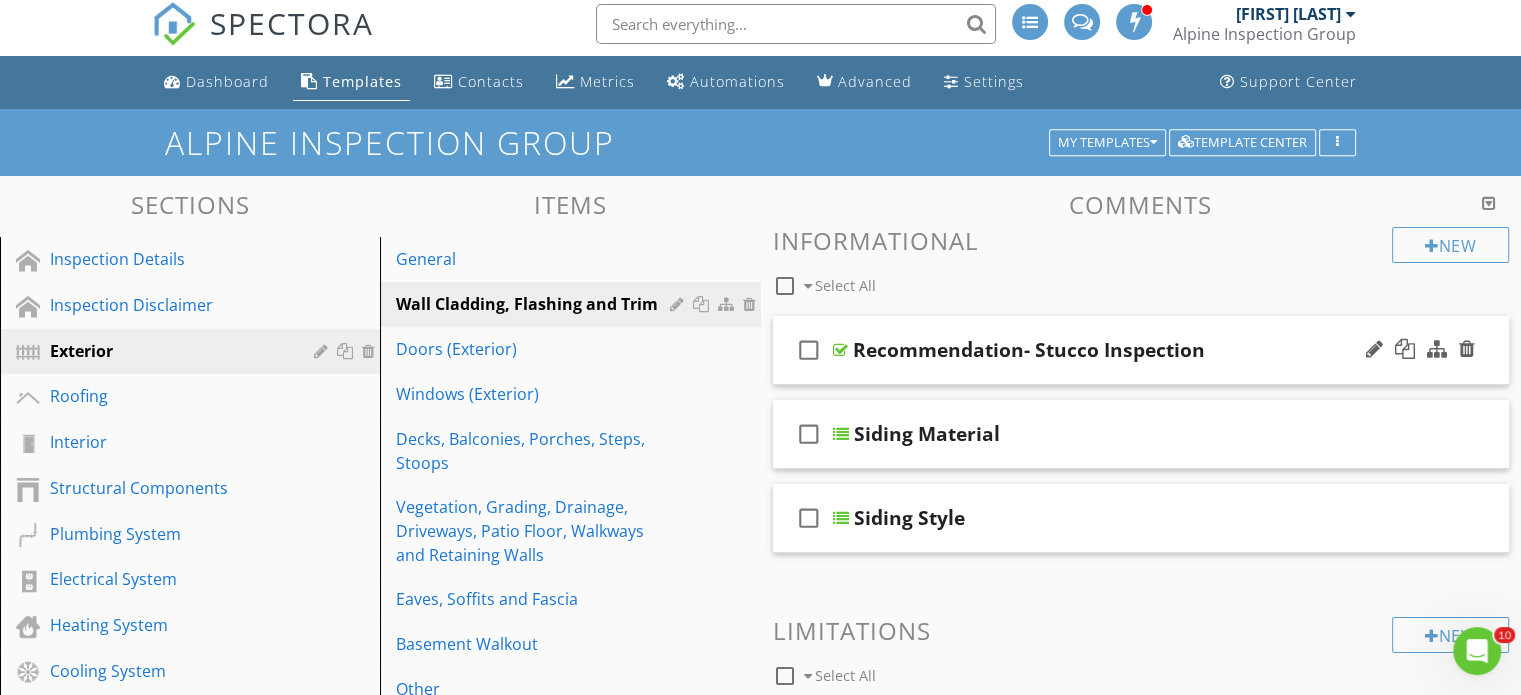 click on "Recommendation- Stucco Inspection" at bounding box center [1029, 350] 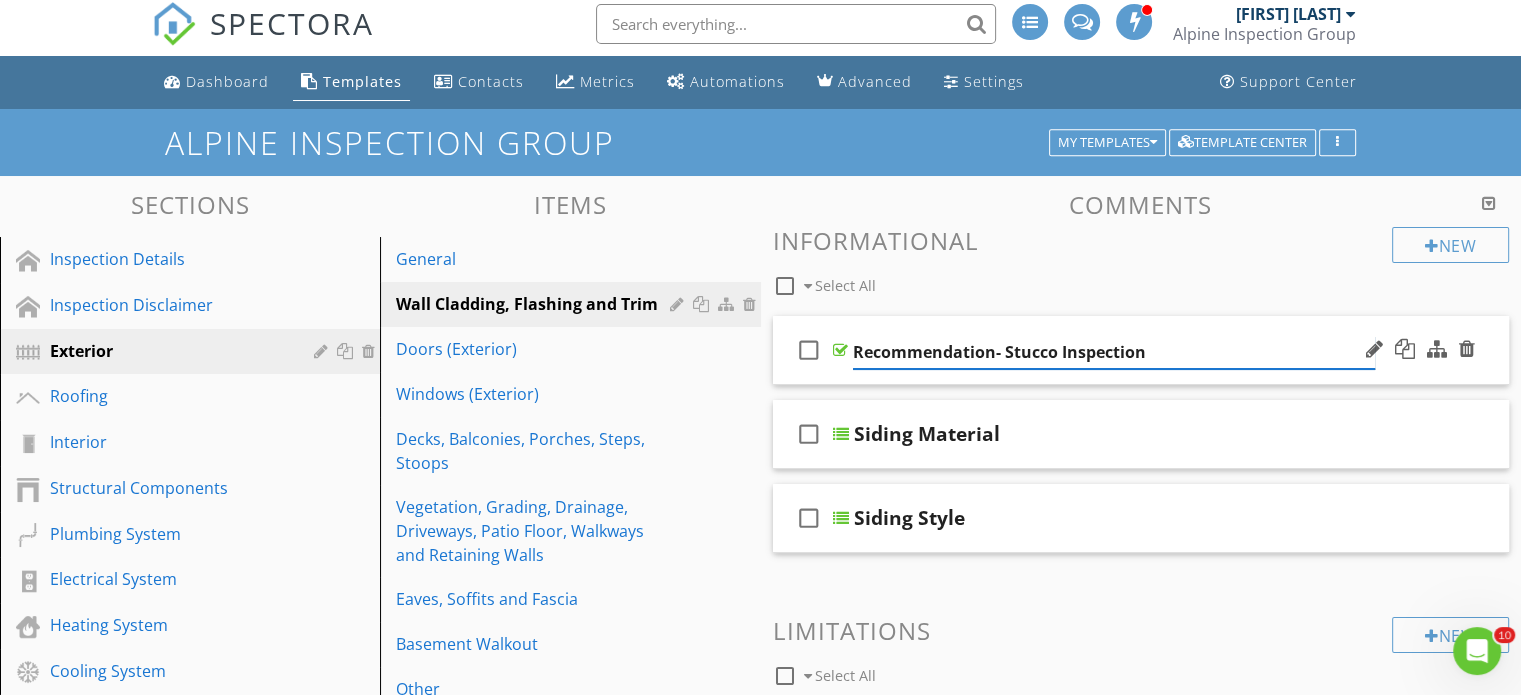 click on "Recommendation- Stucco Inspection" at bounding box center (1114, 352) 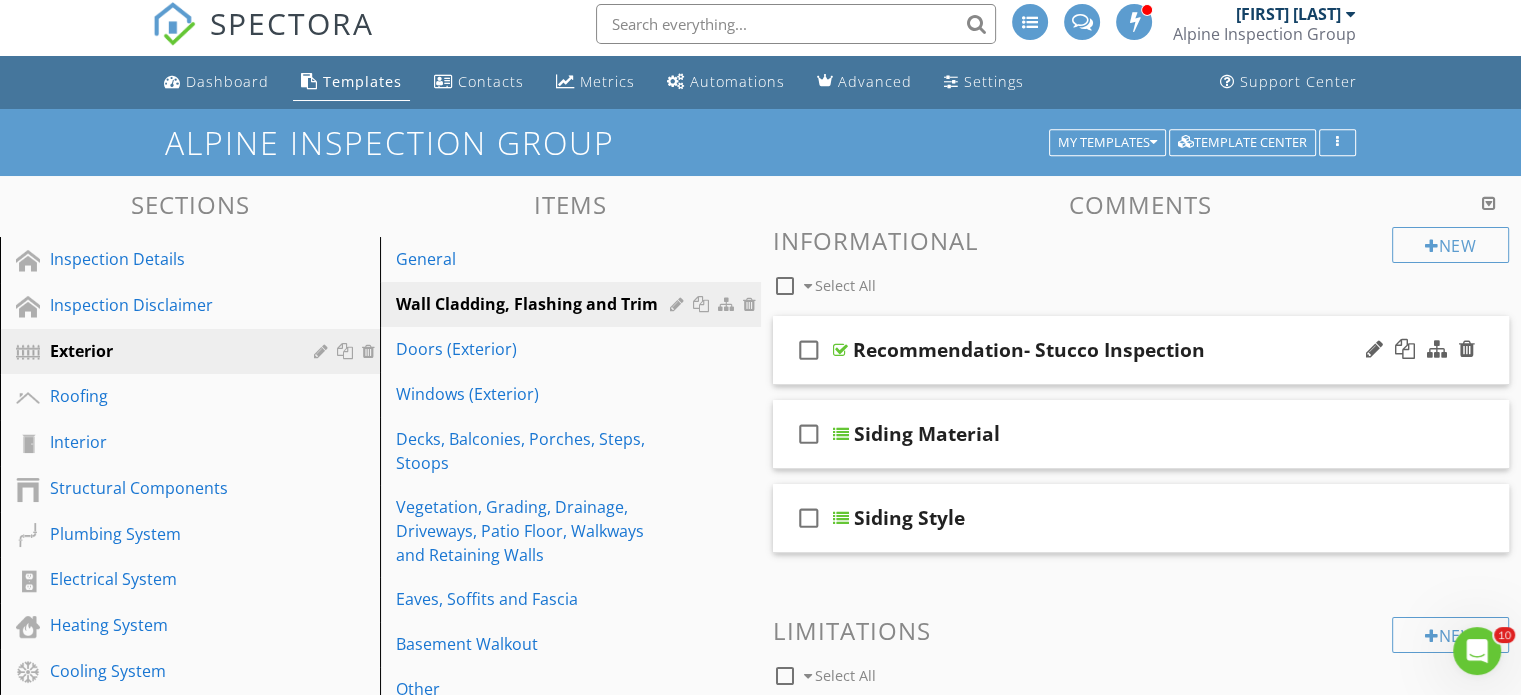 click on "check_box_outline_blank
Recommendation- Stucco Inspection" at bounding box center [1141, 350] 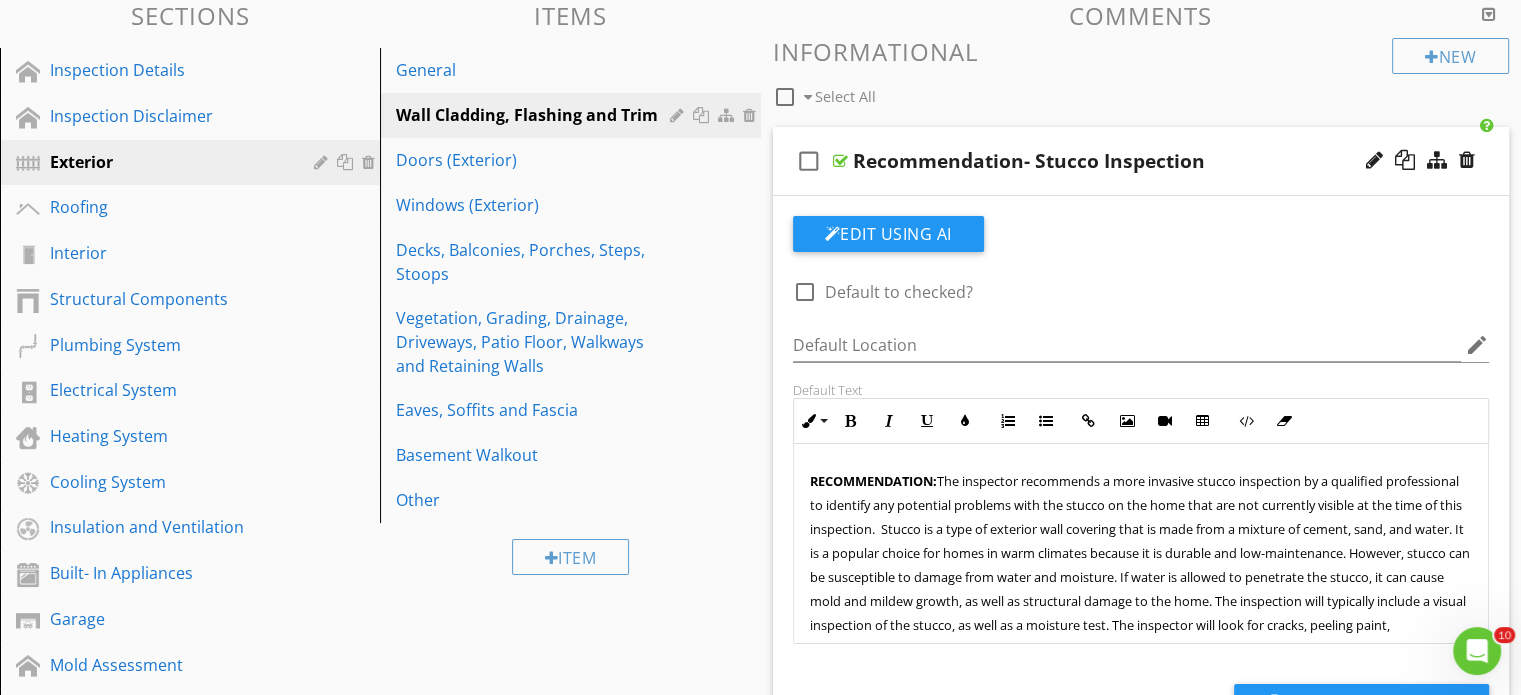 scroll, scrollTop: 208, scrollLeft: 0, axis: vertical 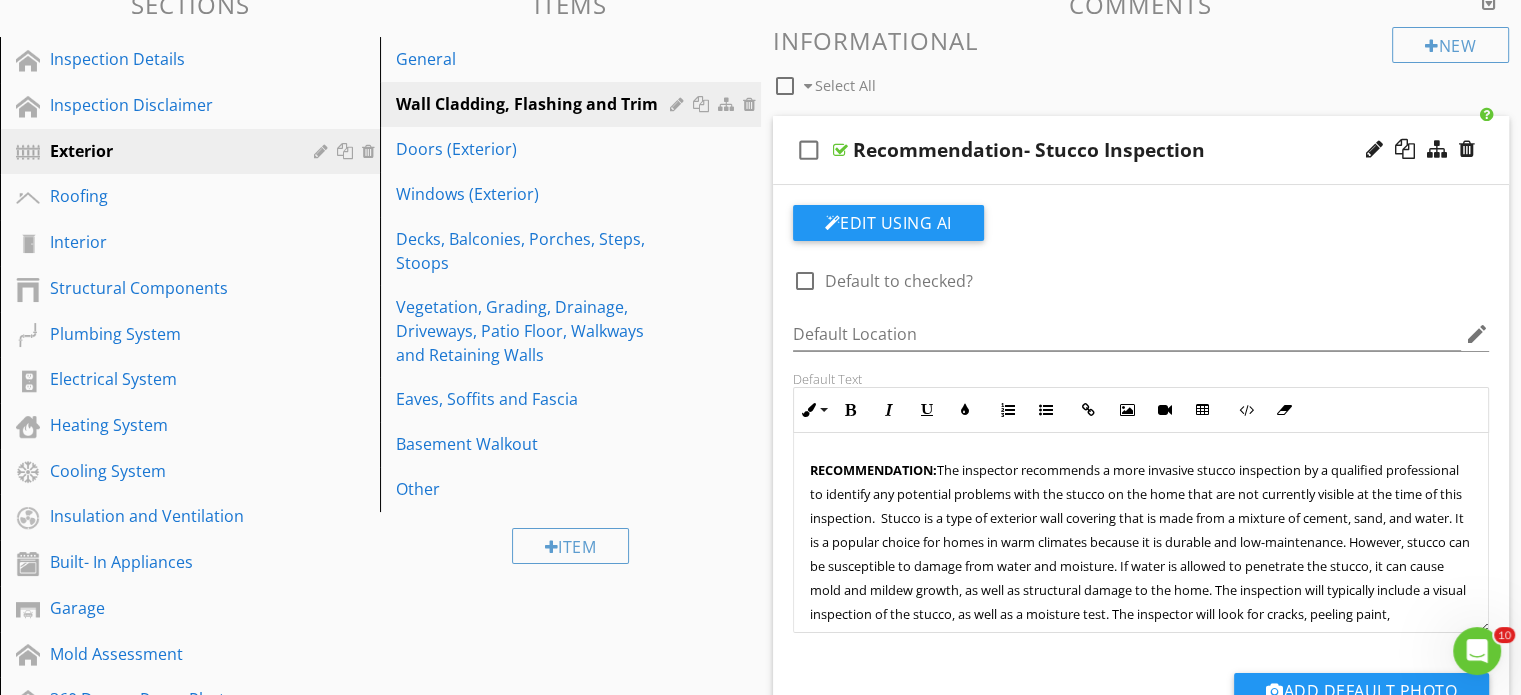 click on "RECOMMENDATION:  The inspector recommends a more invasive stucco inspection by a qualified professional to identify any potential problems with the stucco on the home that are not currently visible at the time of this inspection.  Stucco is a type of exterior wall covering that is made from a mixture of cement, sand, and water. It is a popular choice for homes in warm climates because it is durable and low-maintenance. However, stucco can be susceptible to damage from water and moisture. If water is allowed to penetrate the stucco, it can cause mold and mildew growth, as well as structural damage to the home. The inspection will typically include a visual inspection of the stucco, as well as a moisture test. The inspector will look for cracks, peeling paint, efflorescence, and other signs of damage. If any damage is found, the inspector will recommend repairs." at bounding box center (1140, 554) 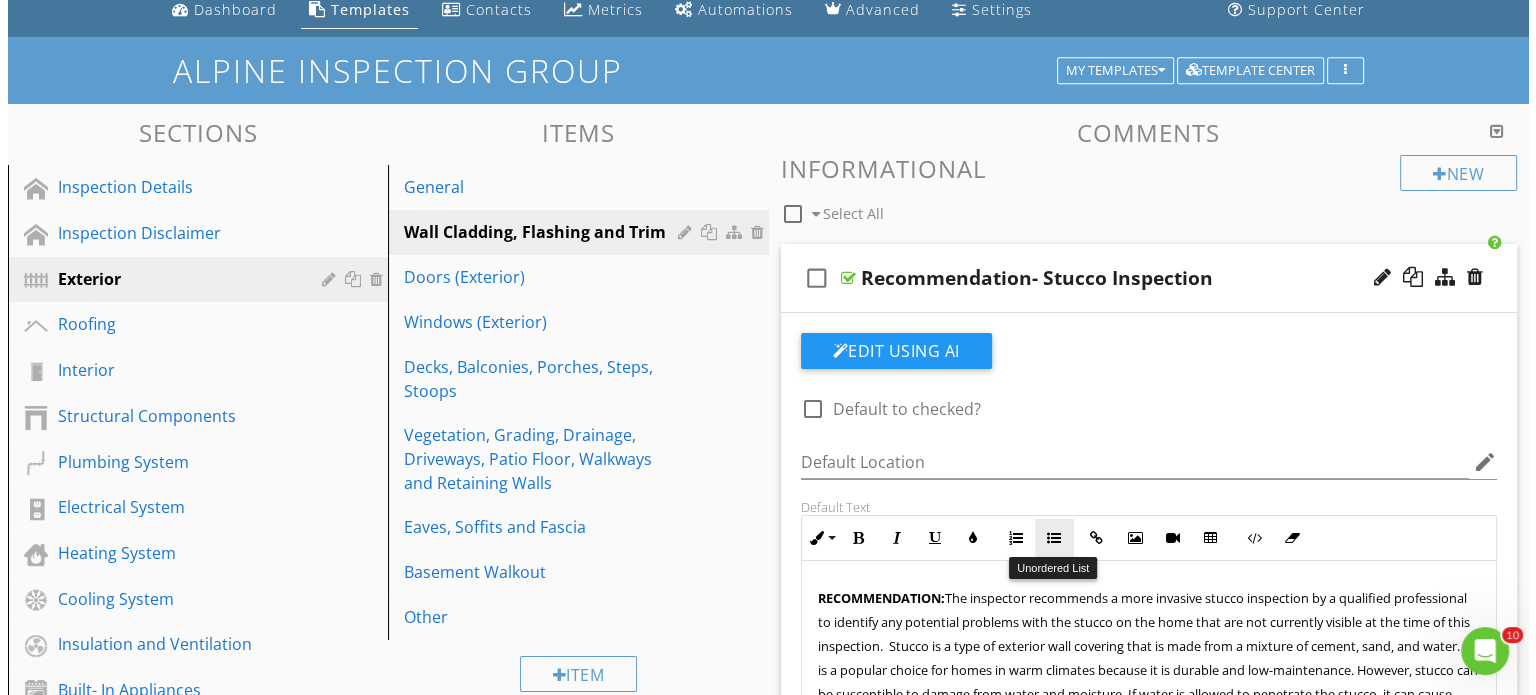 scroll, scrollTop: 0, scrollLeft: 0, axis: both 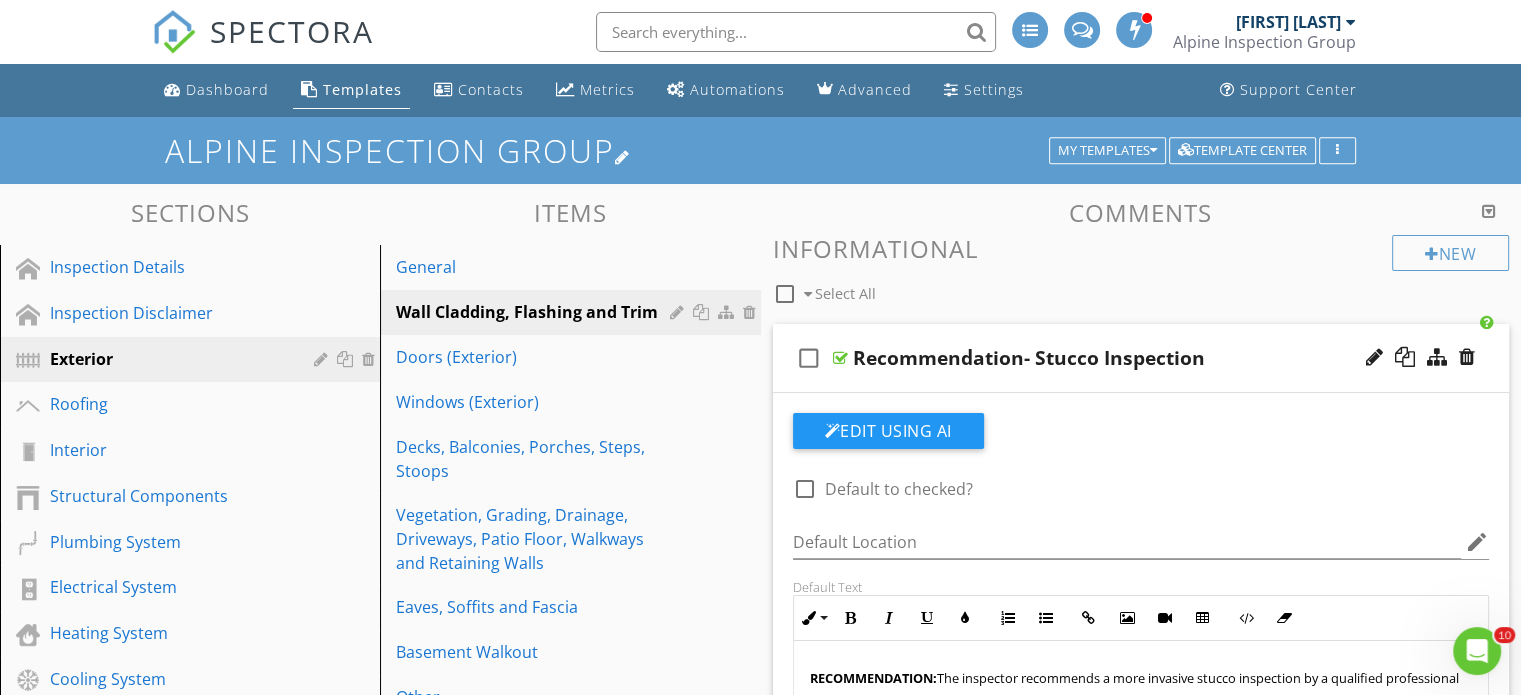 click on "ALPINE INSPECTION GROUP" at bounding box center (760, 150) 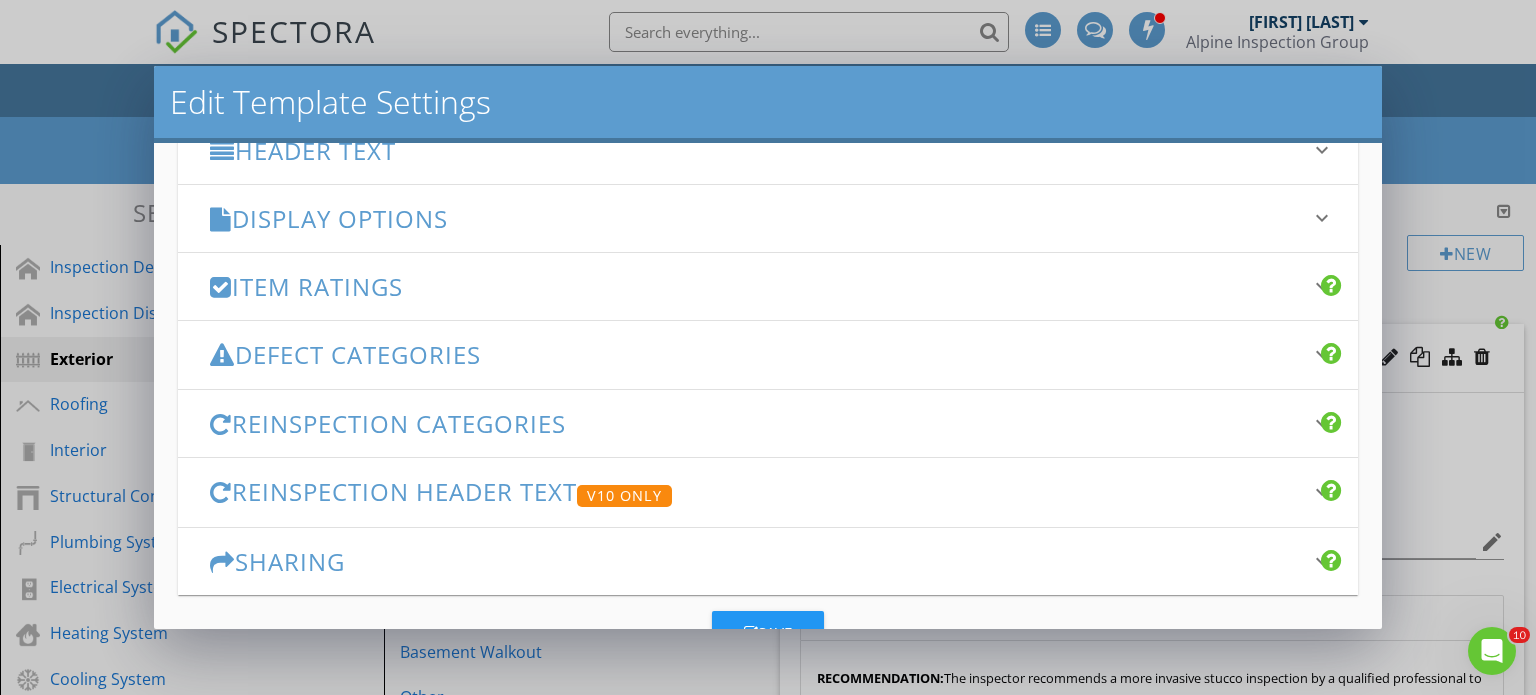 scroll, scrollTop: 300, scrollLeft: 0, axis: vertical 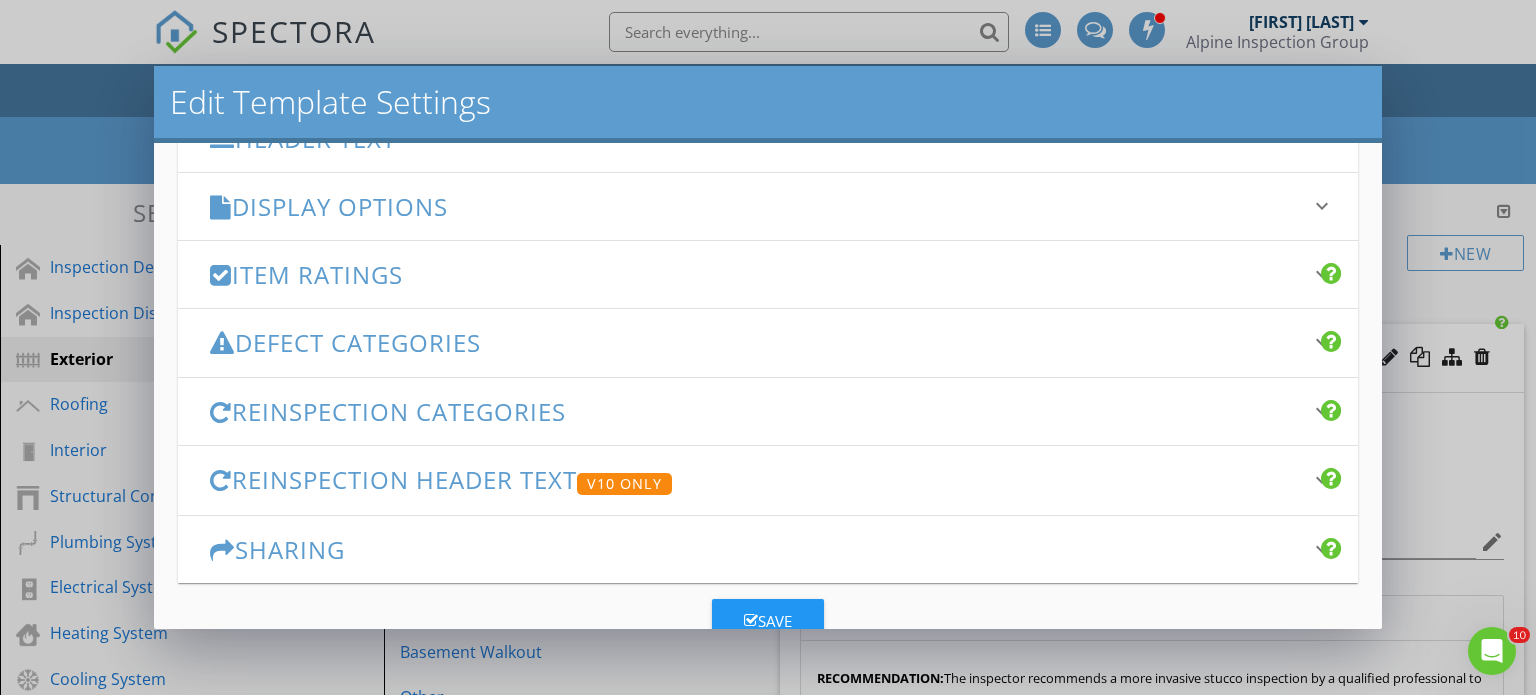 click on "Display Options
keyboard_arrow_down" at bounding box center [768, 206] 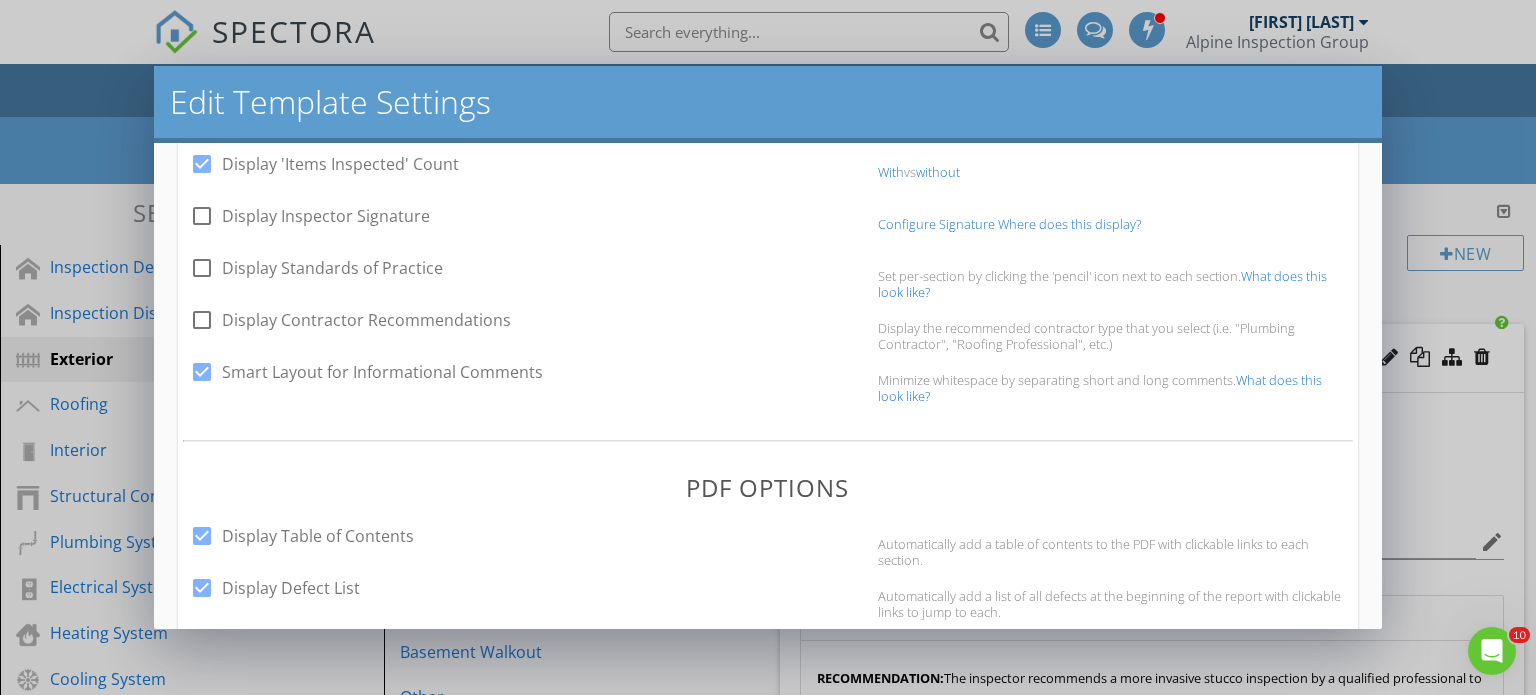 scroll, scrollTop: 400, scrollLeft: 0, axis: vertical 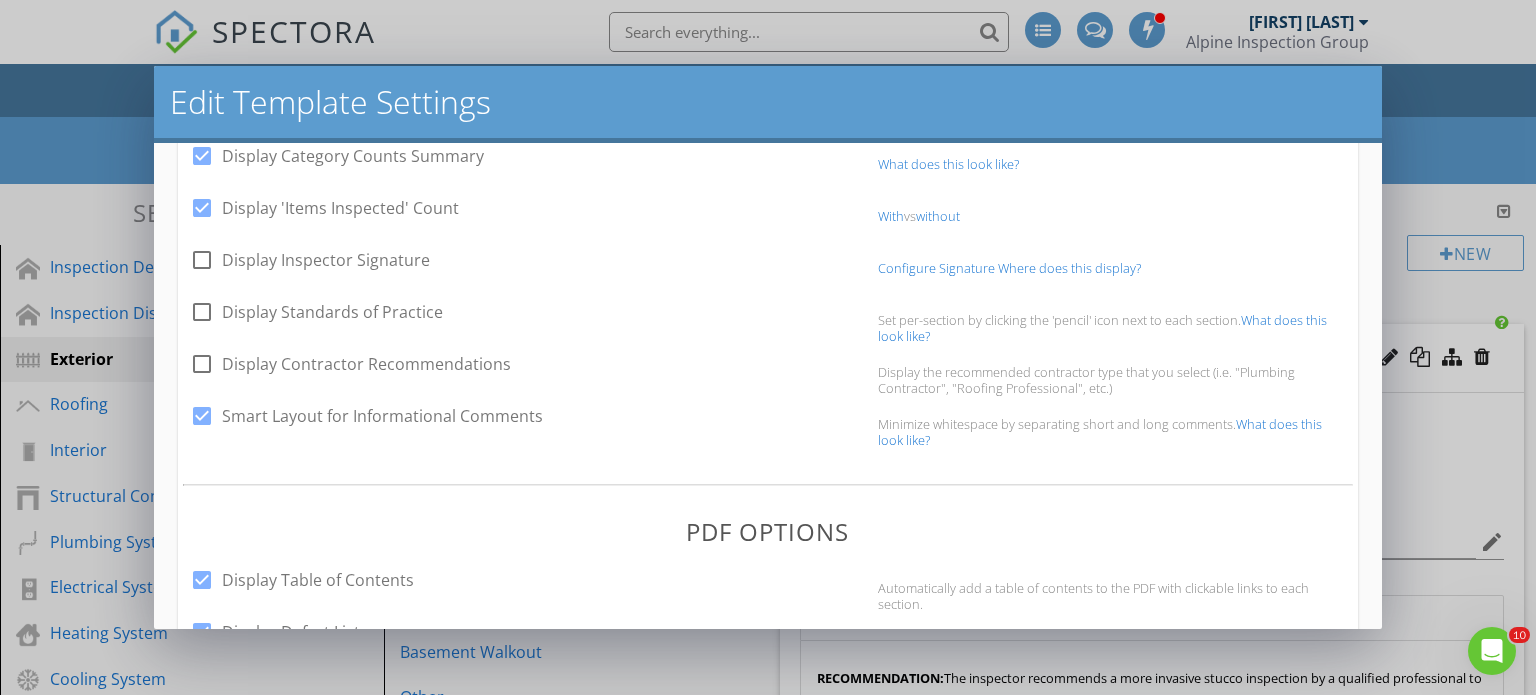 click at bounding box center [202, 312] 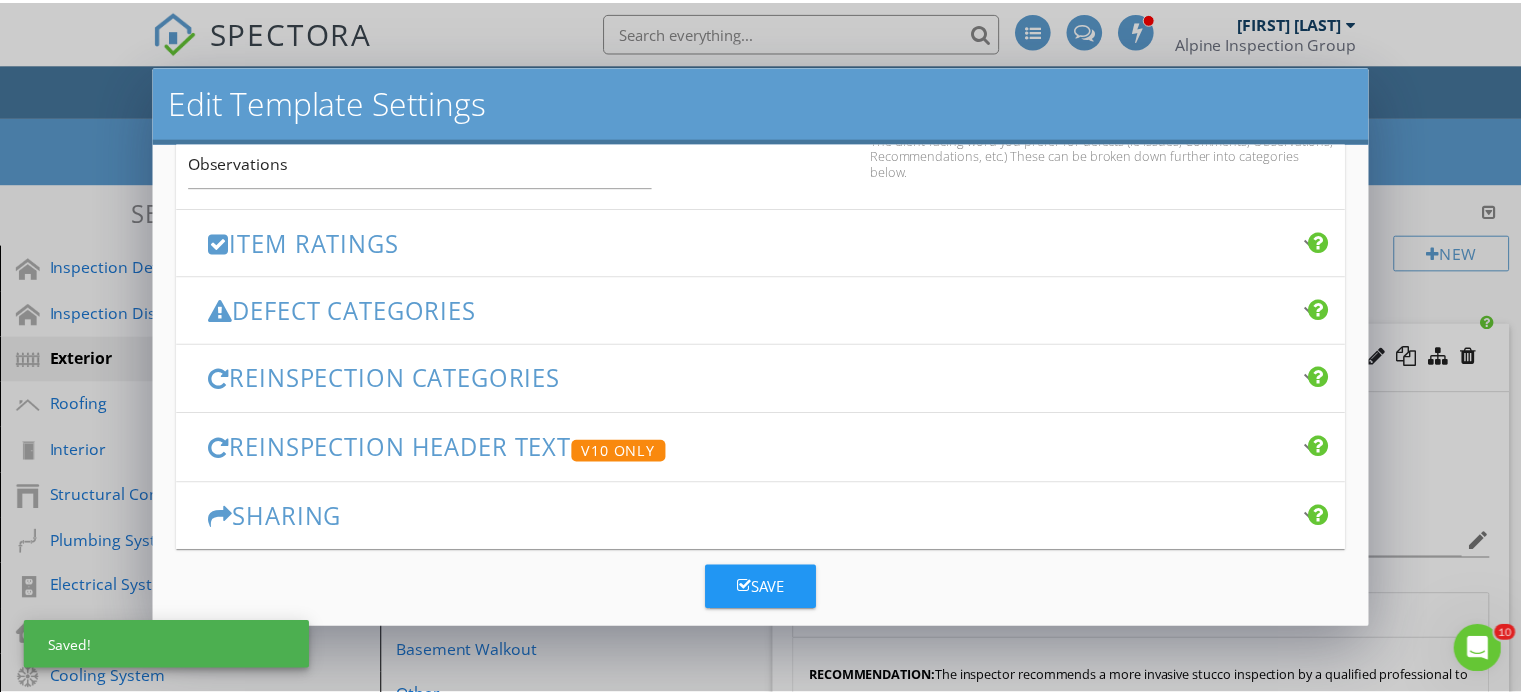 scroll, scrollTop: 1452, scrollLeft: 0, axis: vertical 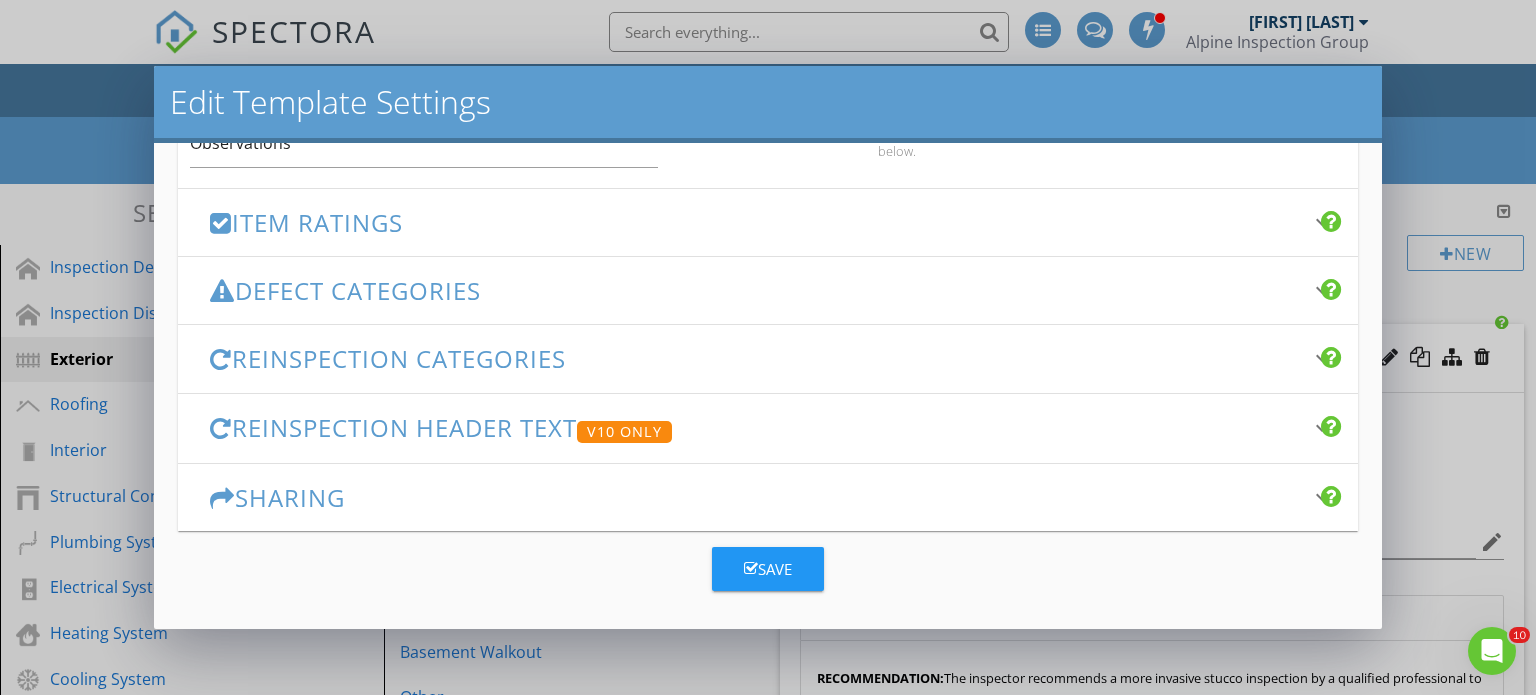 click on "Save" at bounding box center (768, 569) 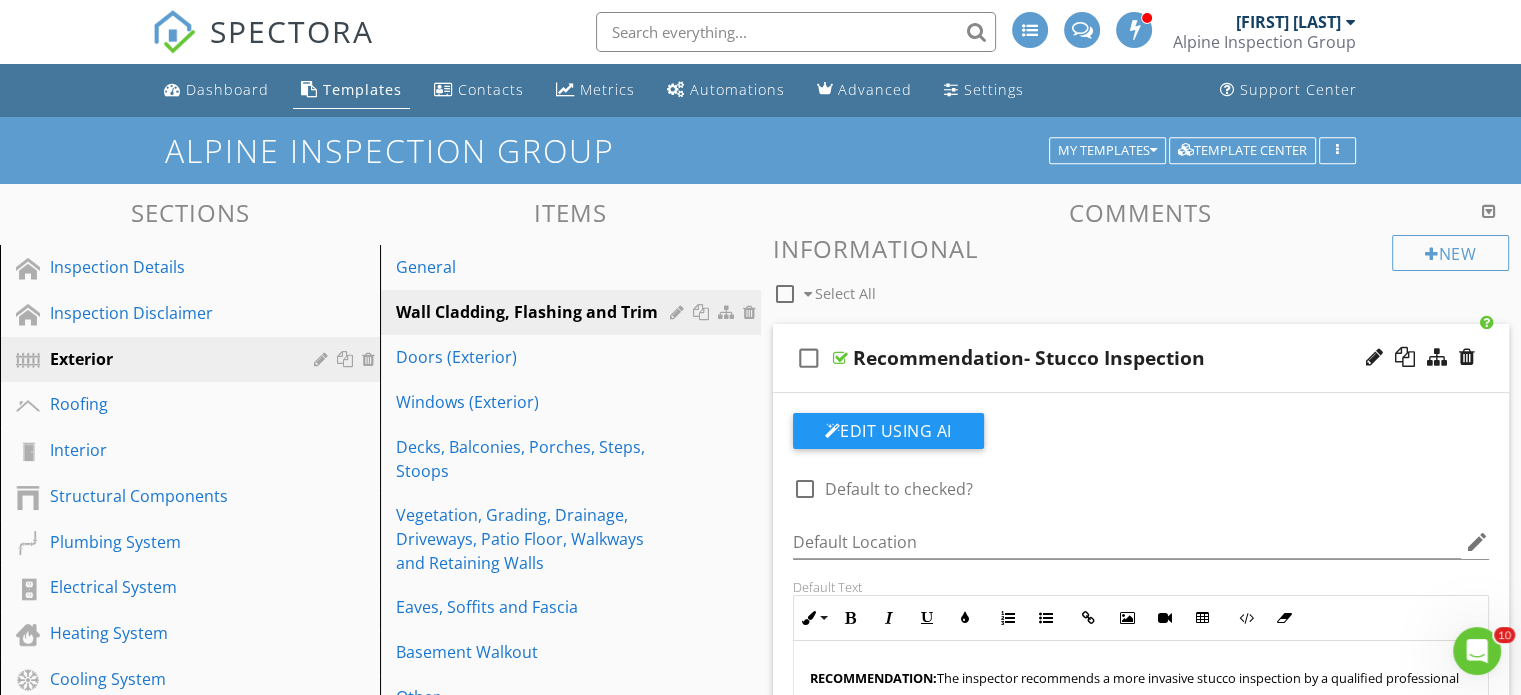 click on "New
Informational   check_box_outline_blank     Select All" at bounding box center [1141, 272] 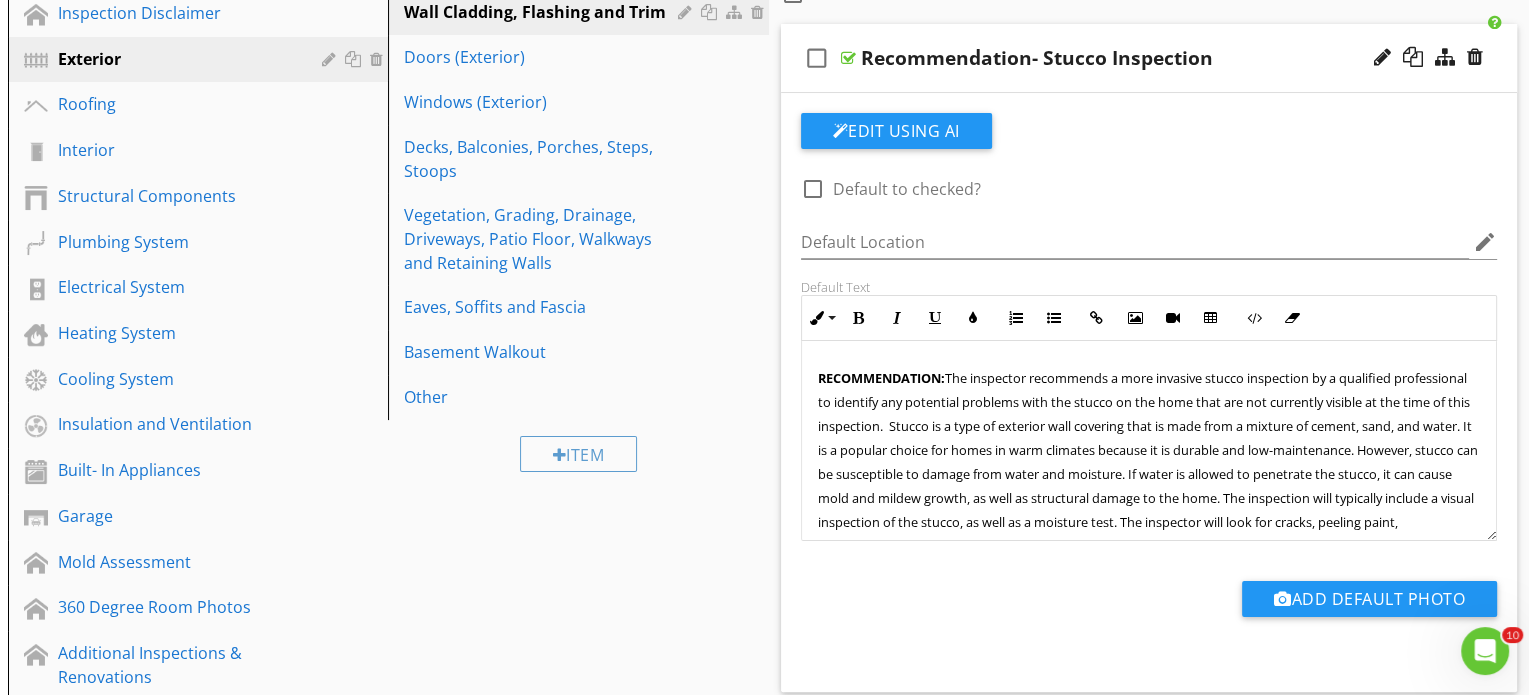 scroll, scrollTop: 0, scrollLeft: 0, axis: both 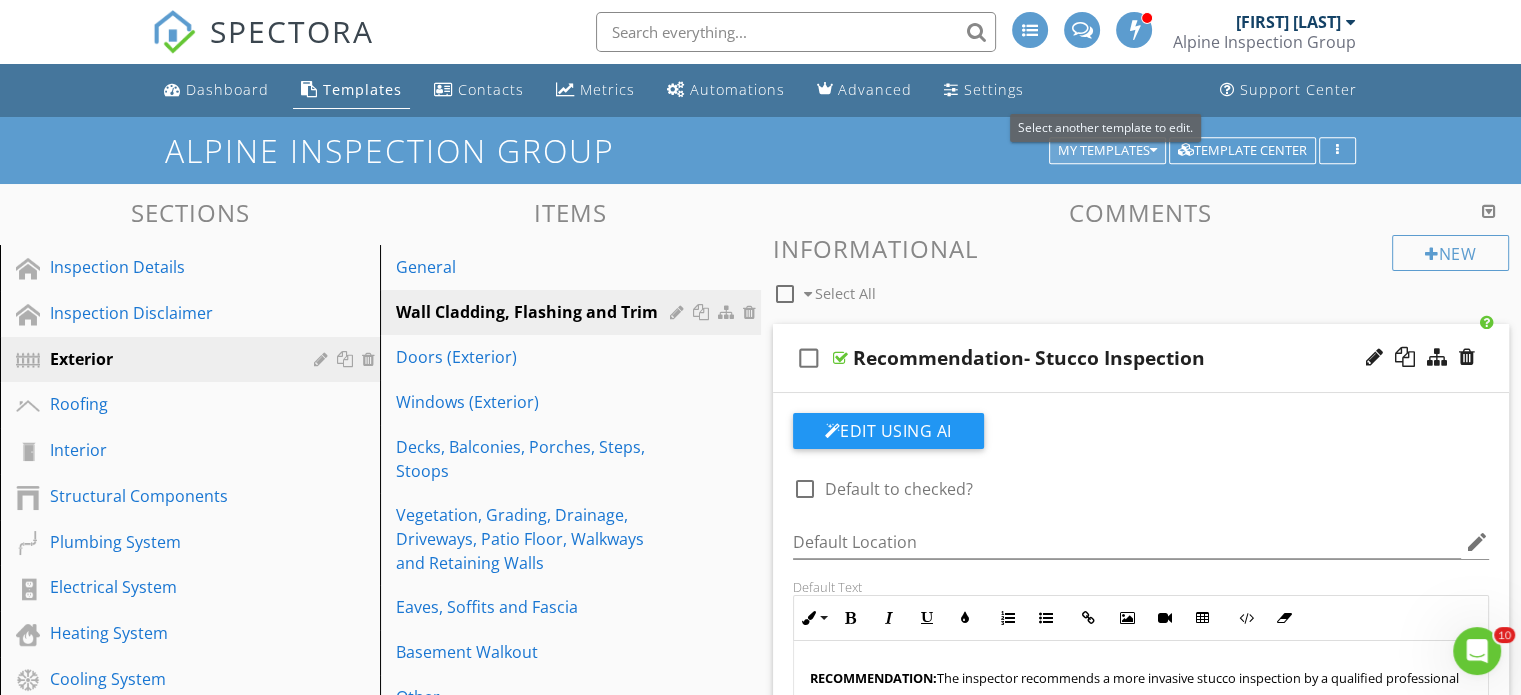 click at bounding box center [1153, 151] 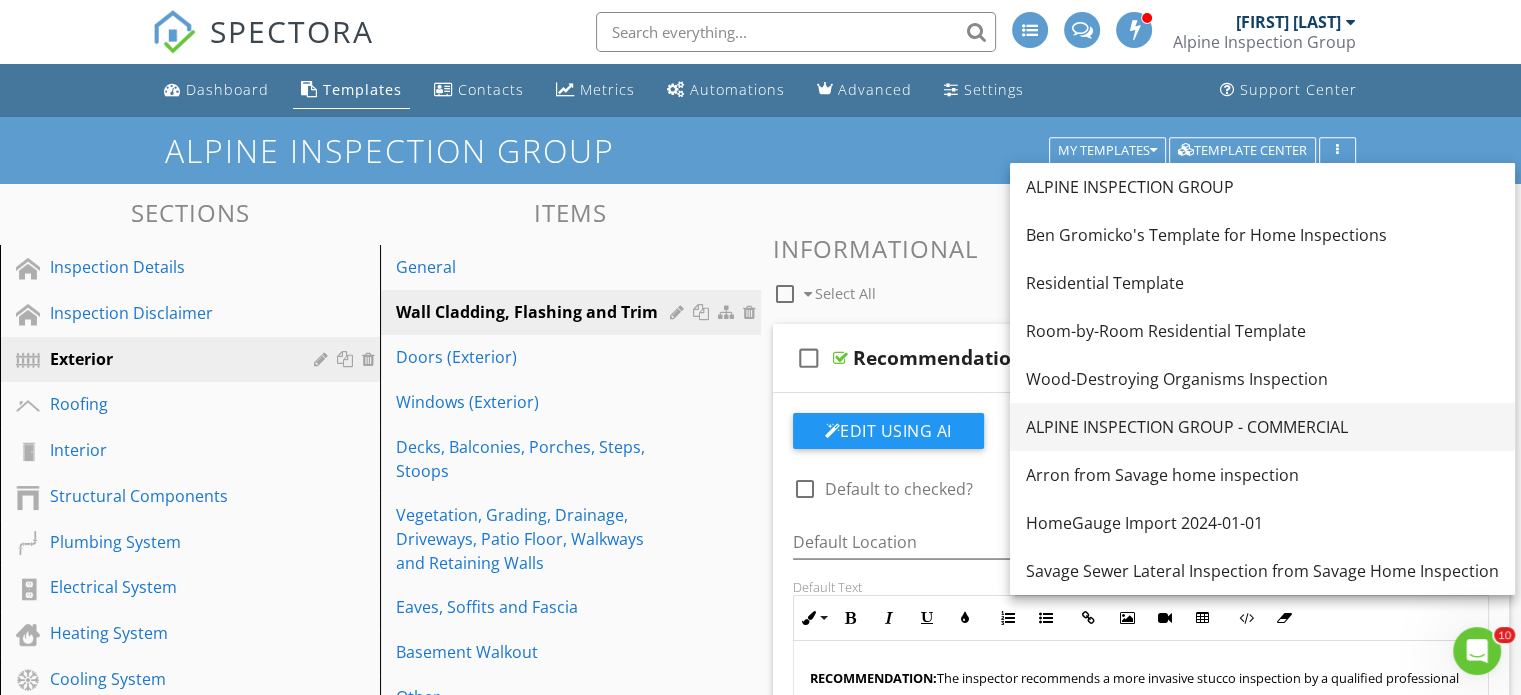click on "ALPINE INSPECTION GROUP - COMMERCIAL" at bounding box center (1262, 427) 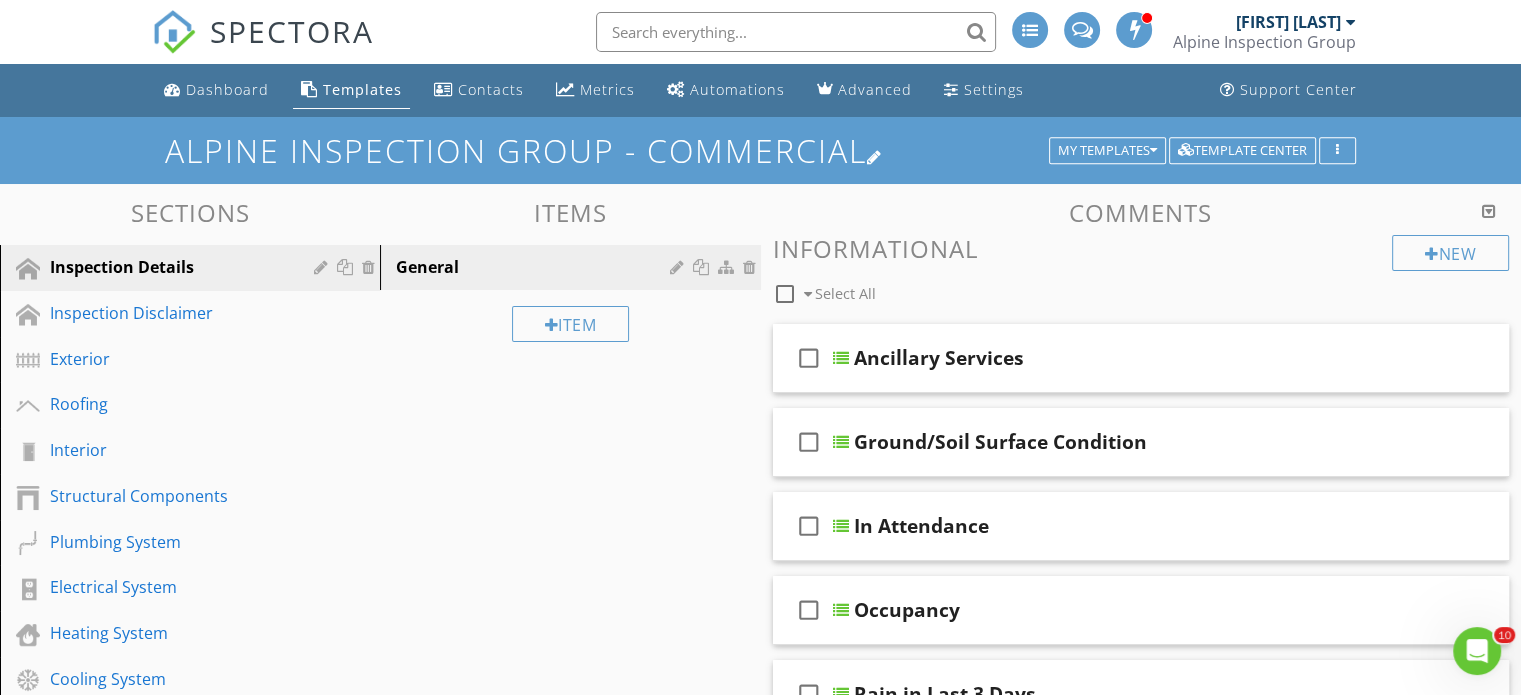click on "ALPINE INSPECTION GROUP - COMMERCIAL" at bounding box center (760, 150) 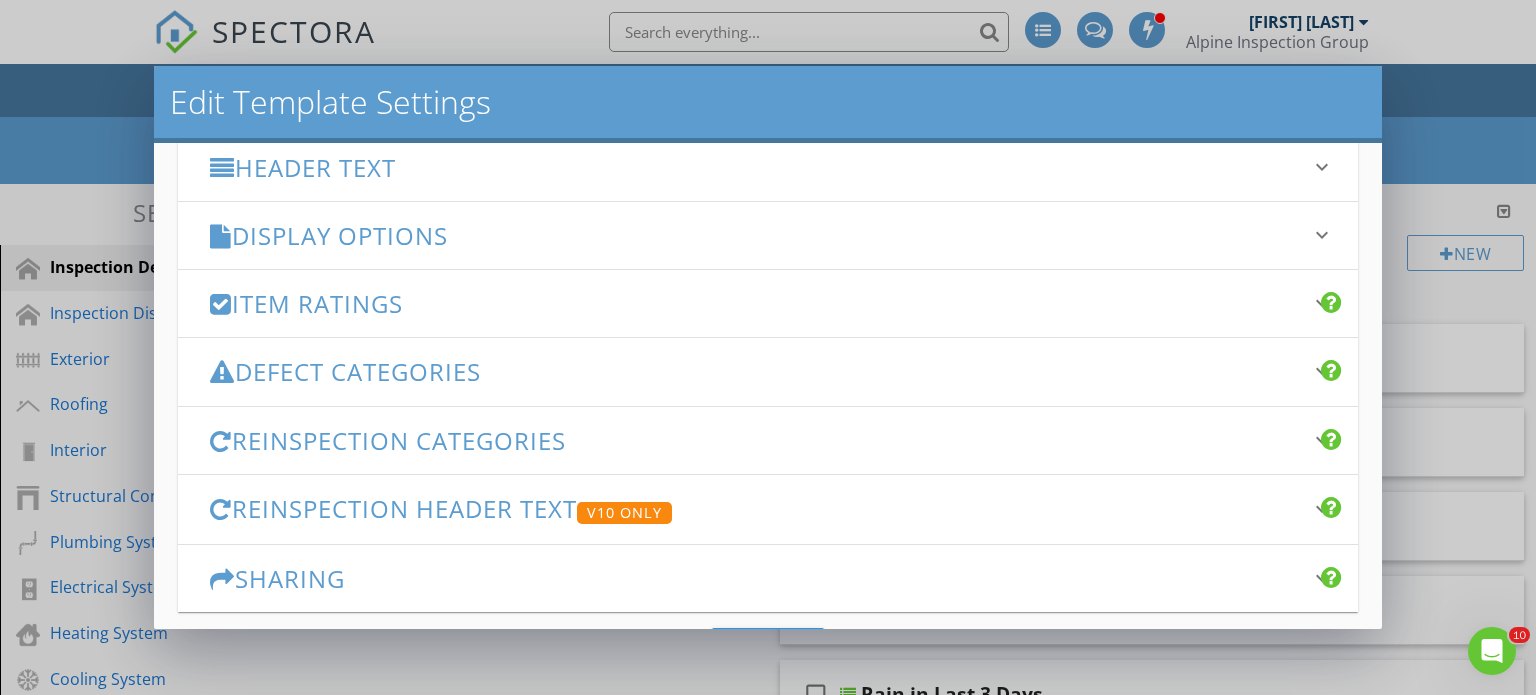 scroll, scrollTop: 300, scrollLeft: 0, axis: vertical 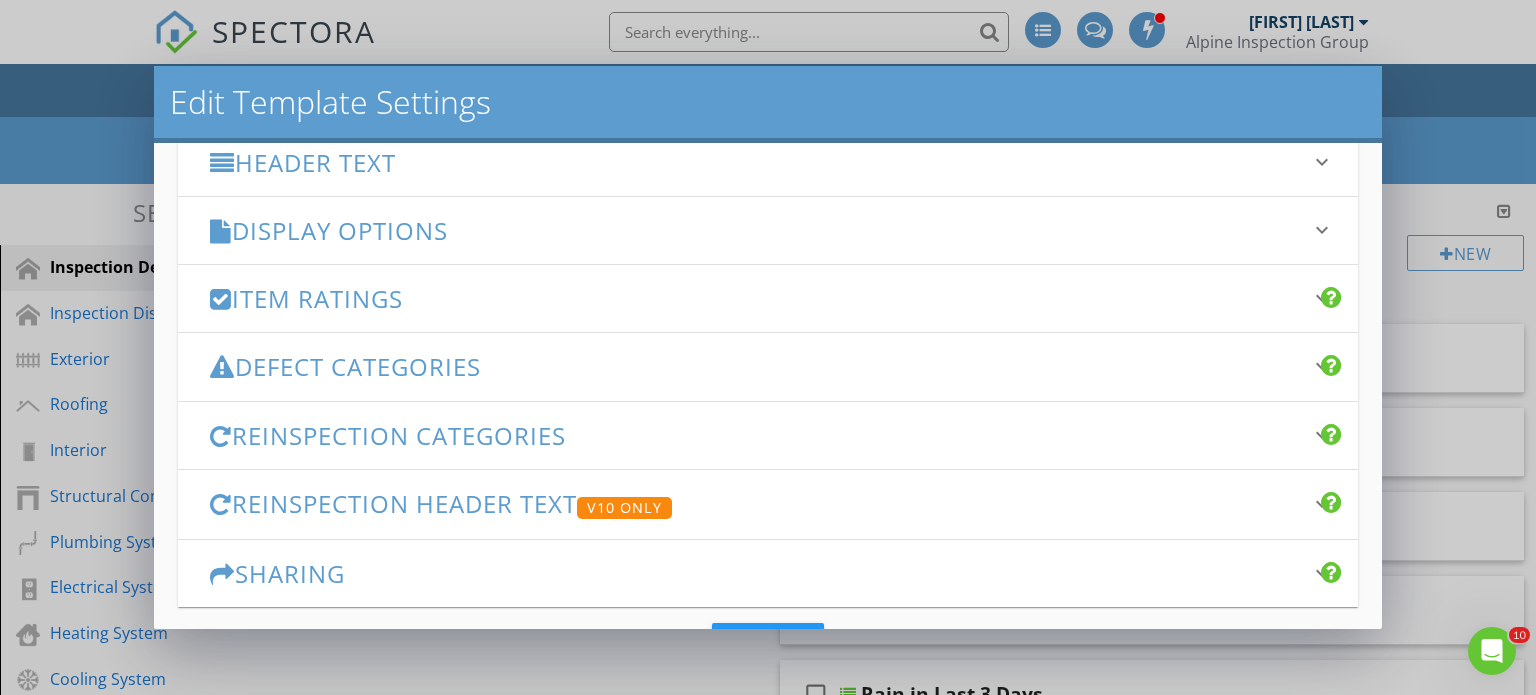 click on "Display Options
keyboard_arrow_down" at bounding box center [768, 230] 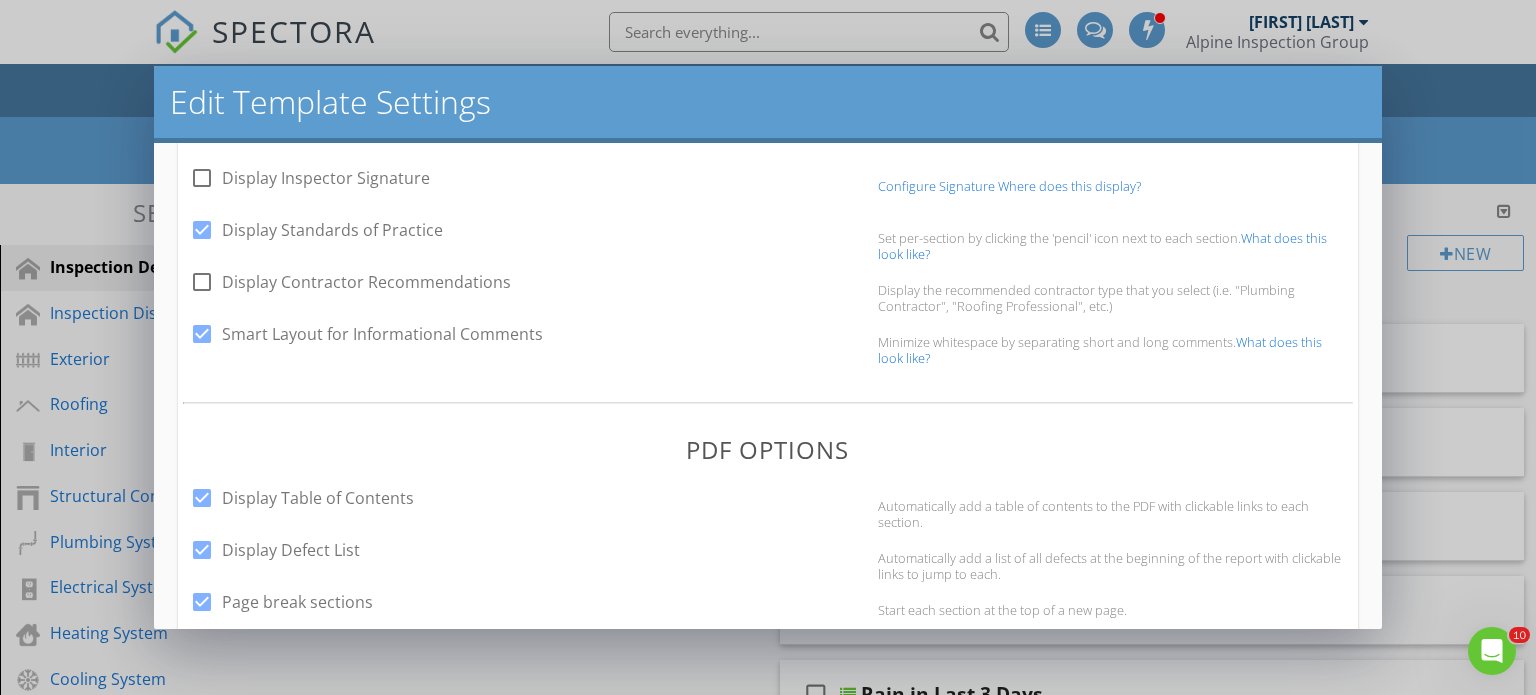 scroll, scrollTop: 500, scrollLeft: 0, axis: vertical 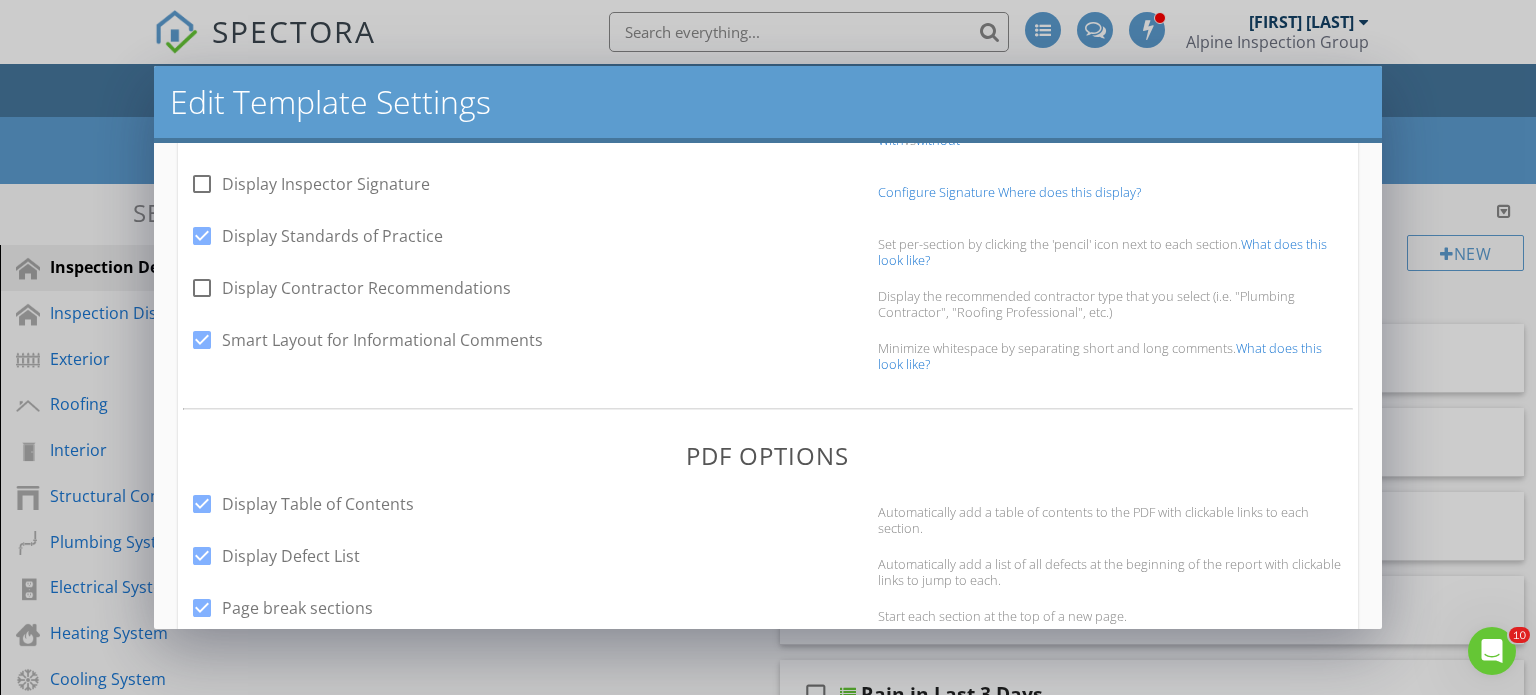click at bounding box center (202, 236) 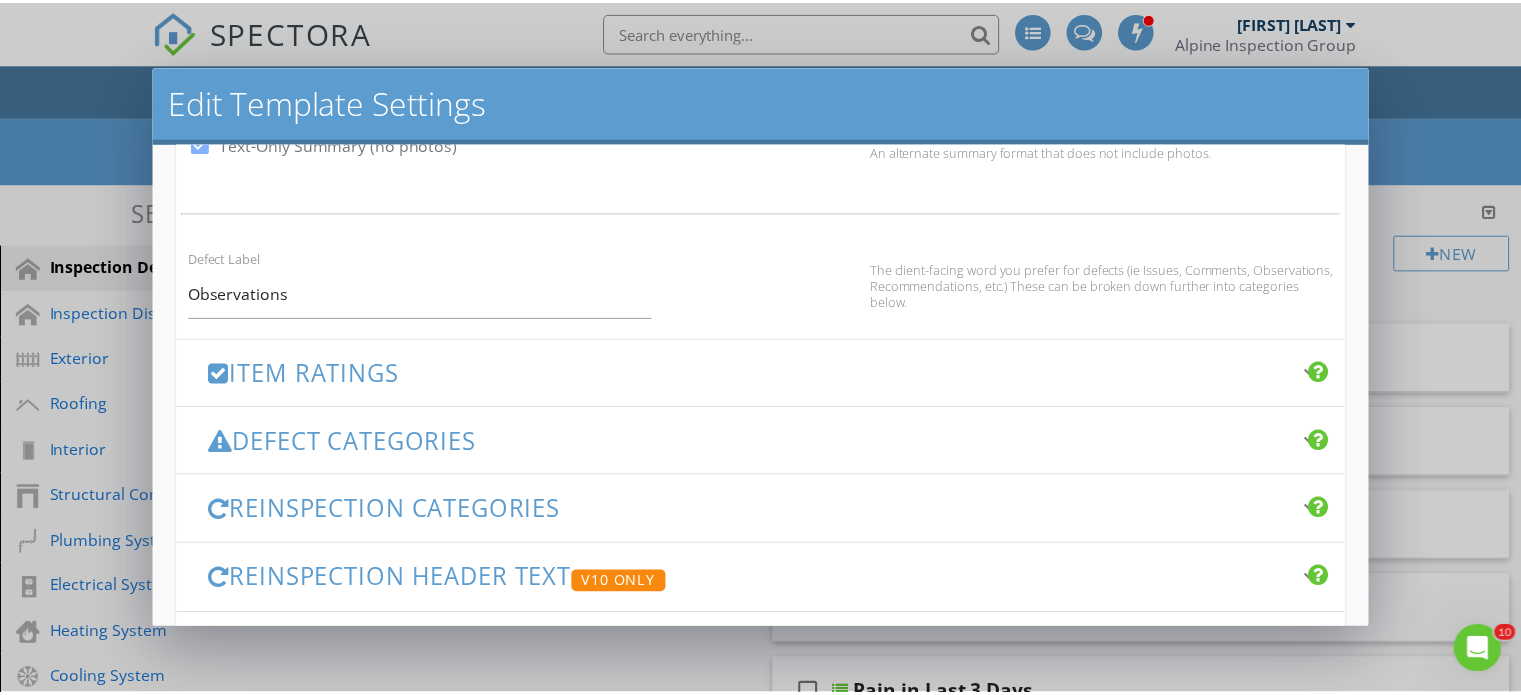 scroll, scrollTop: 1476, scrollLeft: 0, axis: vertical 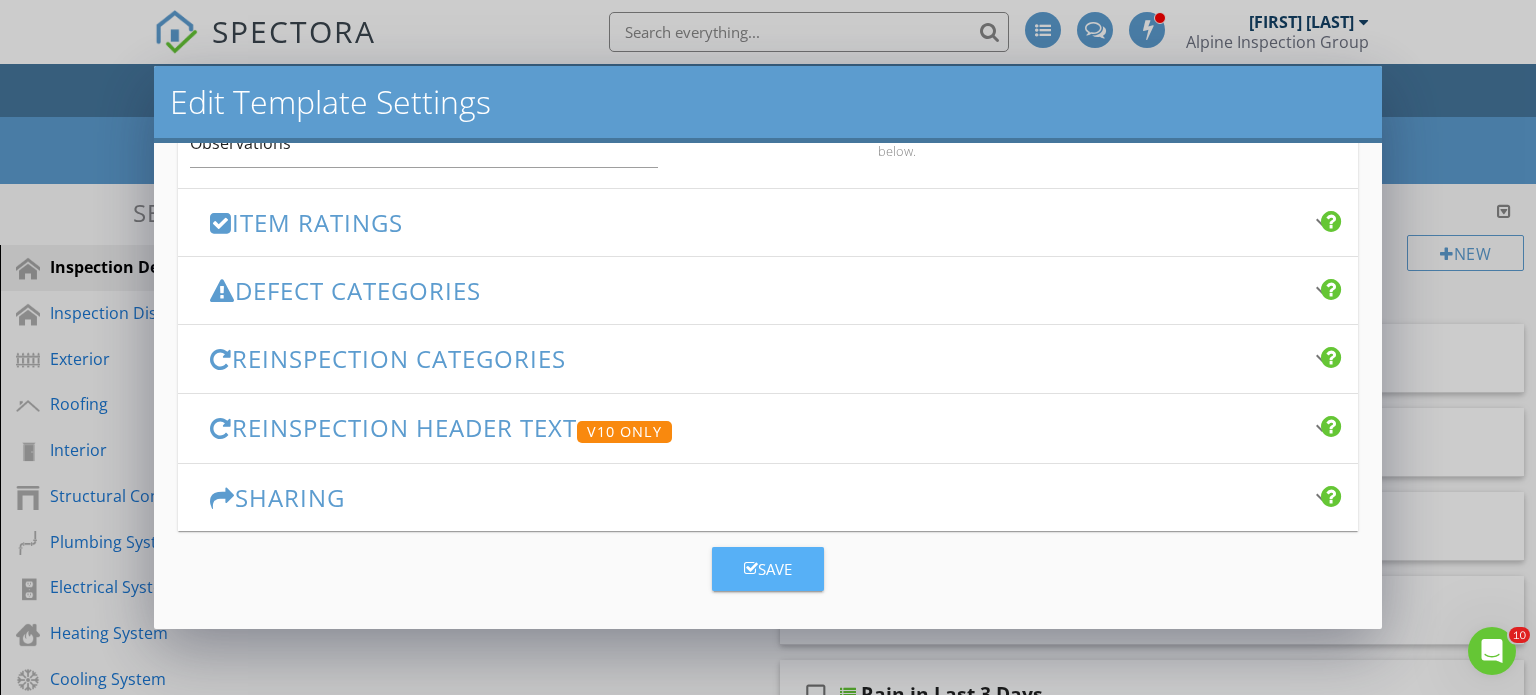 click at bounding box center (751, 568) 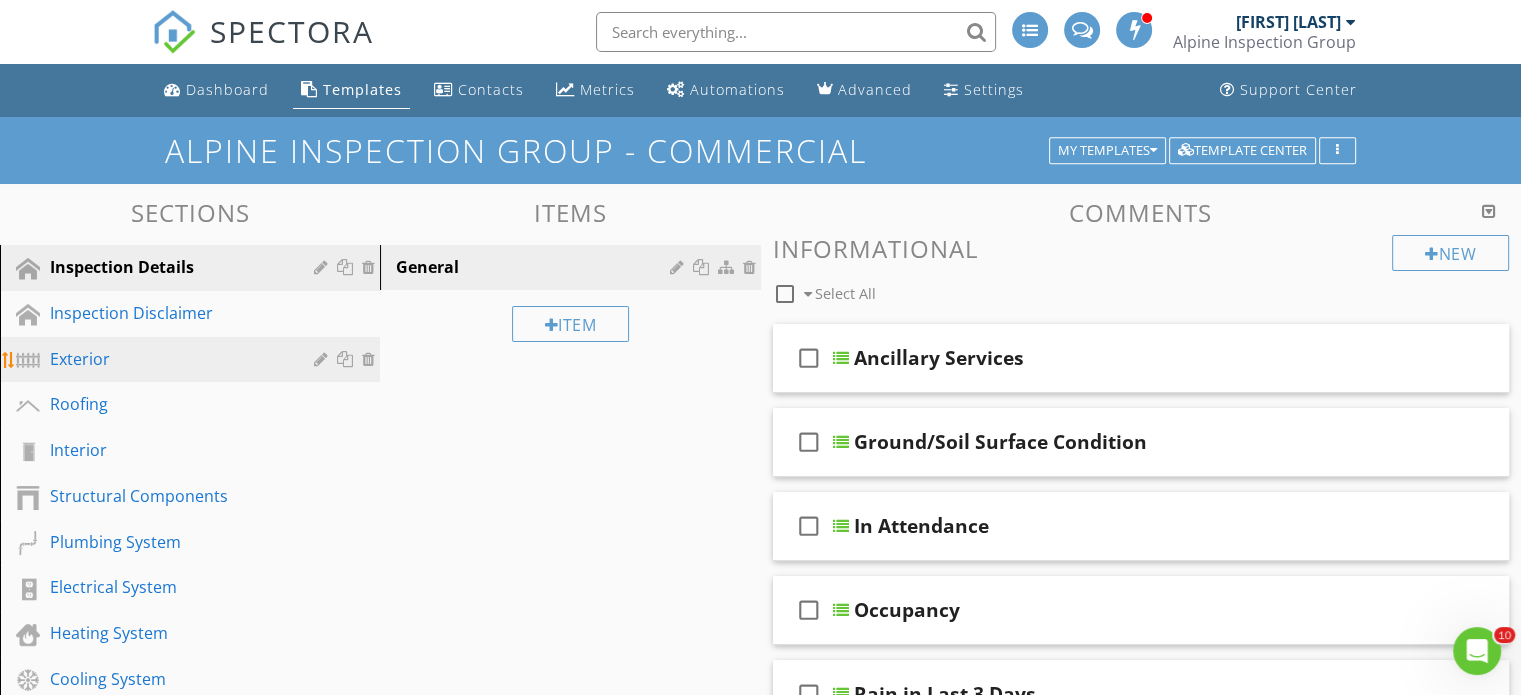 click on "Exterior" at bounding box center [167, 359] 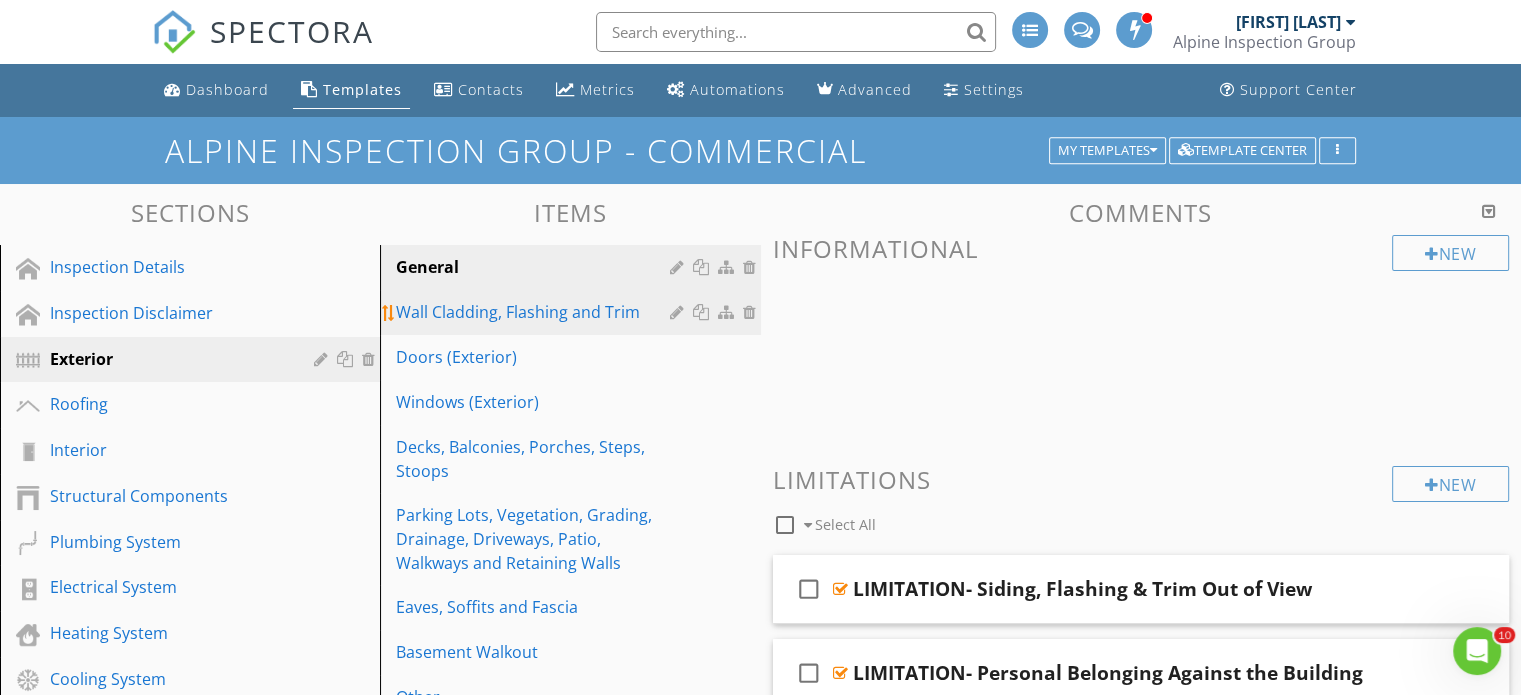 click on "Wall Cladding, Flashing and Trim" at bounding box center [535, 312] 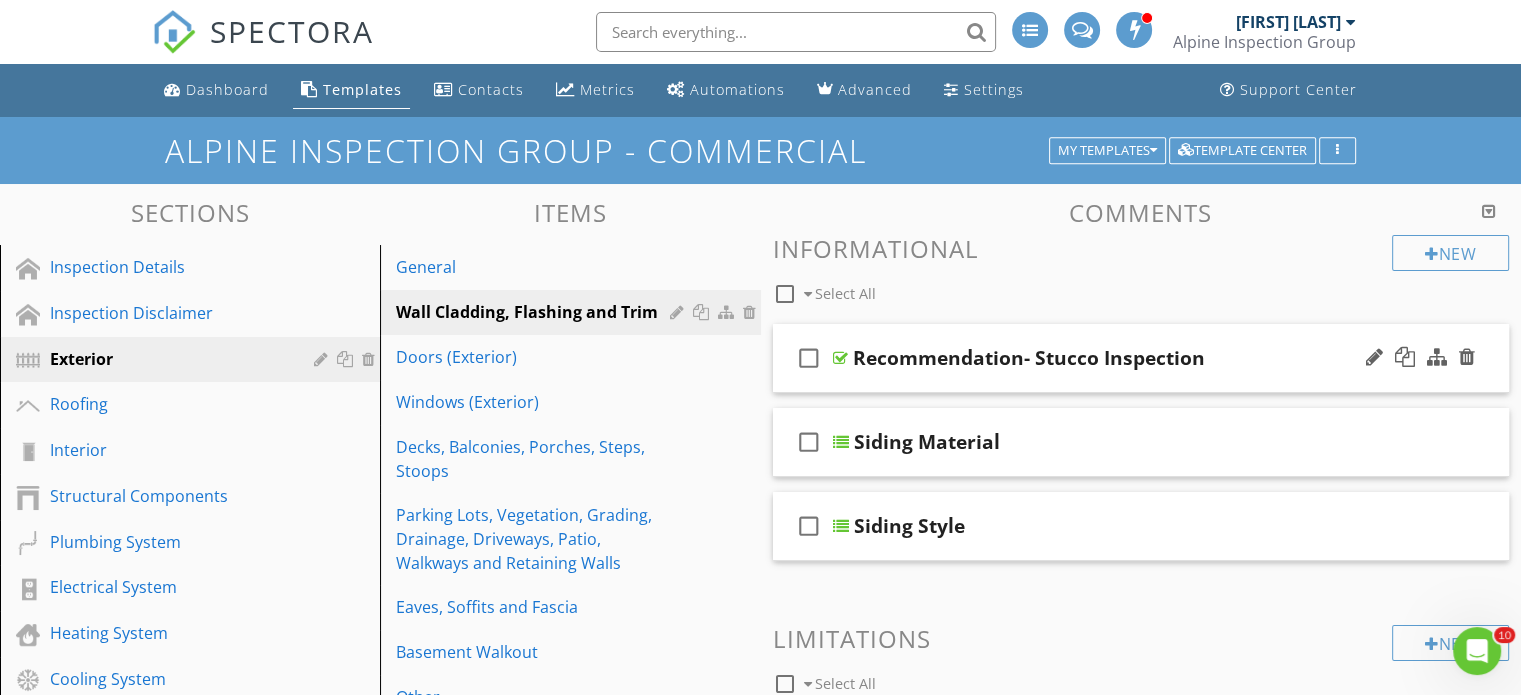 click on "Recommendation- Stucco Inspection" at bounding box center [1029, 358] 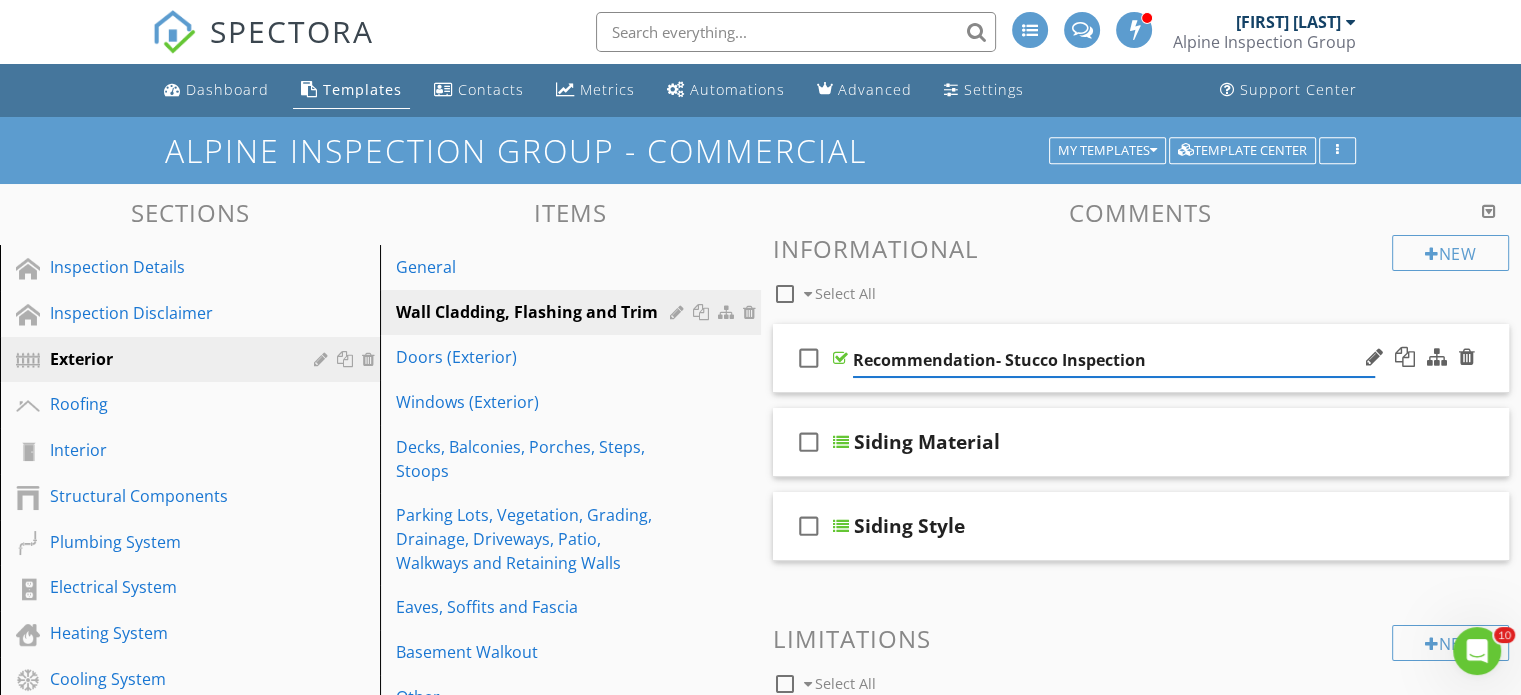 click on "Recommendation- Stucco Inspection" at bounding box center (1114, 360) 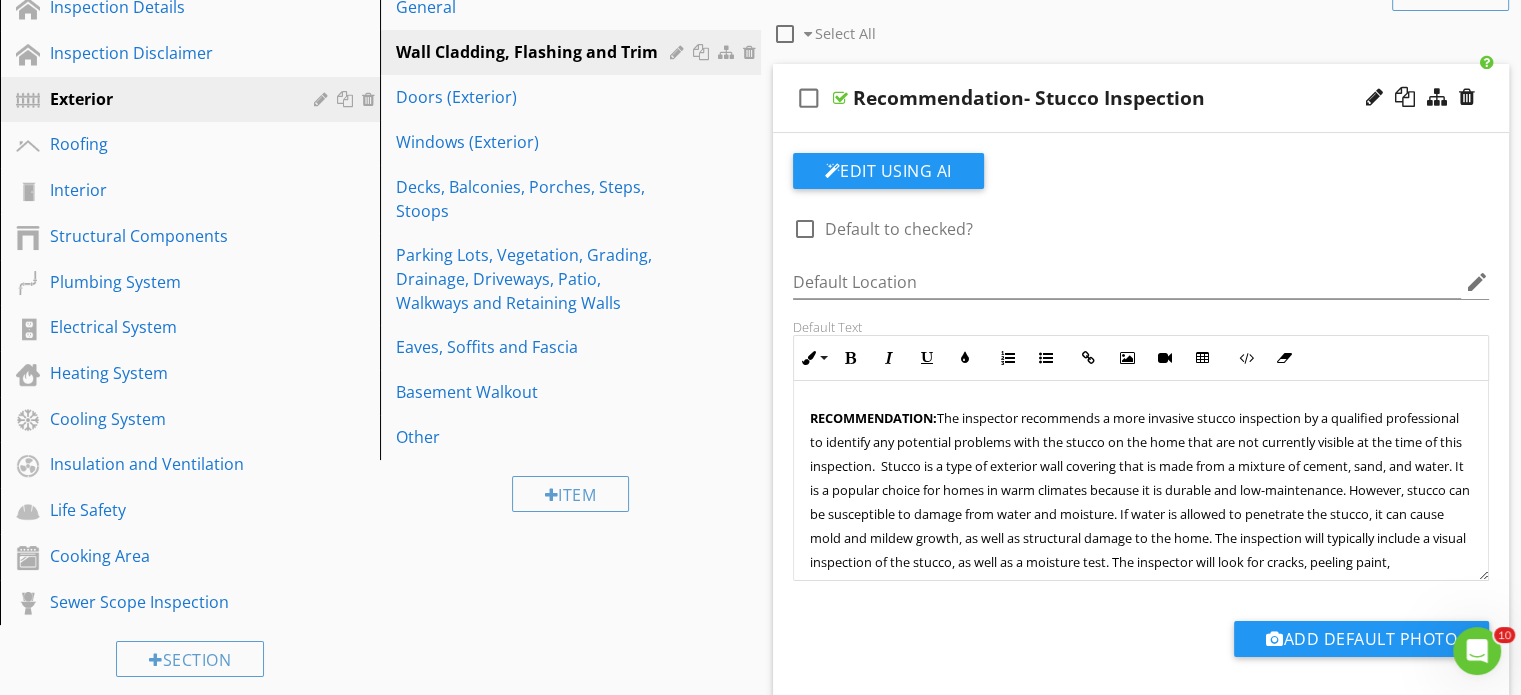 scroll, scrollTop: 300, scrollLeft: 0, axis: vertical 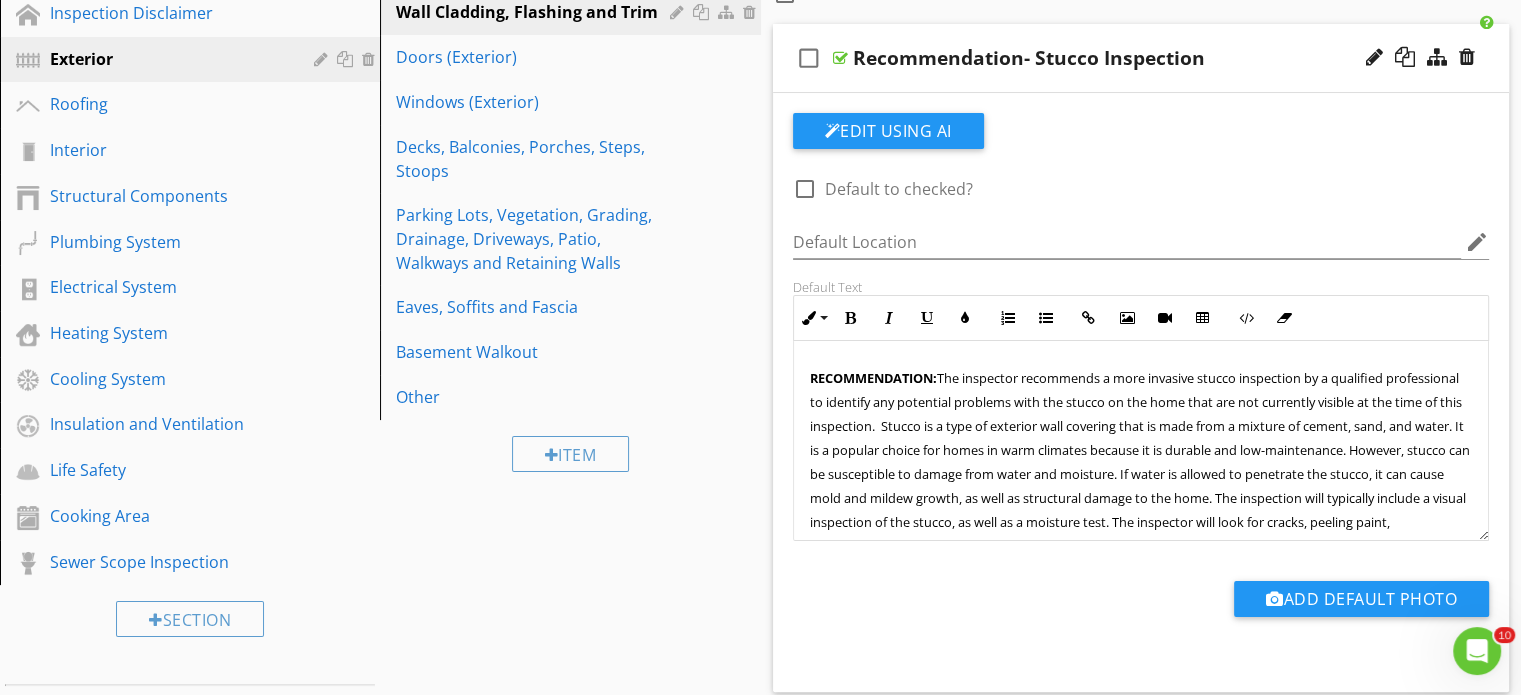 click on "RECOMMENDATION:  The inspector recommends a more invasive stucco inspection by a qualified professional to identify any potential problems with the stucco on the home that are not currently visible at the time of this inspection.  Stucco is a type of exterior wall covering that is made from a mixture of cement, sand, and water. It is a popular choice for homes in warm climates because it is durable and low-maintenance. However, stucco can be susceptible to damage from water and moisture. If water is allowed to penetrate the stucco, it can cause mold and mildew growth, as well as structural damage to the home. The inspection will typically include a visual inspection of the stucco, as well as a moisture test. The inspector will look for cracks, peeling paint, efflorescence, and other signs of damage. If any damage is found, the inspector will recommend repairs." at bounding box center (1140, 462) 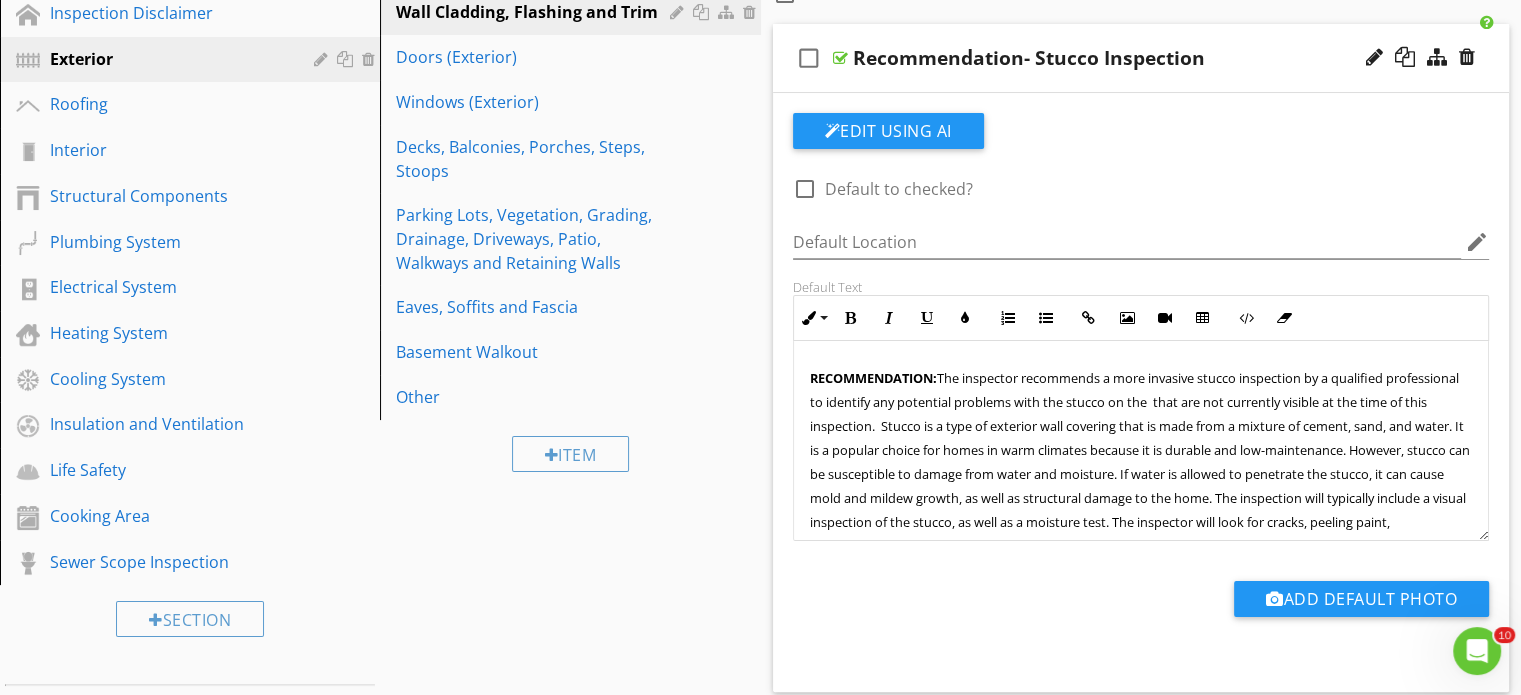 type 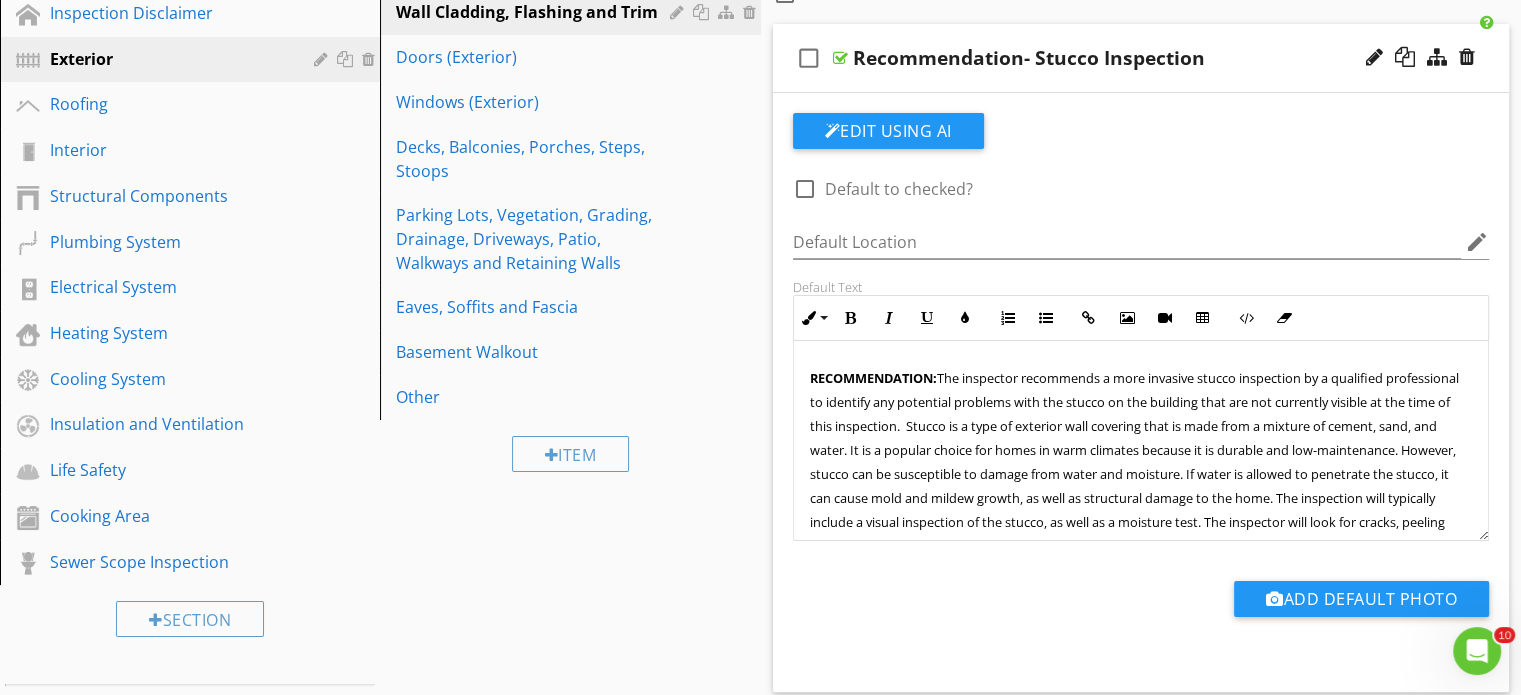 click on "RECOMMENDATION:  The inspector recommends a more invasive stucco inspection by a qualified professional to identify any potential problems with the stucco on the building that are not currently visible at the time of this inspection.  Stucco is a type of exterior wall covering that is made from a mixture of cement, sand, and water. It is a popular choice for homes in warm climates because it is durable and low-maintenance. However, stucco can be susceptible to damage from water and moisture. If water is allowed to penetrate the stucco, it can cause mold and mildew growth, as well as structural damage to the home. The inspection will typically include a visual inspection of the stucco, as well as a moisture test. The inspector will look for cracks, peeling paint, efflorescence, and other signs of damage. If any damage is found, the inspector will recommend repairs." at bounding box center [1135, 462] 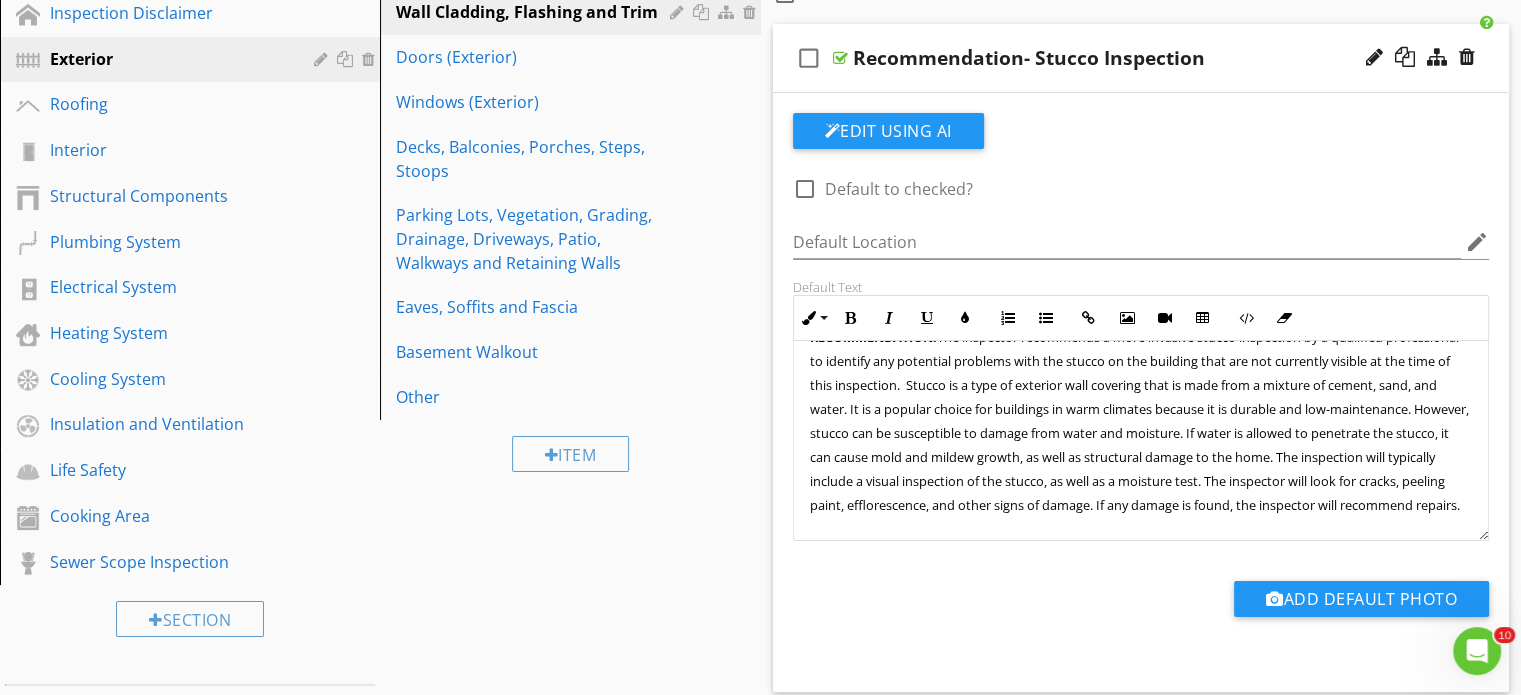 scroll, scrollTop: 64, scrollLeft: 0, axis: vertical 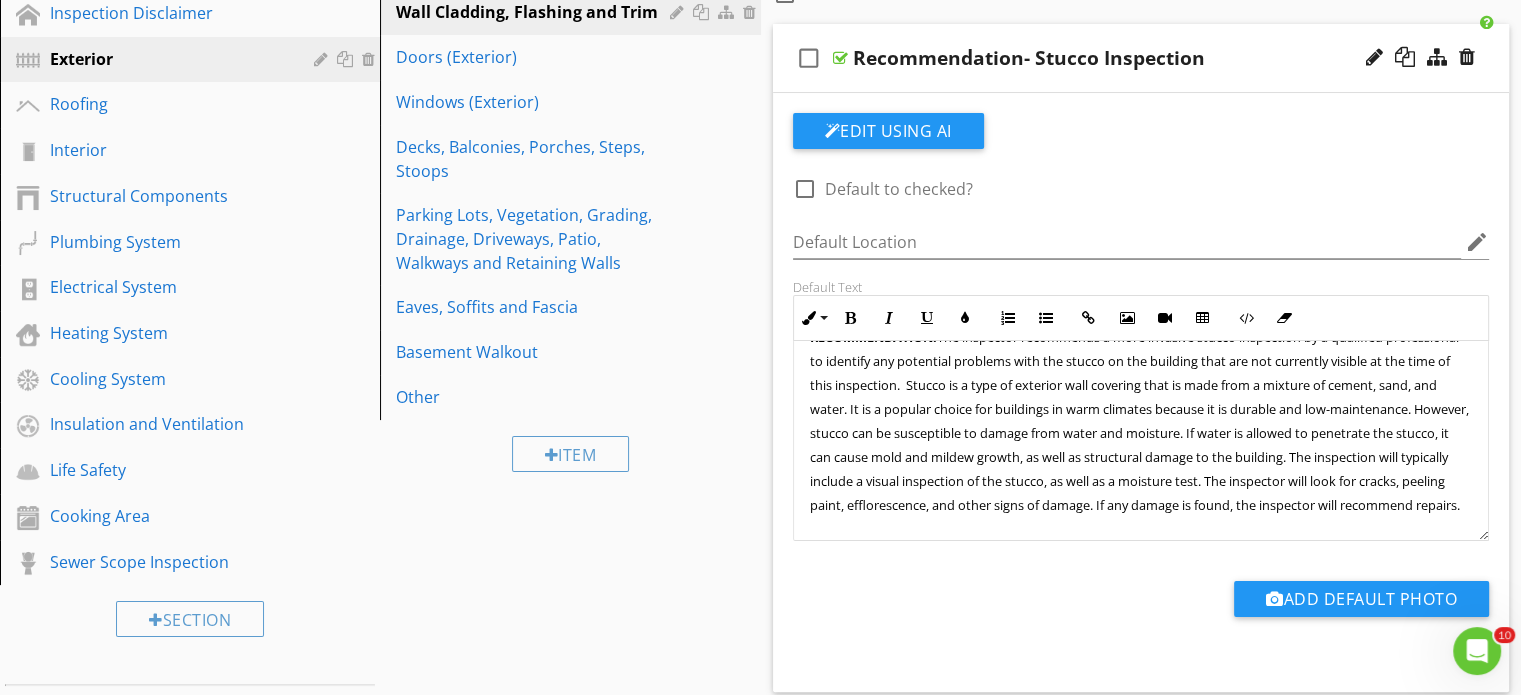 click on "Add Default Photo" at bounding box center [1141, 596] 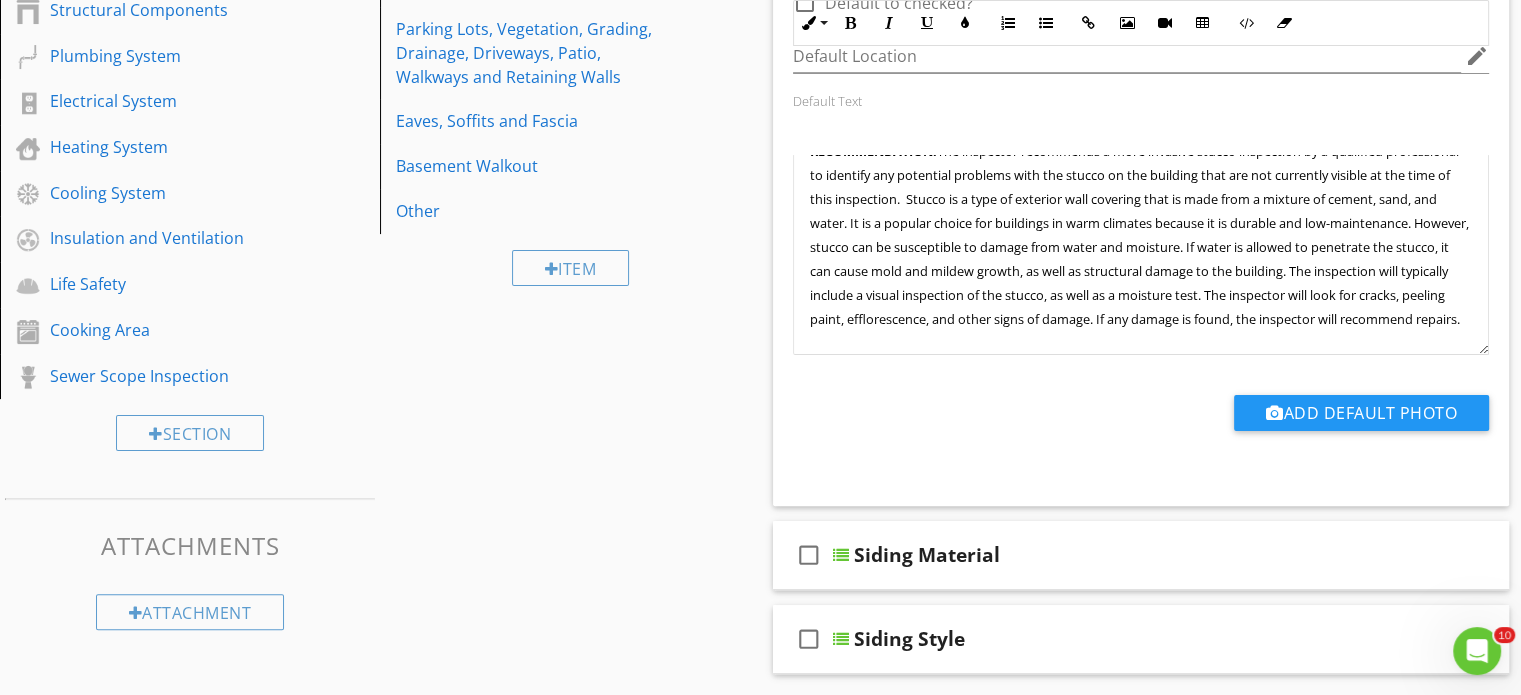 scroll, scrollTop: 700, scrollLeft: 0, axis: vertical 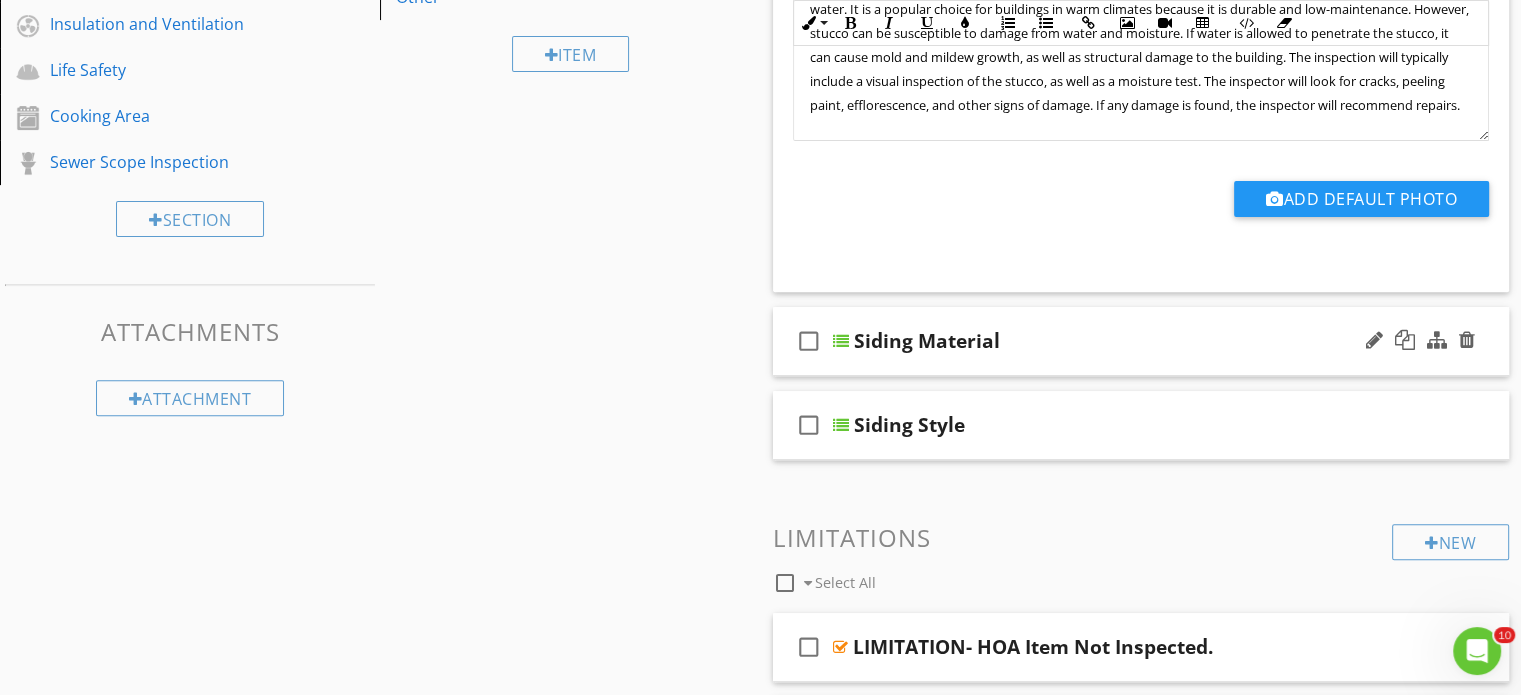click on "Siding Material" at bounding box center [927, 341] 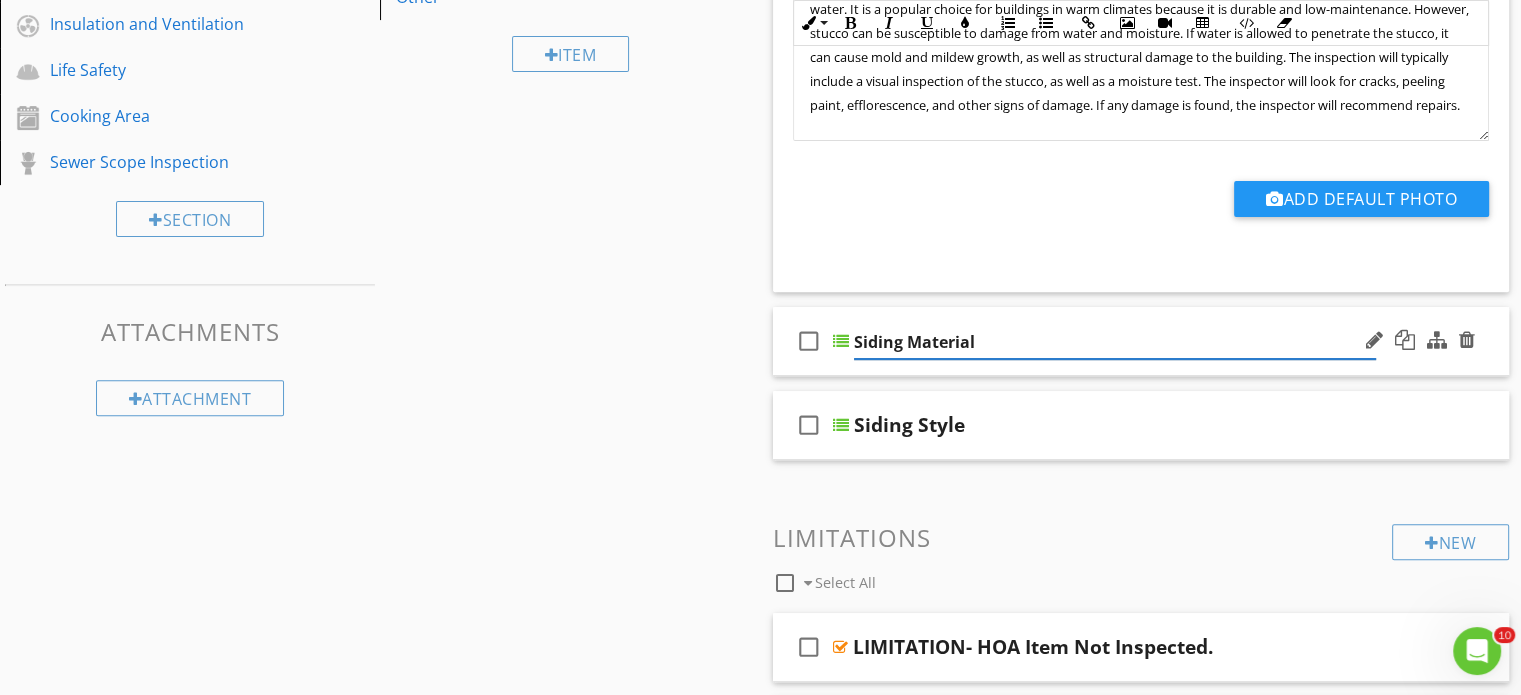 click on "check_box_outline_blank" at bounding box center (813, 341) 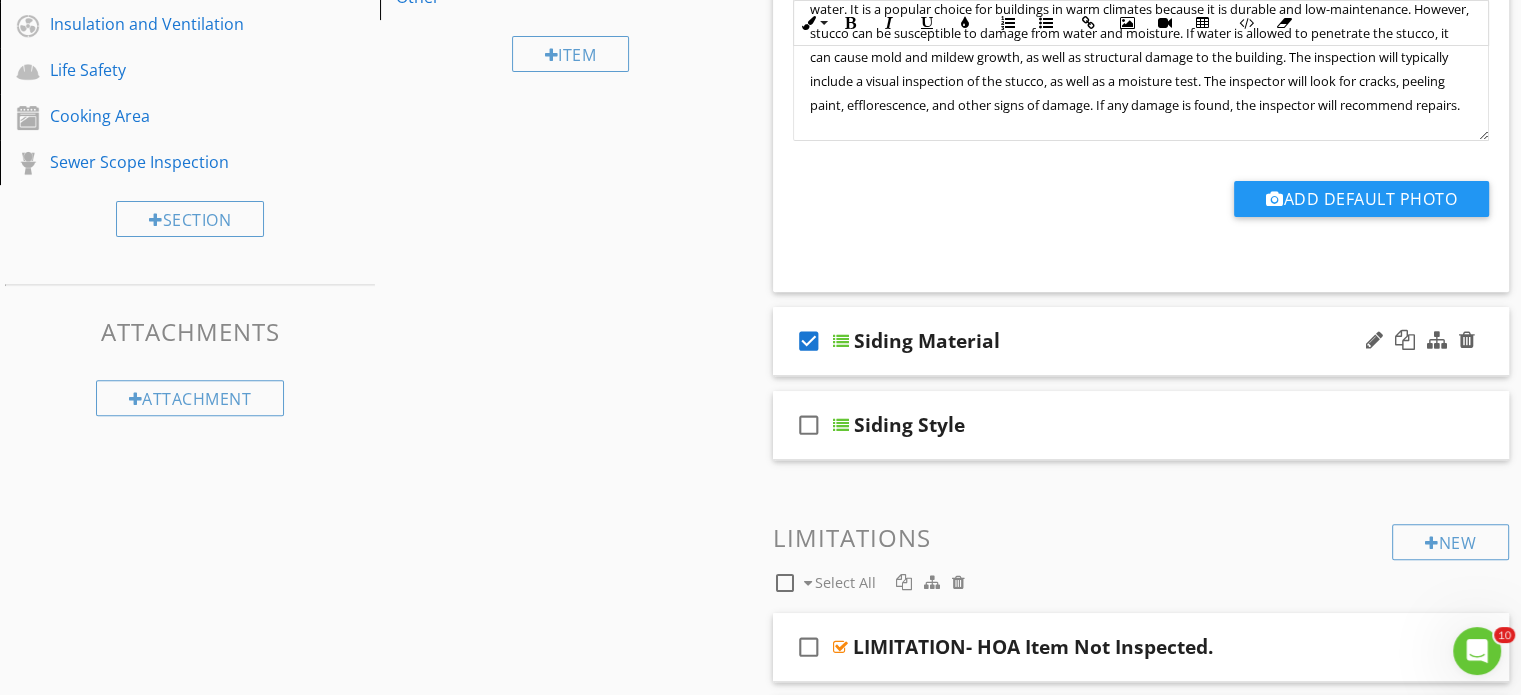 click at bounding box center [841, 341] 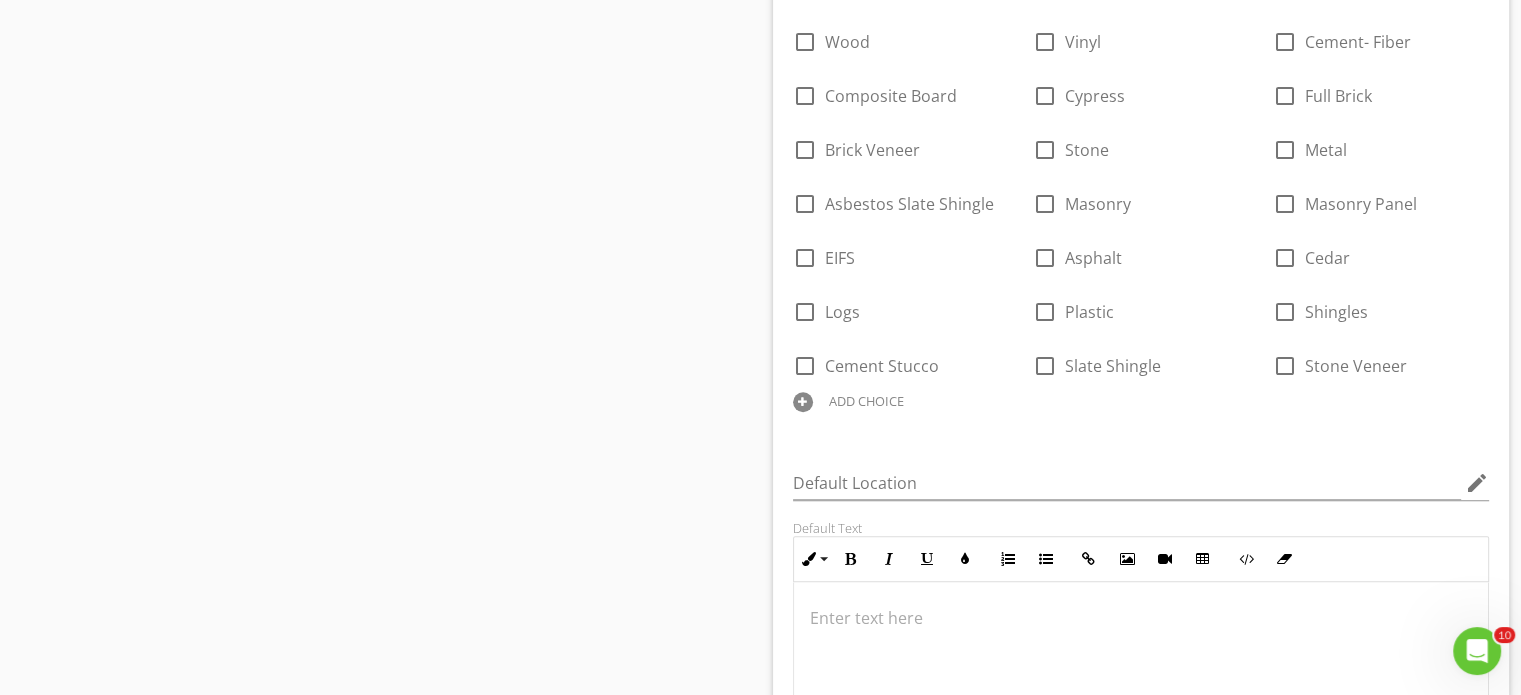scroll, scrollTop: 1300, scrollLeft: 0, axis: vertical 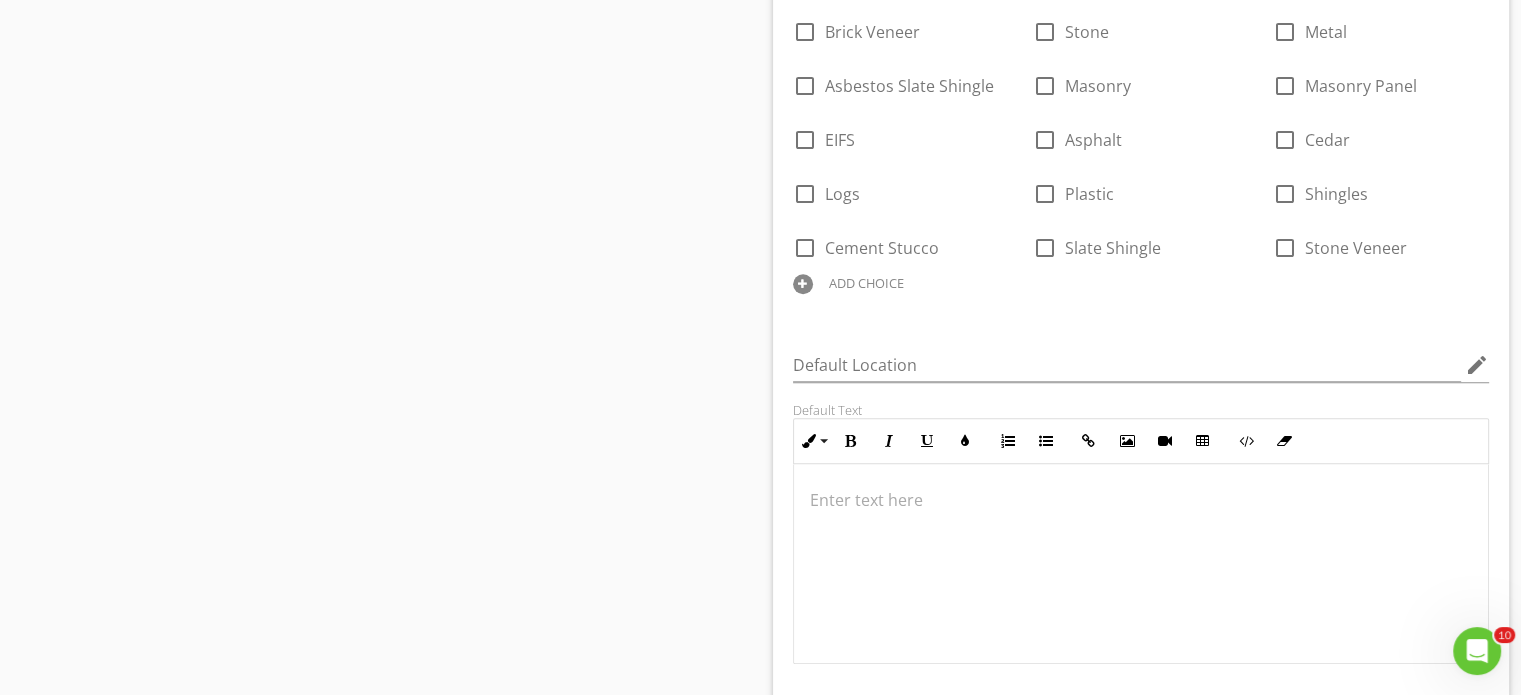 click on "Sections
Inspection Details           Inspection Disclaimer           Exterior           Roofing           Interior           Structural Components           Plumbing System           Electrical System           Heating System           Cooling System           Insulation and Ventilation           Life Safety           Cooking Area           Sewer Scope Inspection
Section
Attachments
Attachment
Items
General           Wall Cladding, Flashing and Trim           Doors (Exterior)           Windows (Exterior)           Decks, Balconies, Porches, Steps, Stoops           Parking Lots, Vegetation, Grading, Drainage, Driveways, Patio, Walkways and Retaining Walls            Eaves, Soffits and Fascia           Basement Walkout           Other
Item
Comments
New
Informational   check_box_outline_blank" at bounding box center [760, 5564] 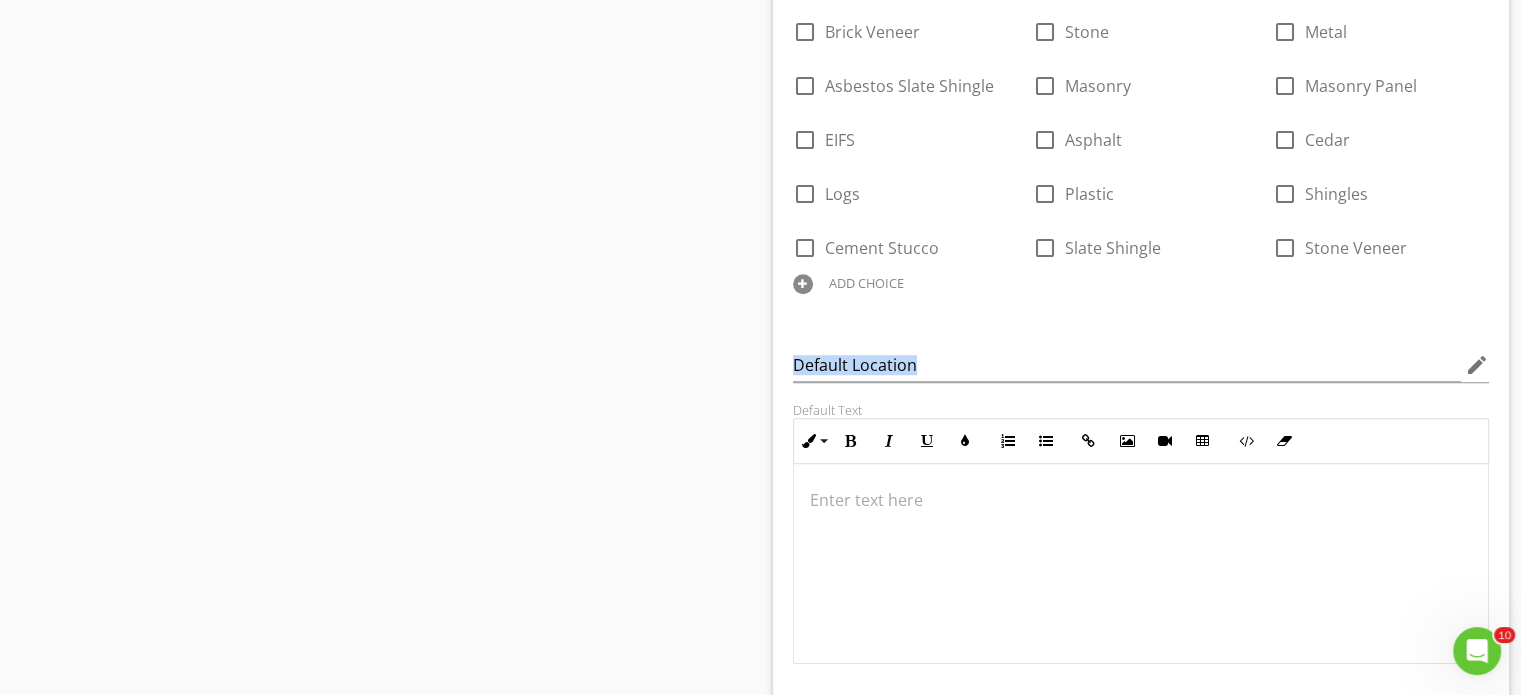 click on "Sections
Inspection Details           Inspection Disclaimer           Exterior           Roofing           Interior           Structural Components           Plumbing System           Electrical System           Heating System           Cooling System           Insulation and Ventilation           Life Safety           Cooking Area           Sewer Scope Inspection
Section
Attachments
Attachment
Items
General           Wall Cladding, Flashing and Trim           Doors (Exterior)           Windows (Exterior)           Decks, Balconies, Porches, Steps, Stoops           Parking Lots, Vegetation, Grading, Drainage, Driveways, Patio, Walkways and Retaining Walls            Eaves, Soffits and Fascia           Basement Walkout           Other
Item
Comments
New
Informational   check_box_outline_blank" at bounding box center [760, 5564] 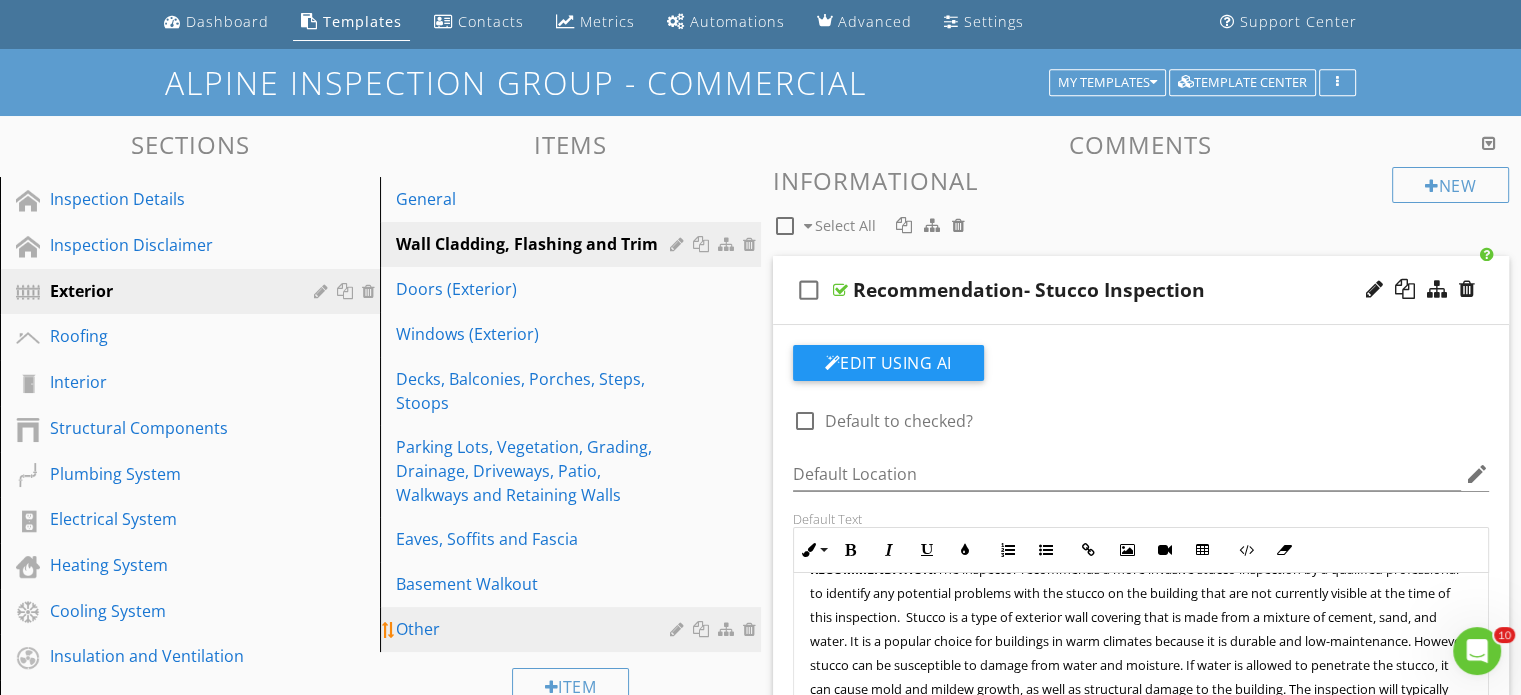 scroll, scrollTop: 0, scrollLeft: 0, axis: both 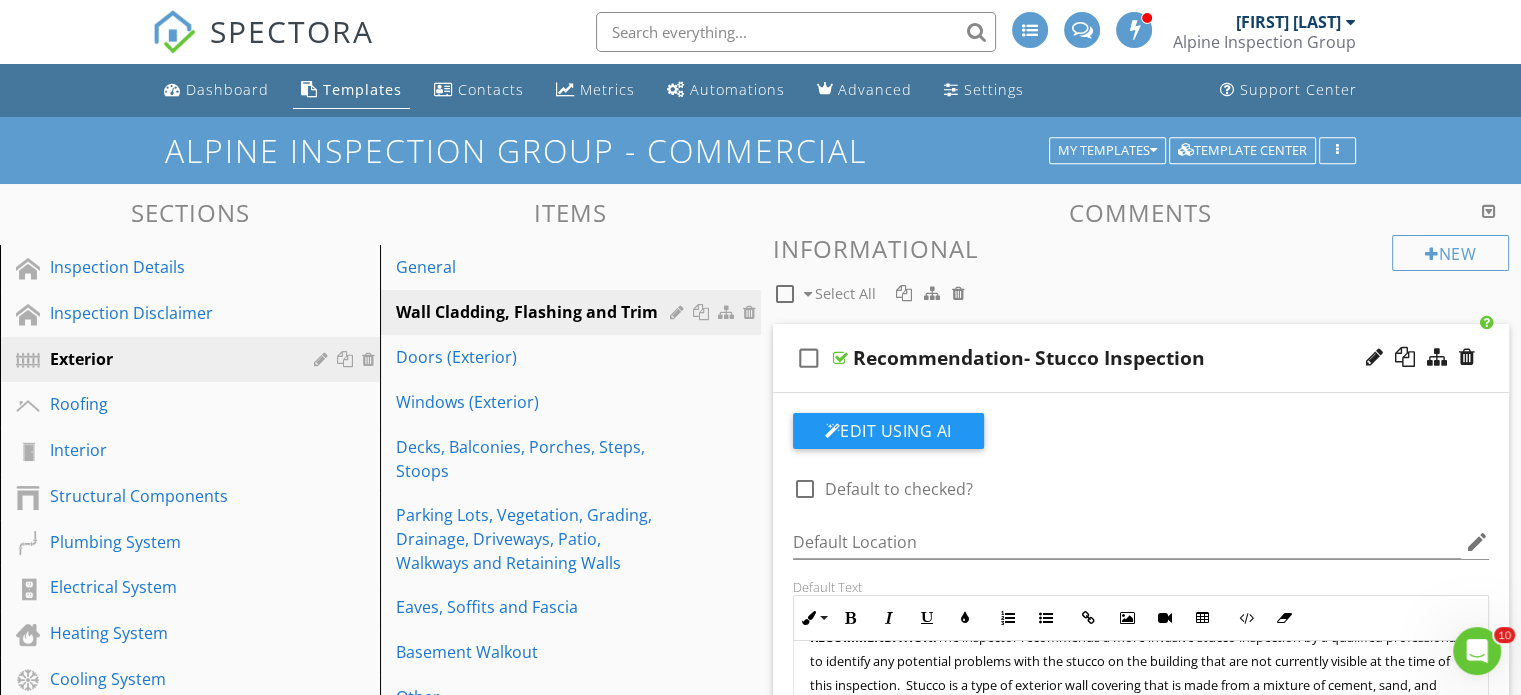click on "SPECTORA" at bounding box center [292, 31] 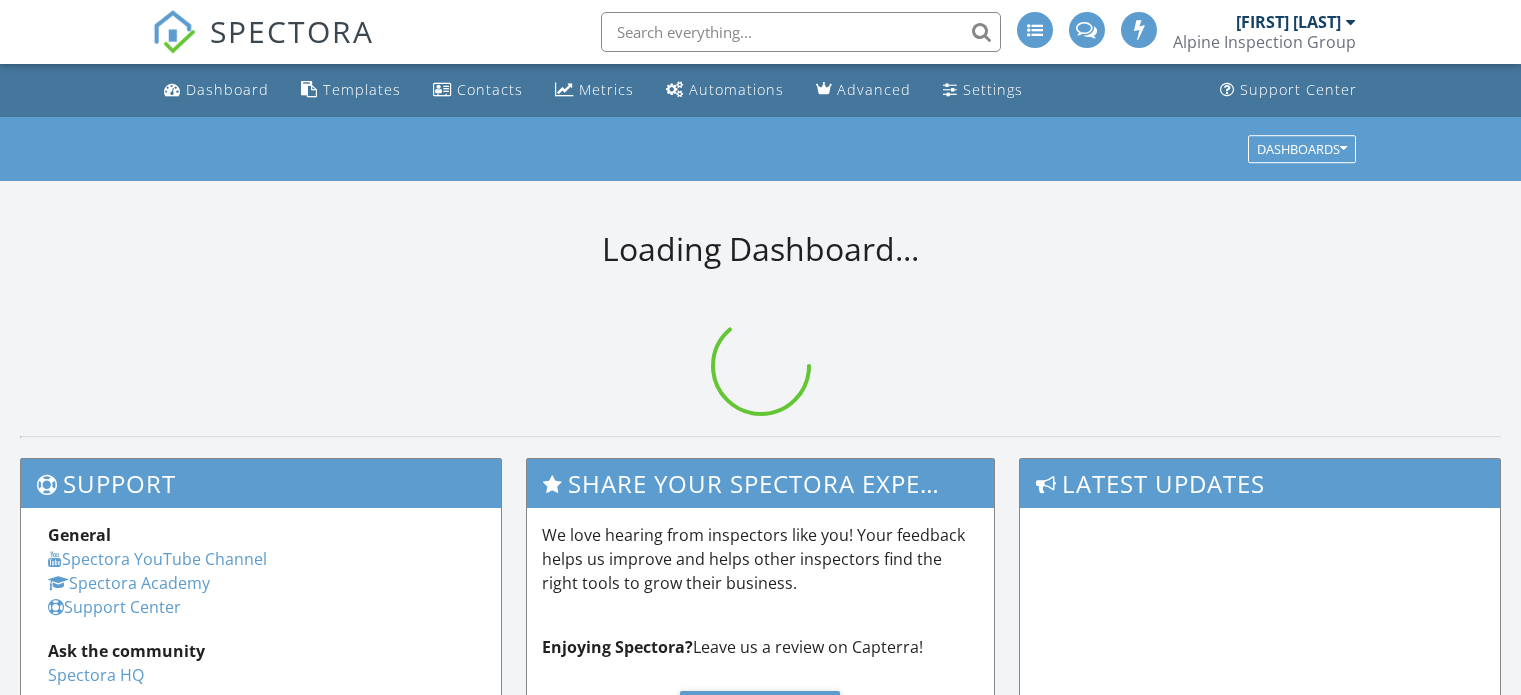 scroll, scrollTop: 0, scrollLeft: 0, axis: both 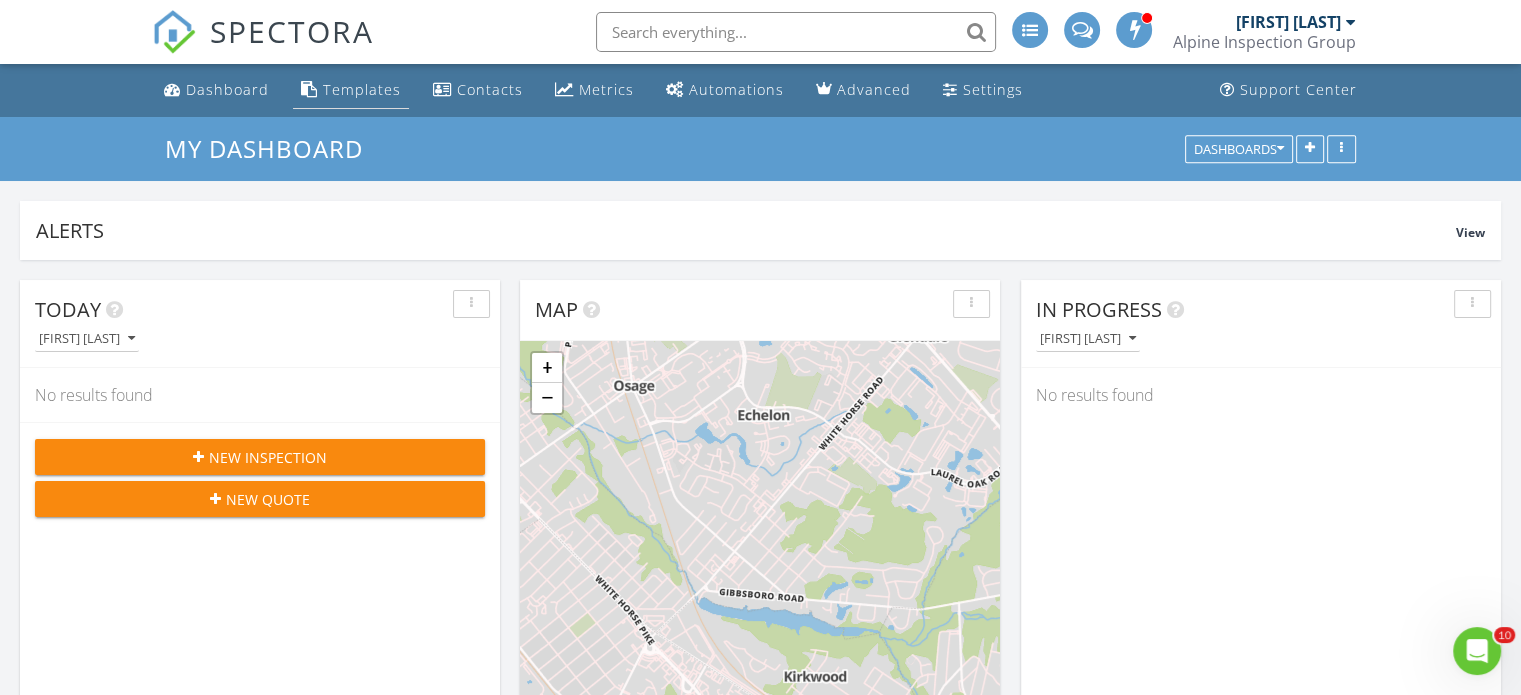 click on "Templates" at bounding box center (362, 89) 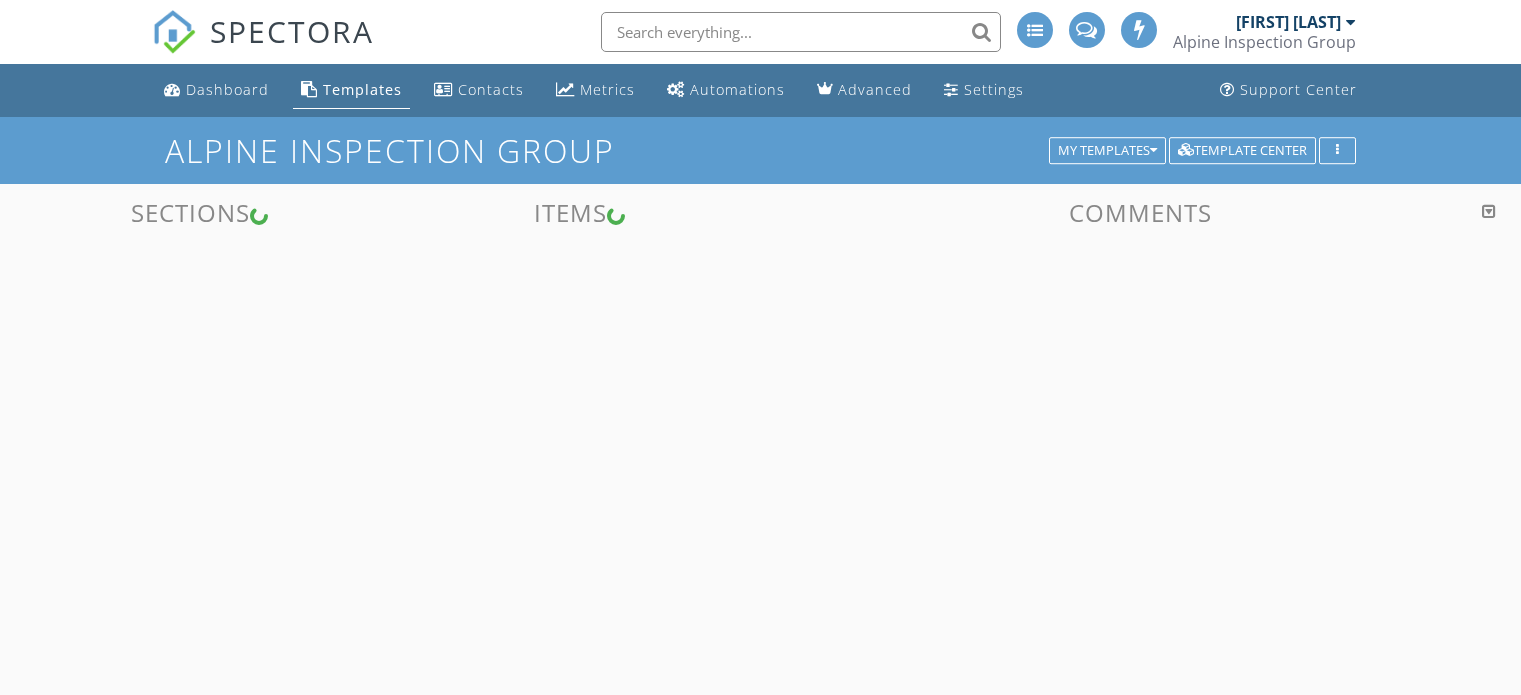 scroll, scrollTop: 0, scrollLeft: 0, axis: both 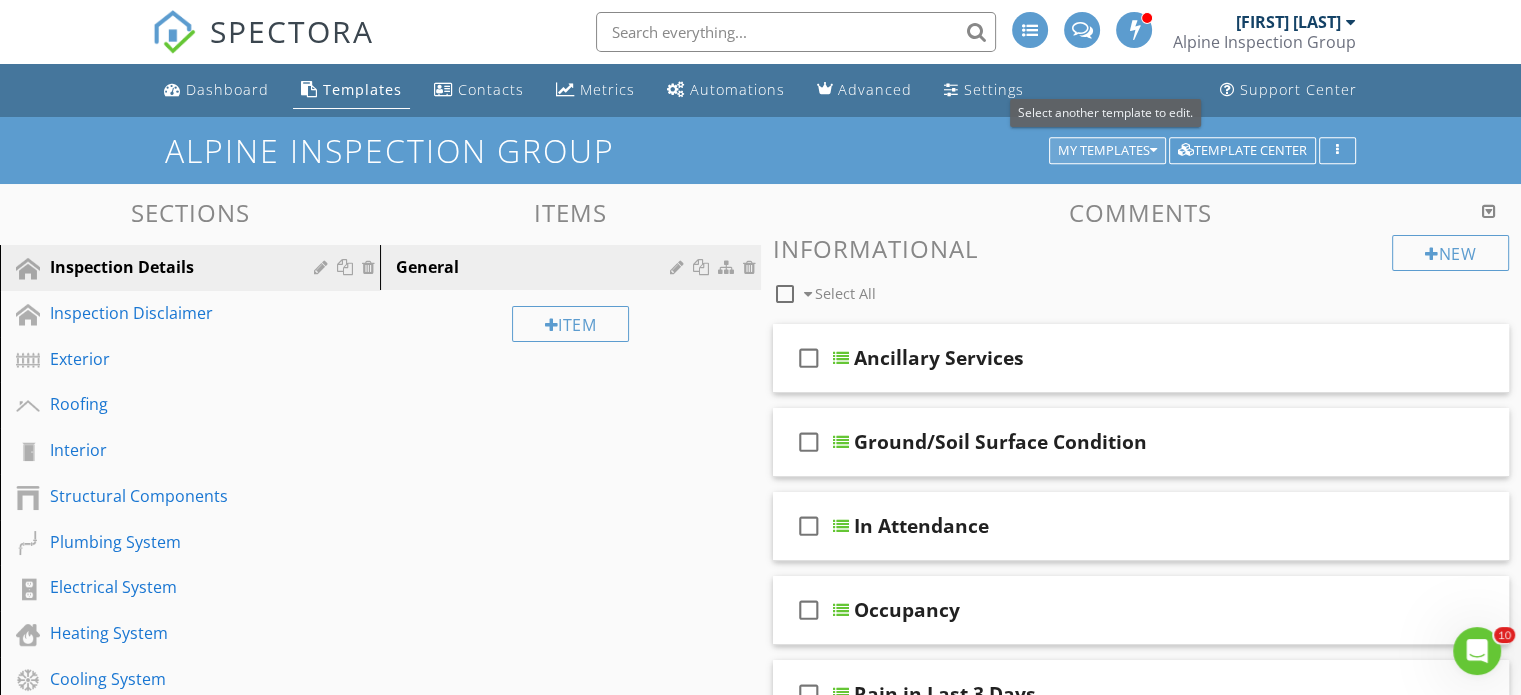 click at bounding box center (1153, 151) 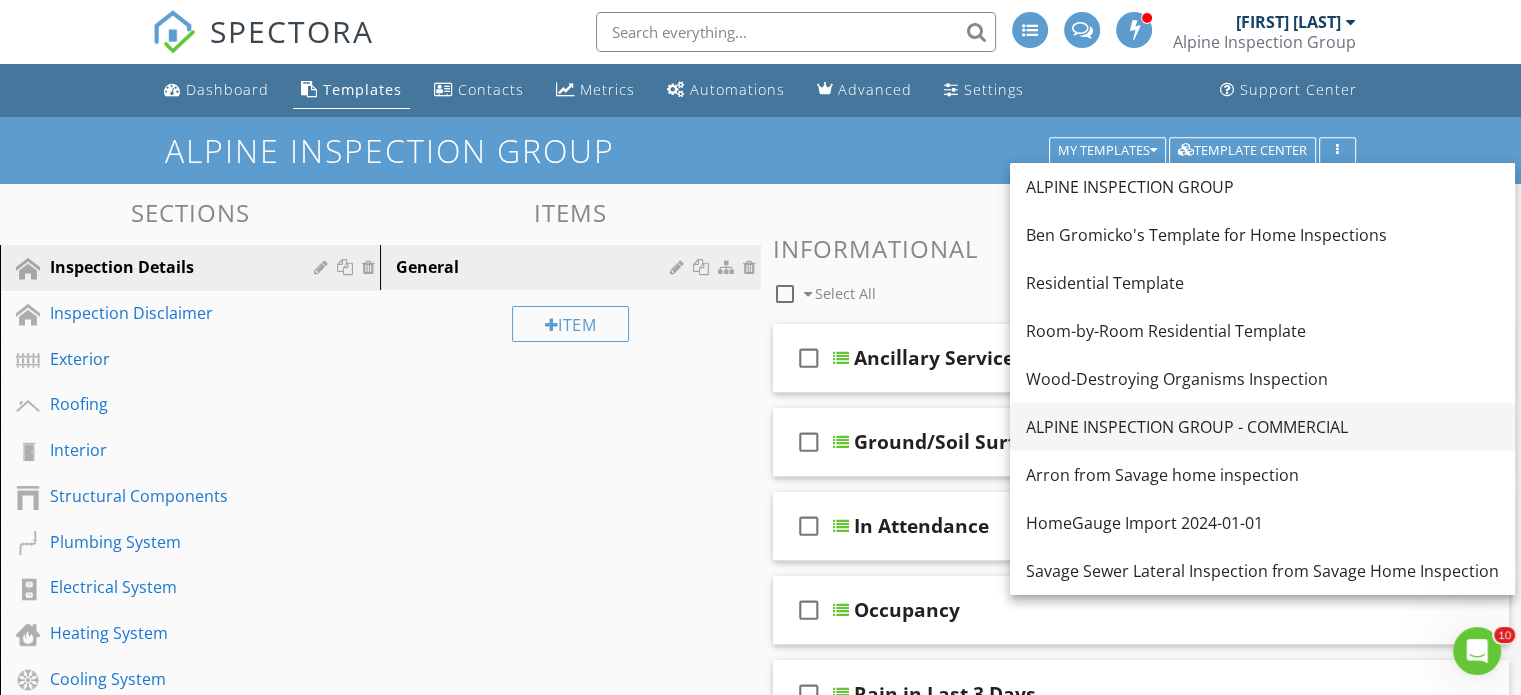click on "ALPINE INSPECTION GROUP - COMMERCIAL" at bounding box center [1262, 427] 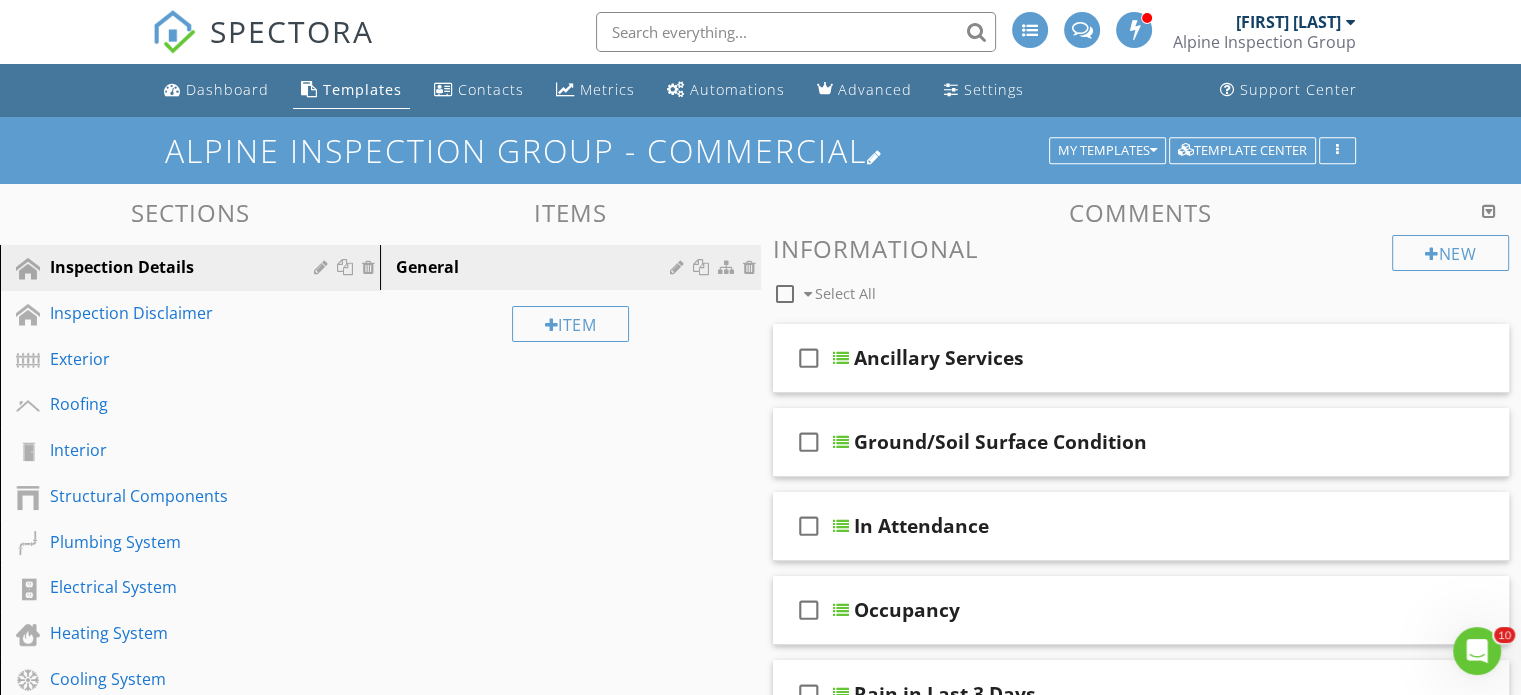 click on "ALPINE INSPECTION GROUP - COMMERCIAL" at bounding box center [760, 150] 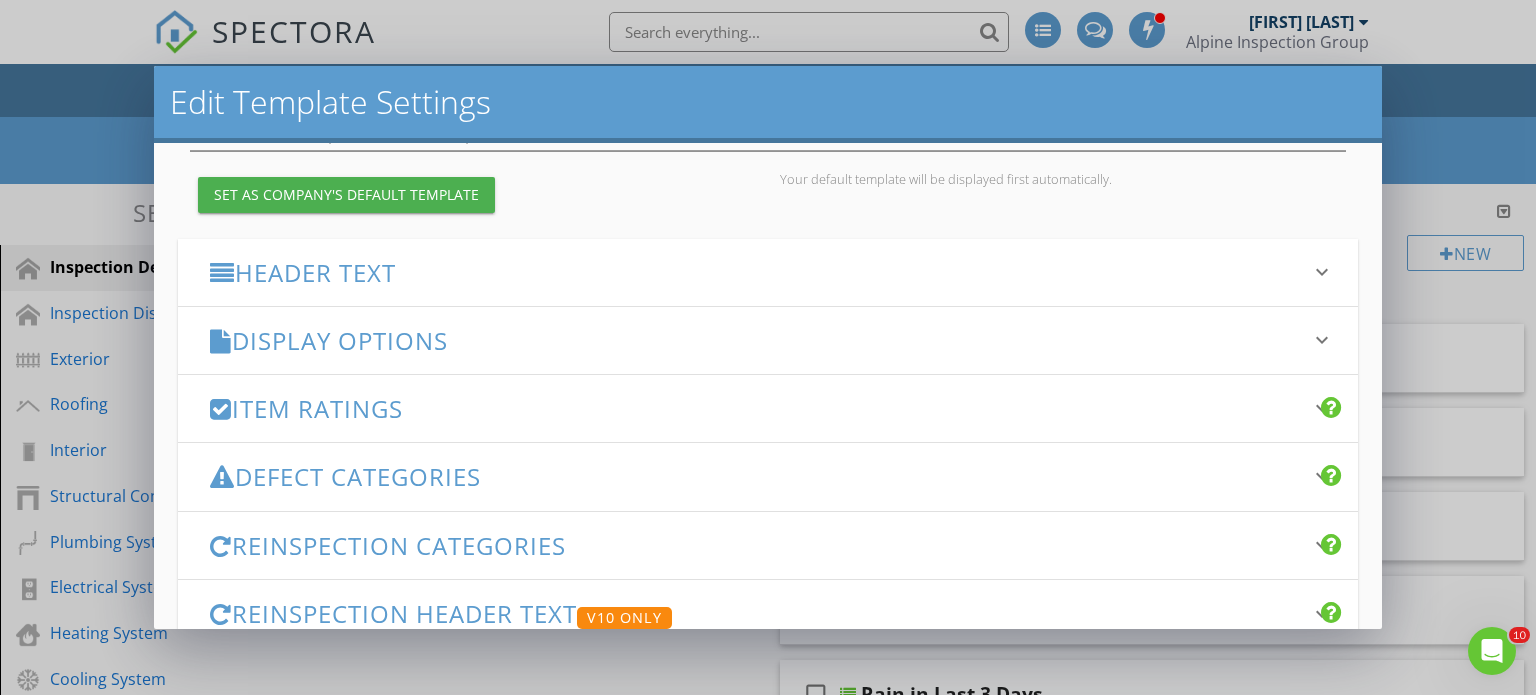 scroll, scrollTop: 200, scrollLeft: 0, axis: vertical 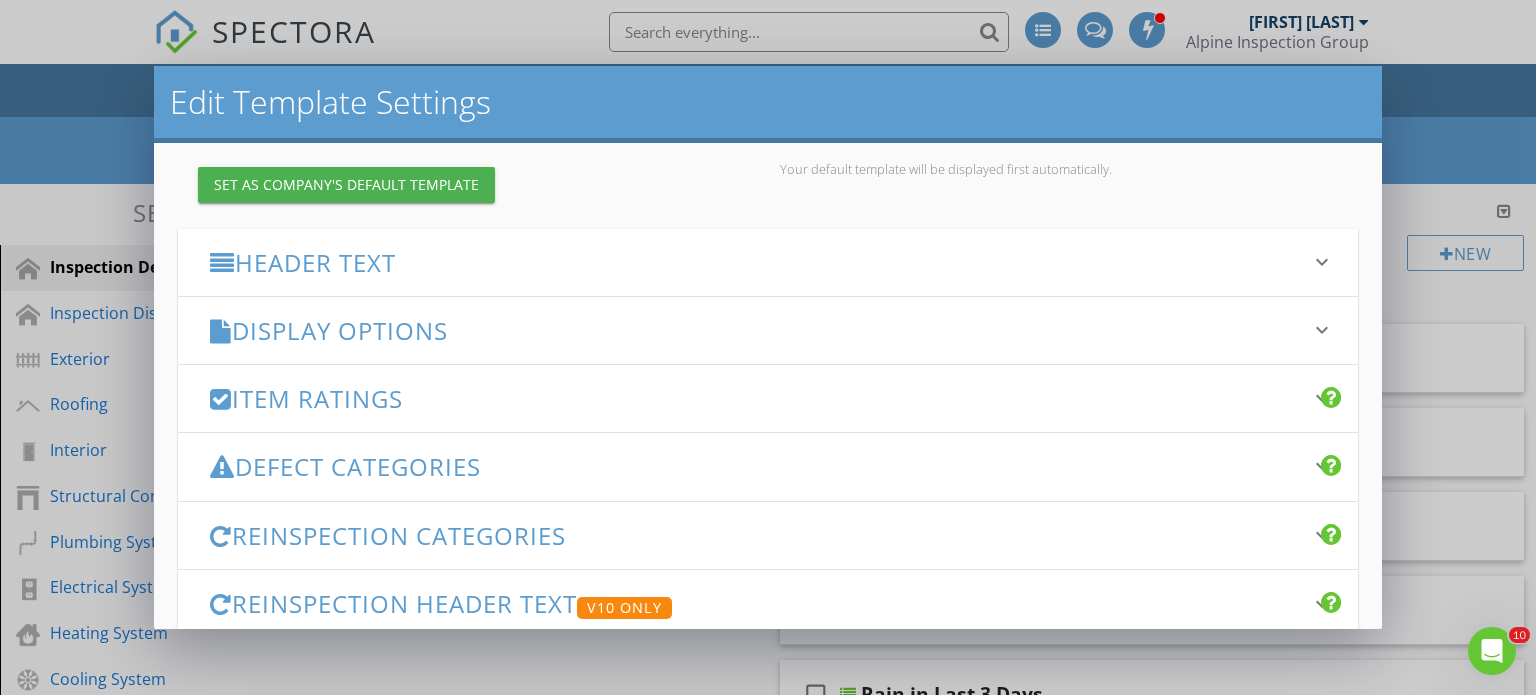 click on "keyboard_arrow_down" at bounding box center (1322, 330) 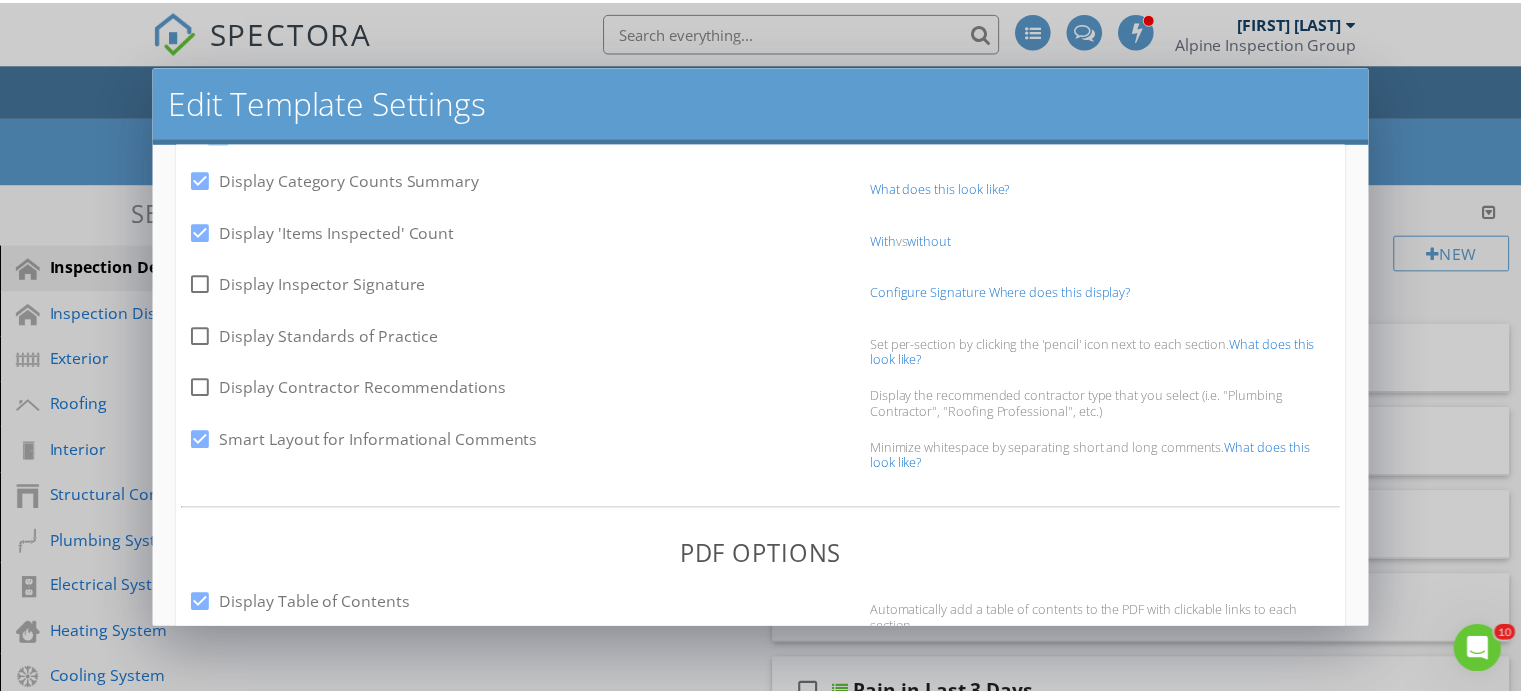 scroll, scrollTop: 100, scrollLeft: 0, axis: vertical 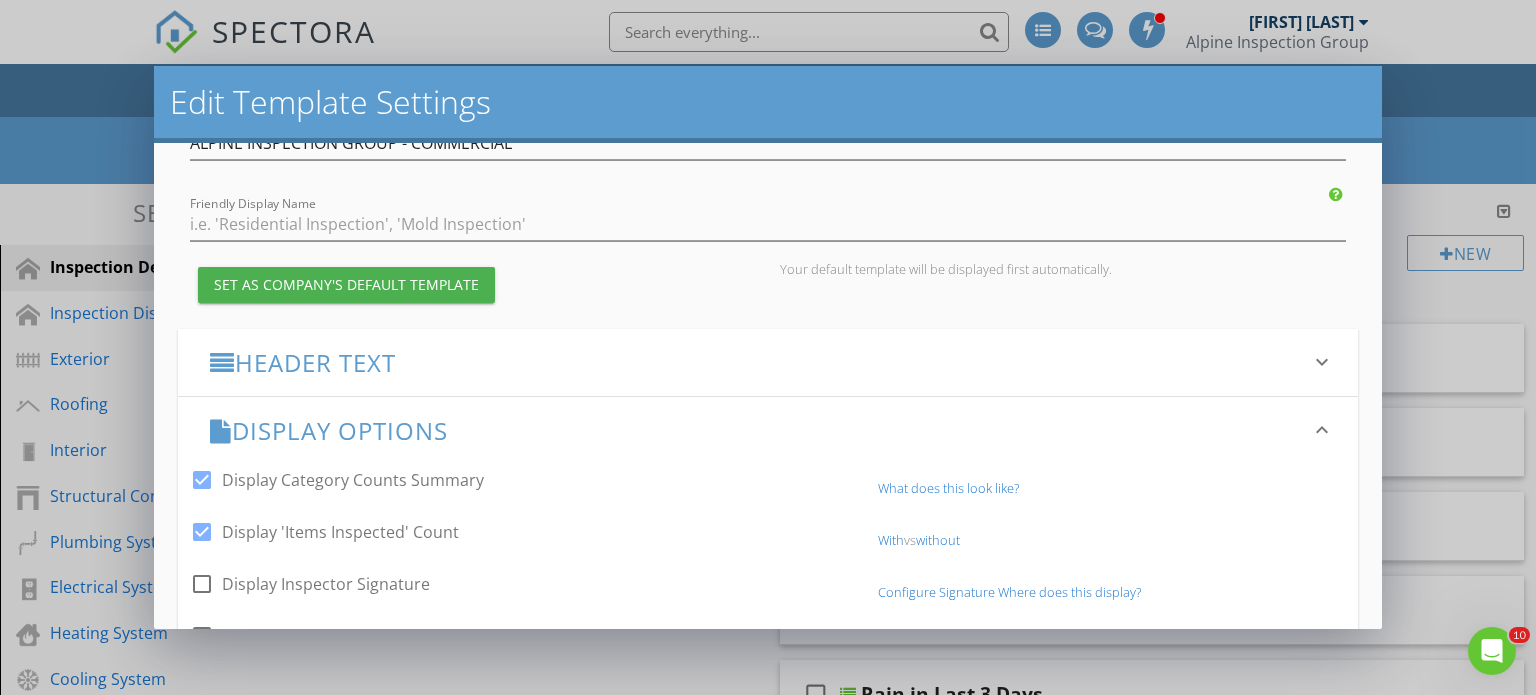 click on "Edit Template Settings   Changes to these settings only affect future reports.     Name ALPINE INSPECTION GROUP - COMMERCIAL     Friendly Display Name
Set as Company's Default Template
Your default template will be displayed first
automatically.
Header Text
keyboard_arrow_down   Full Report Header Text   Inline Style XLarge Large Normal Small Light Small/Light Bold Italic Underline Colors Ordered List Unordered List Align Align Left Align Center Align Right Align Justify Insert Link Insert Image Insert Video Insert Table Code View Clear Formatting This inspection is based on CCPIA Commercial Standards of Practice (ComSOP)   https://ccpia.org/standards-of-practice/ All components designated for inspection in the CCPIA ComSOP   Alpine Inspection Group How to read this report:   The inspection report is presented in 3 versions:   2. A Full Report version in PDF format, all sections are listed in order   Minor Concern (in blue)" at bounding box center (768, 347) 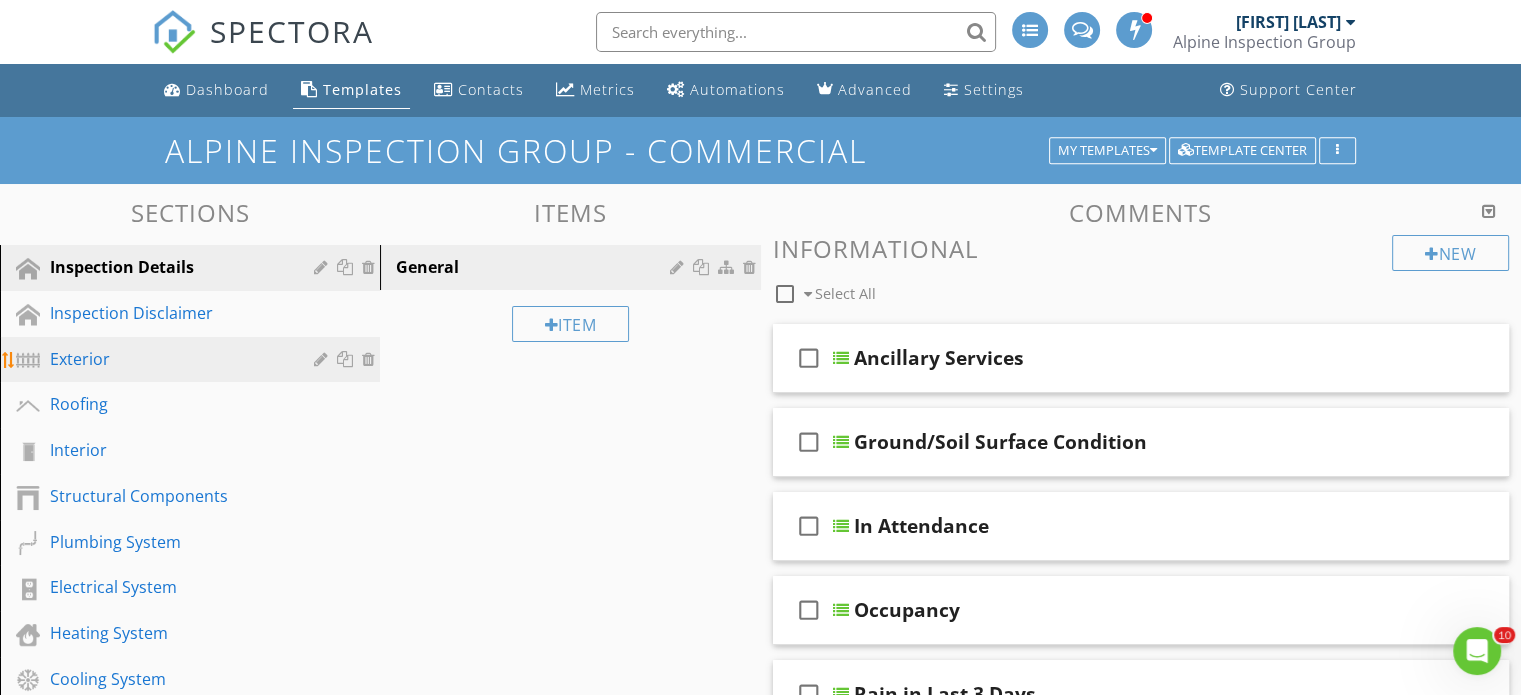 click on "Exterior" at bounding box center (193, 360) 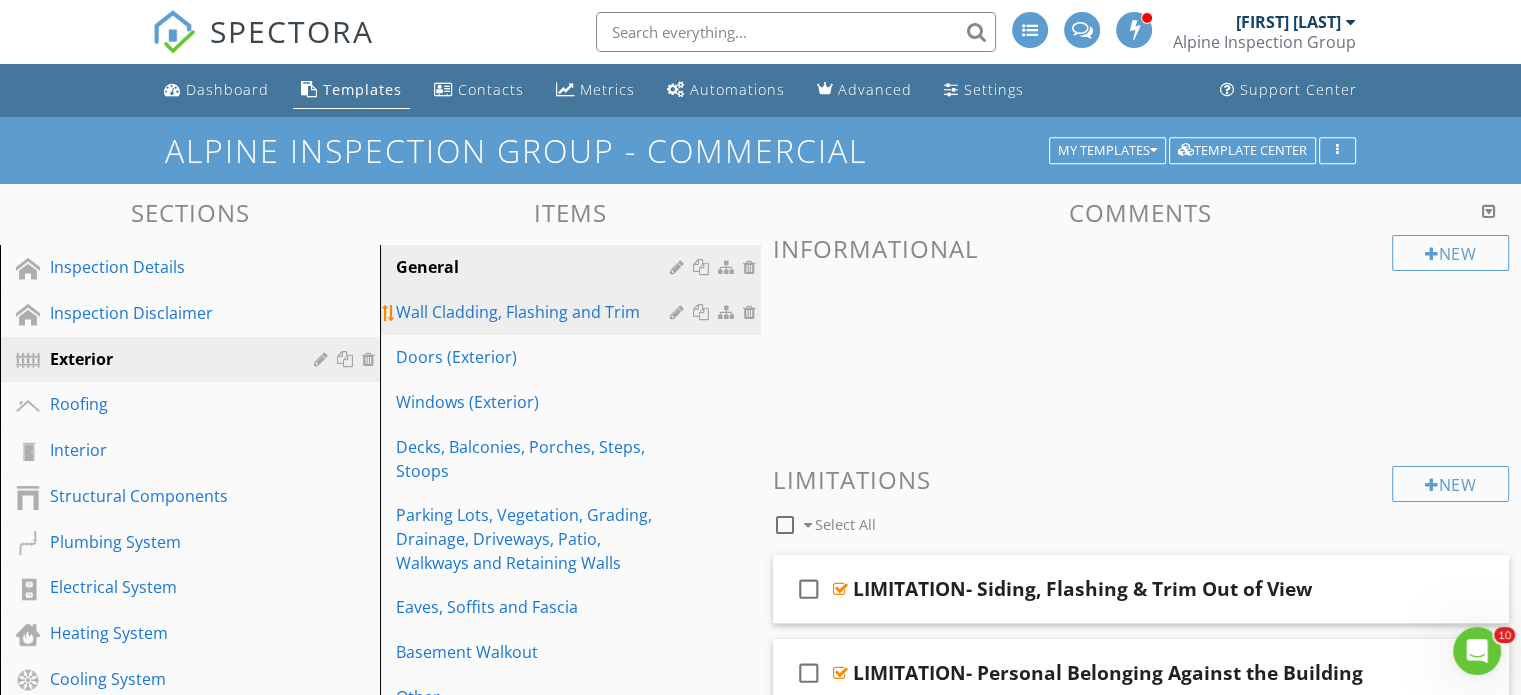click on "Wall Cladding, Flashing and Trim" at bounding box center [535, 312] 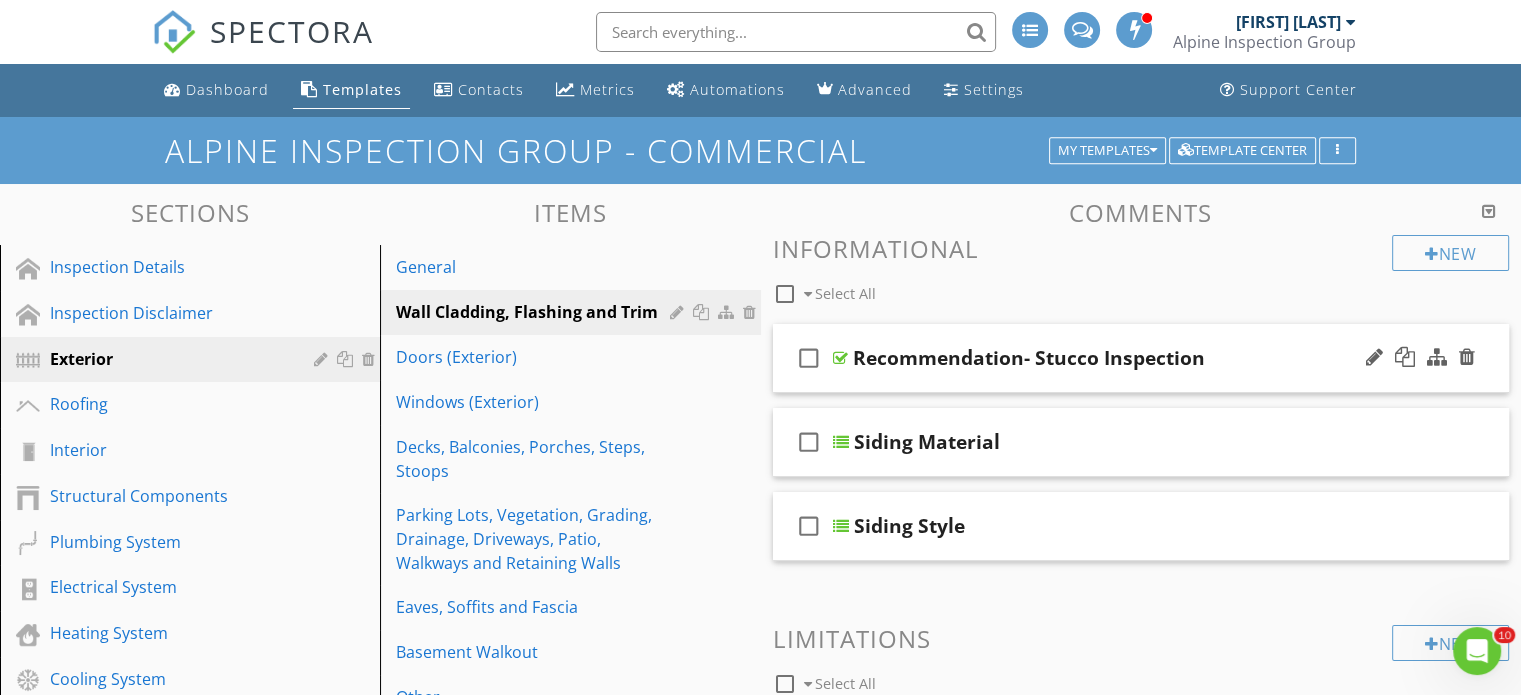 click at bounding box center [840, 358] 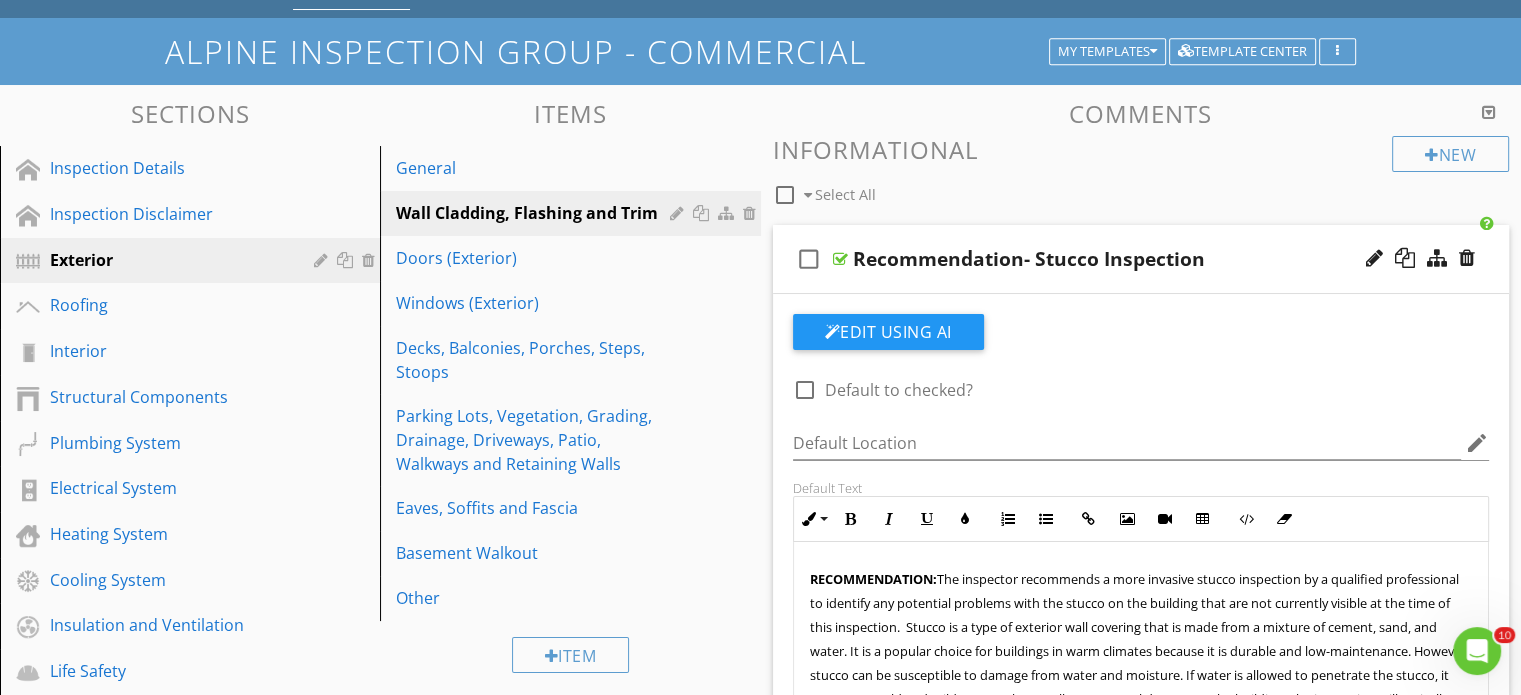 scroll, scrollTop: 200, scrollLeft: 0, axis: vertical 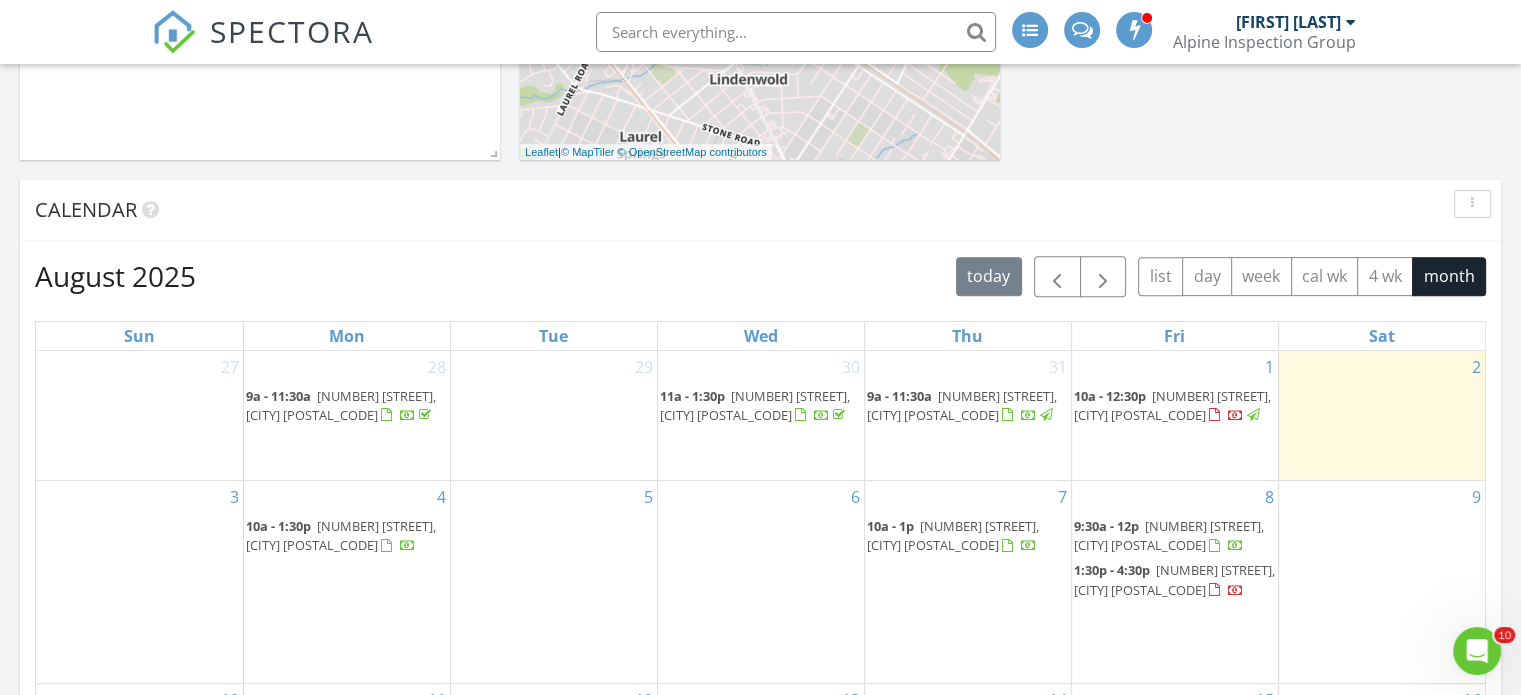 click on "[NUMBER] [STREET], [CITY] [POSTAL_CODE]" at bounding box center (341, 405) 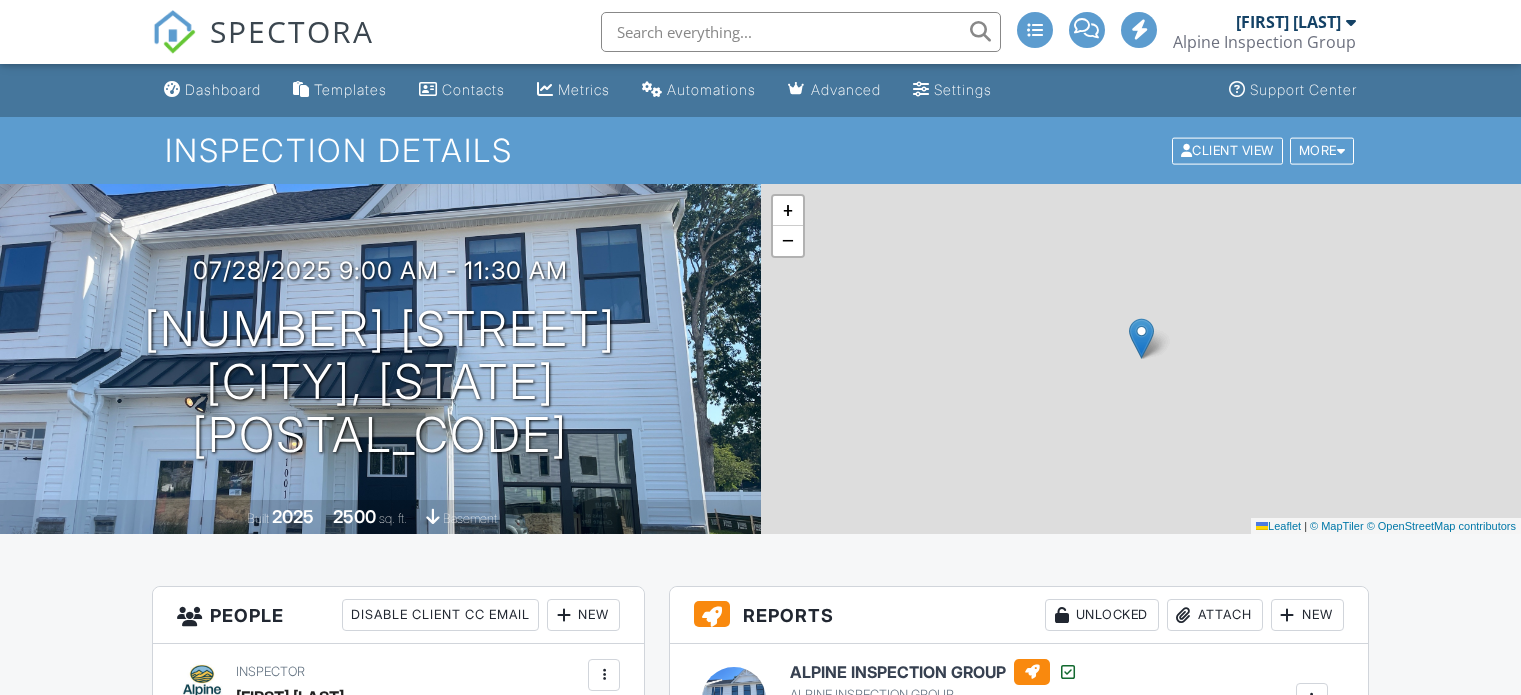 scroll, scrollTop: 400, scrollLeft: 0, axis: vertical 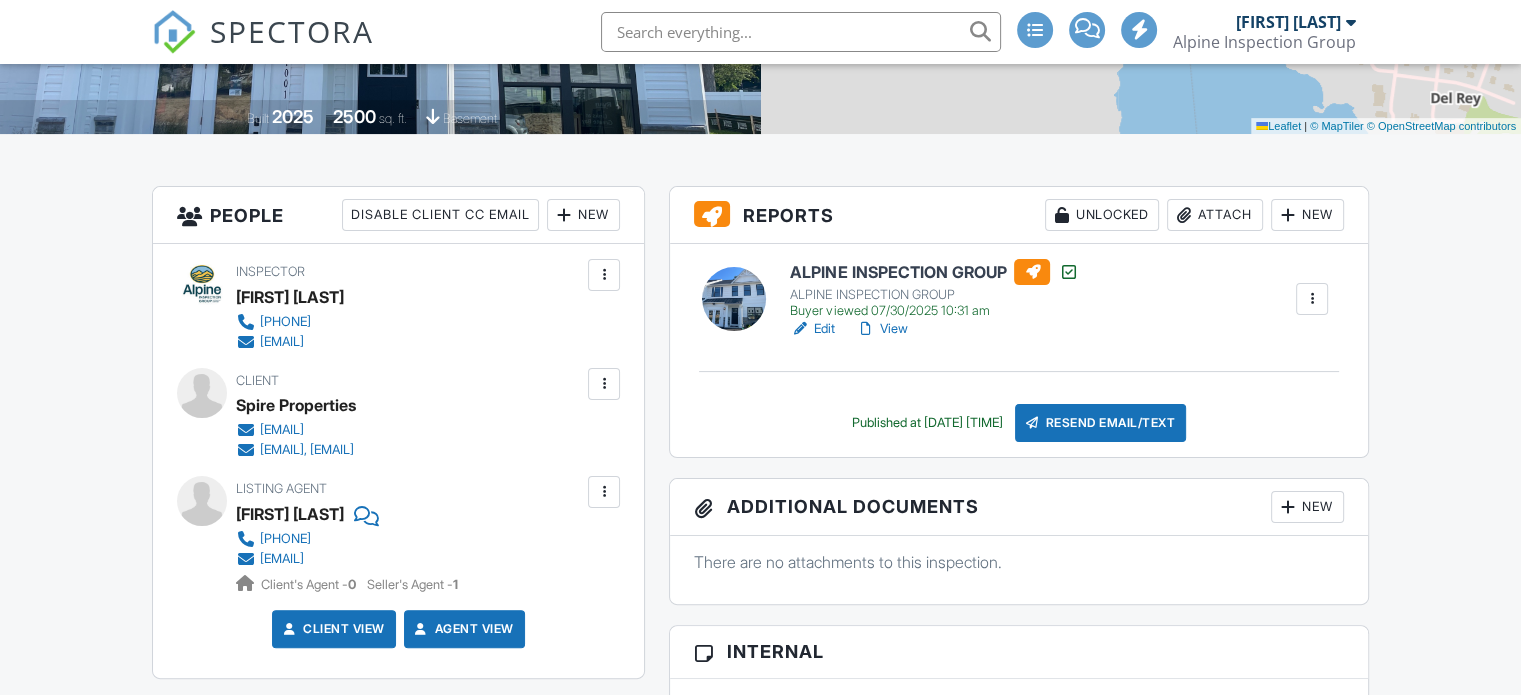 click on "Attach" at bounding box center (1215, 215) 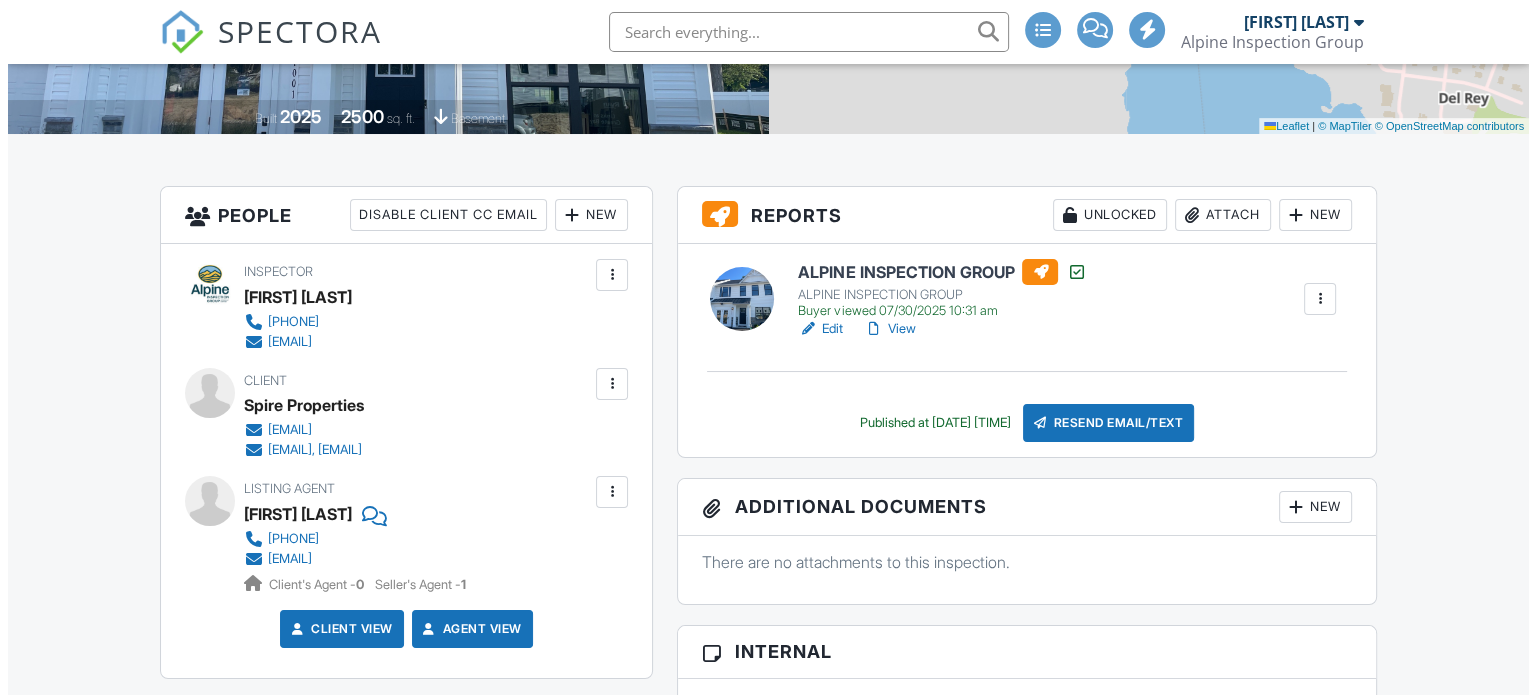 scroll, scrollTop: 400, scrollLeft: 0, axis: vertical 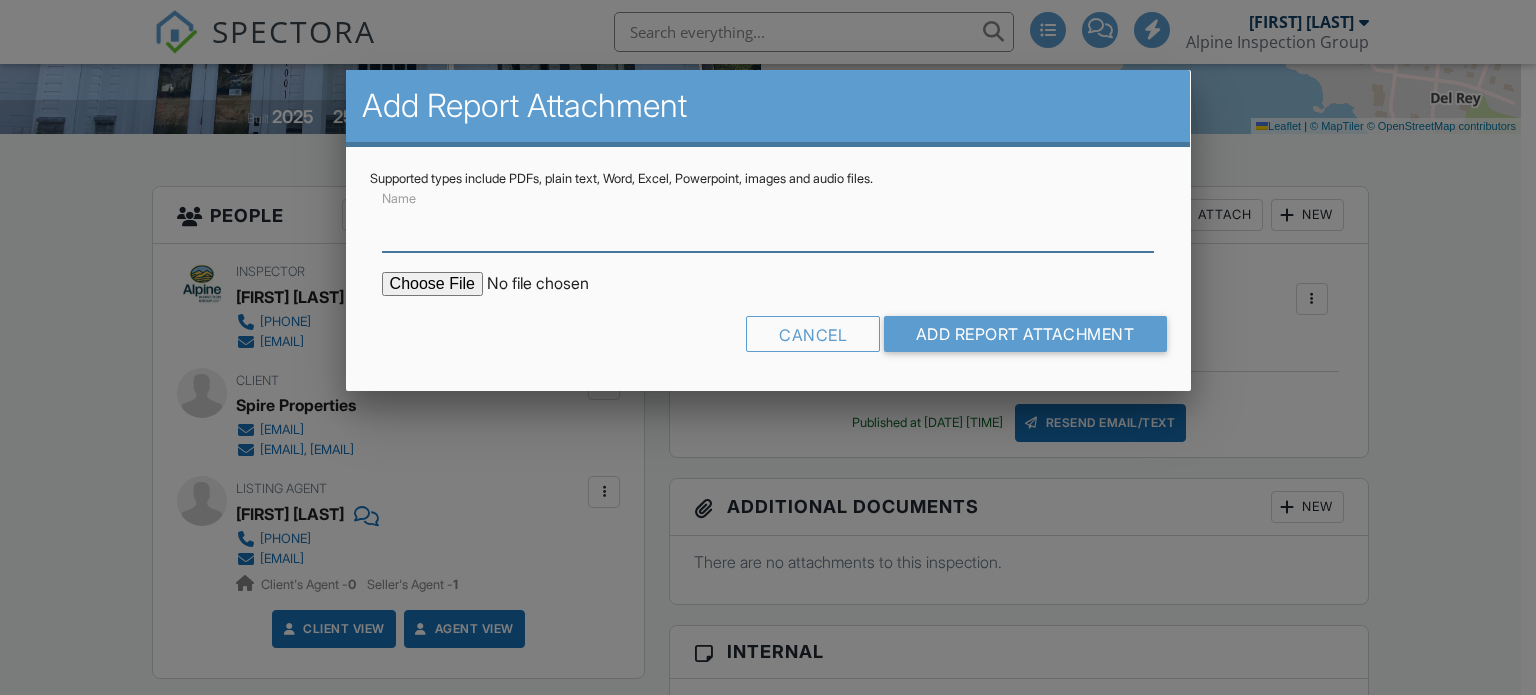 click on "Name" at bounding box center [768, 227] 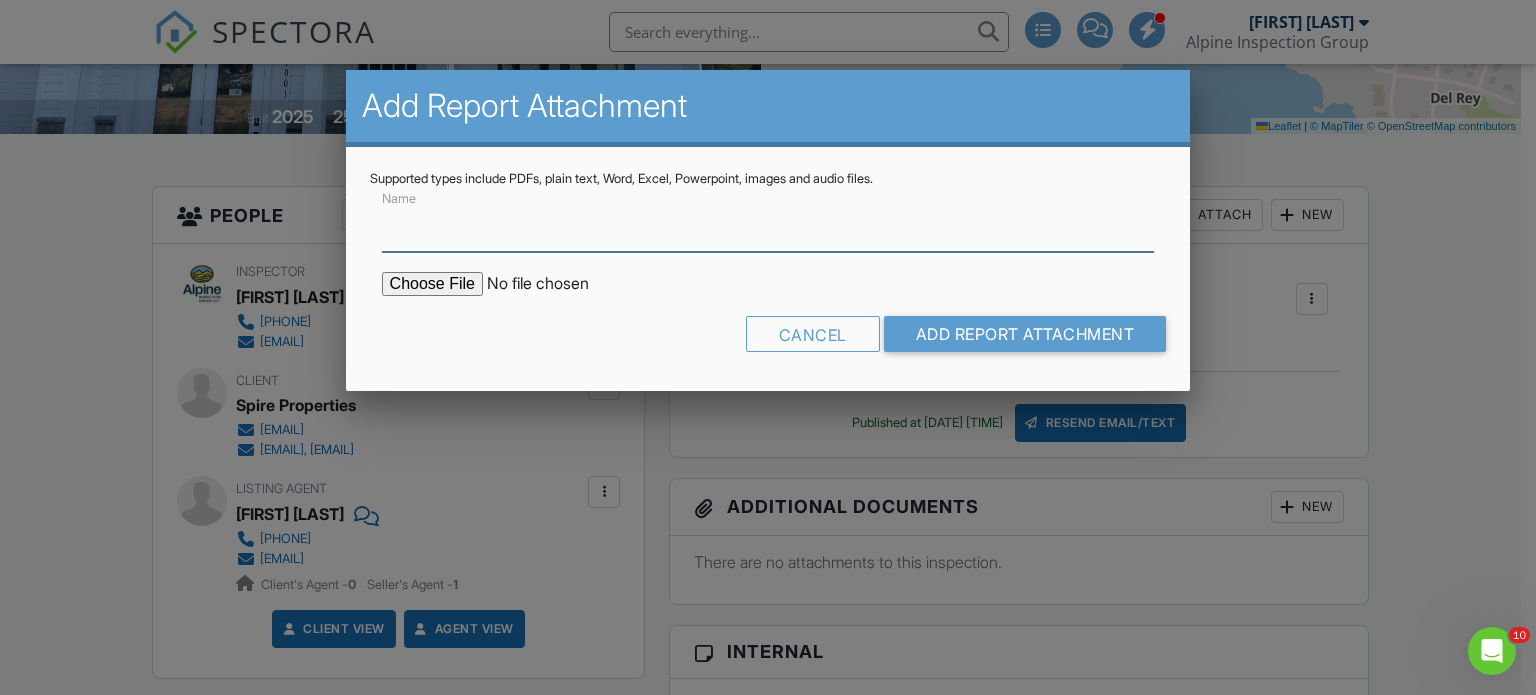 scroll, scrollTop: 0, scrollLeft: 0, axis: both 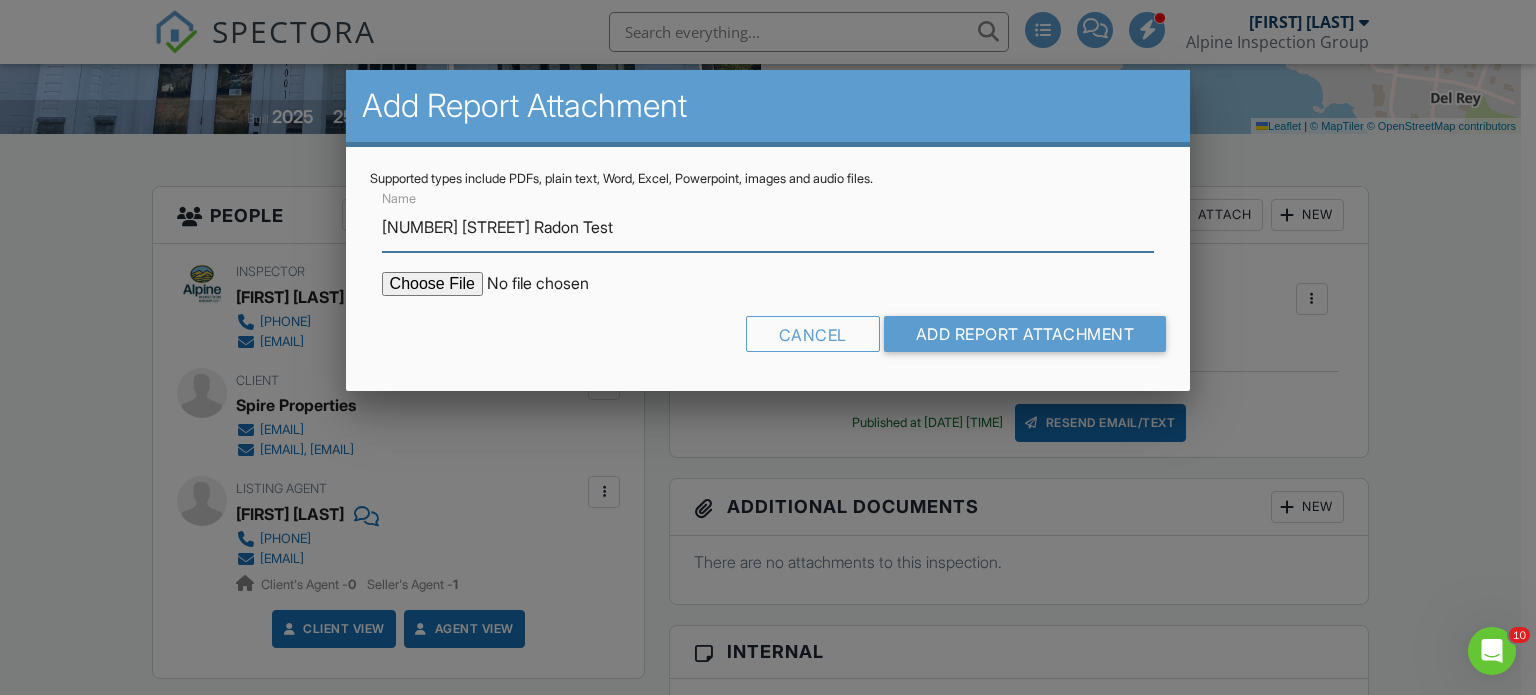 click on "[NUMBER] [STREET] Radon Test" at bounding box center [768, 227] 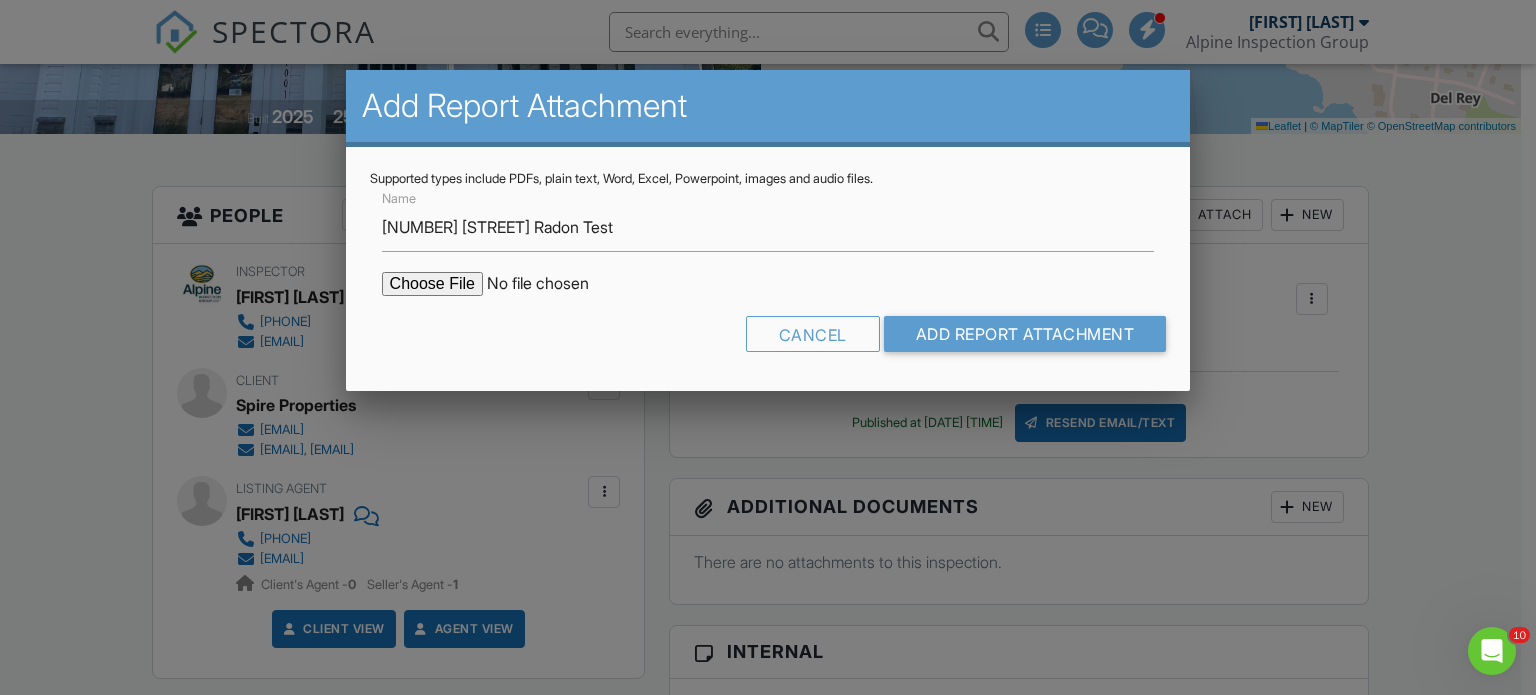 click at bounding box center (552, 284) 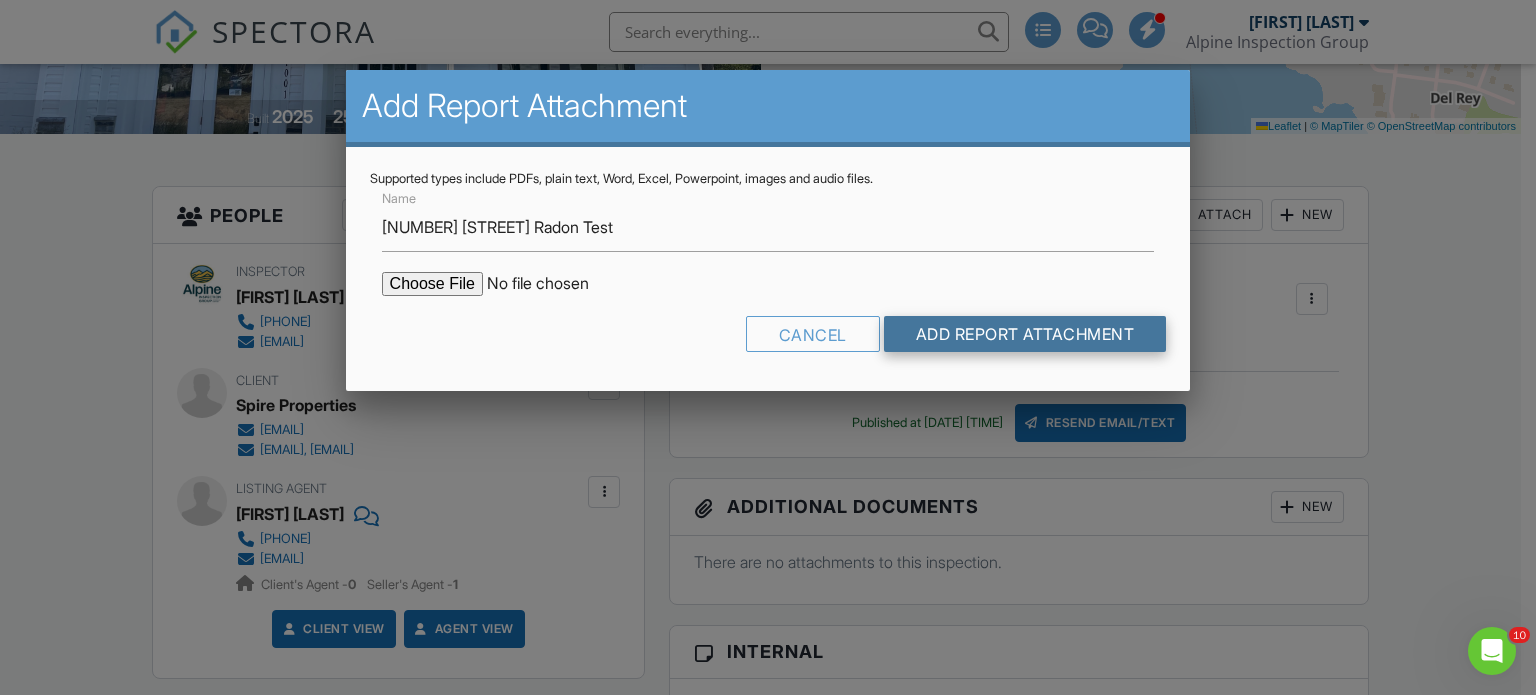 click on "Add Report Attachment" at bounding box center (1025, 334) 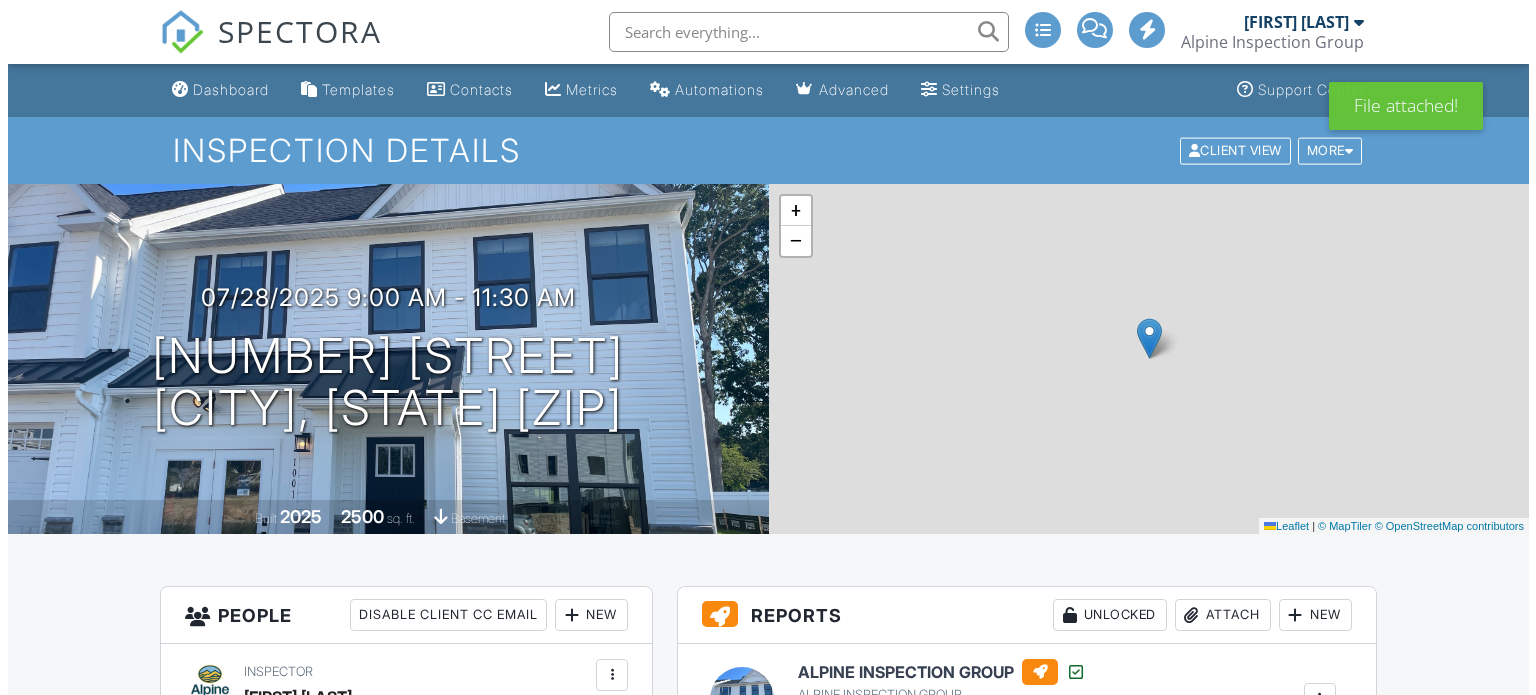 scroll, scrollTop: 300, scrollLeft: 0, axis: vertical 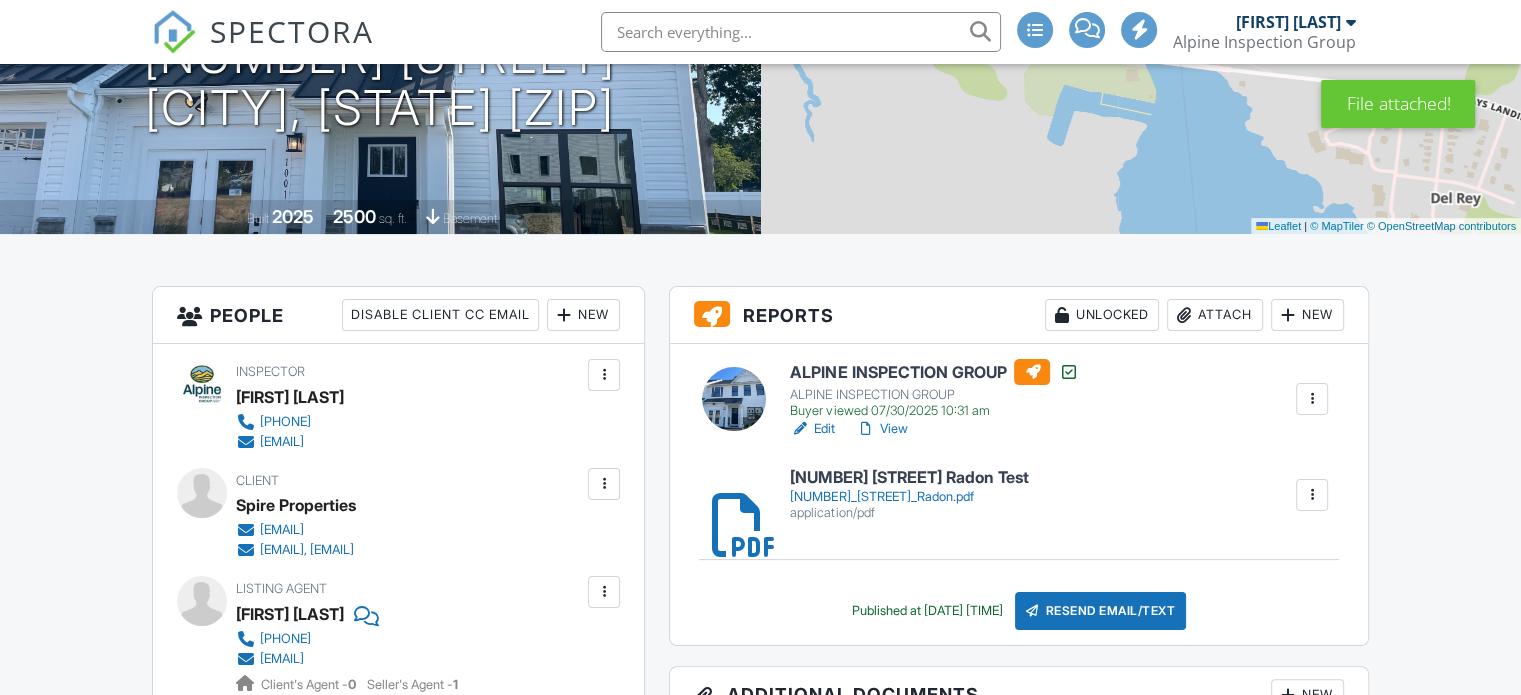 click on "Resend Email/Text" at bounding box center (1101, 611) 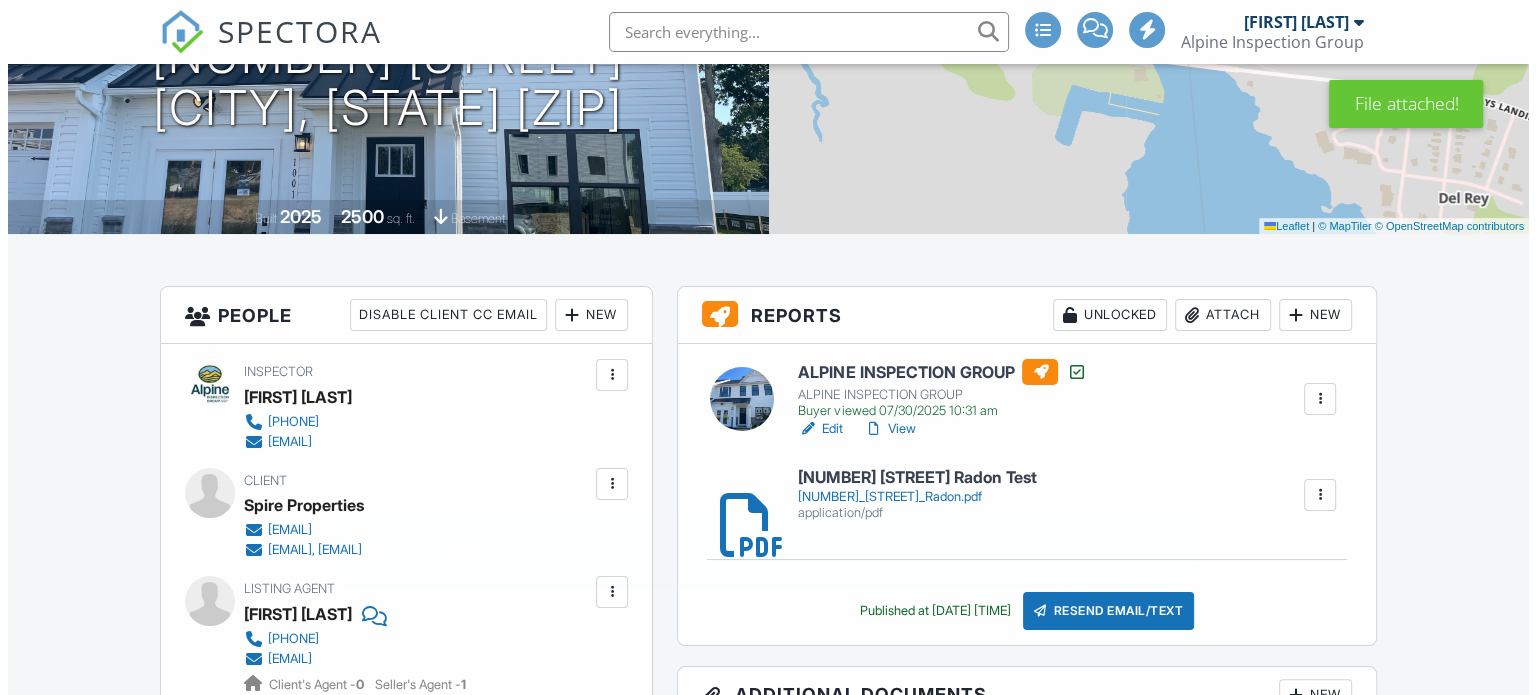 scroll, scrollTop: 300, scrollLeft: 0, axis: vertical 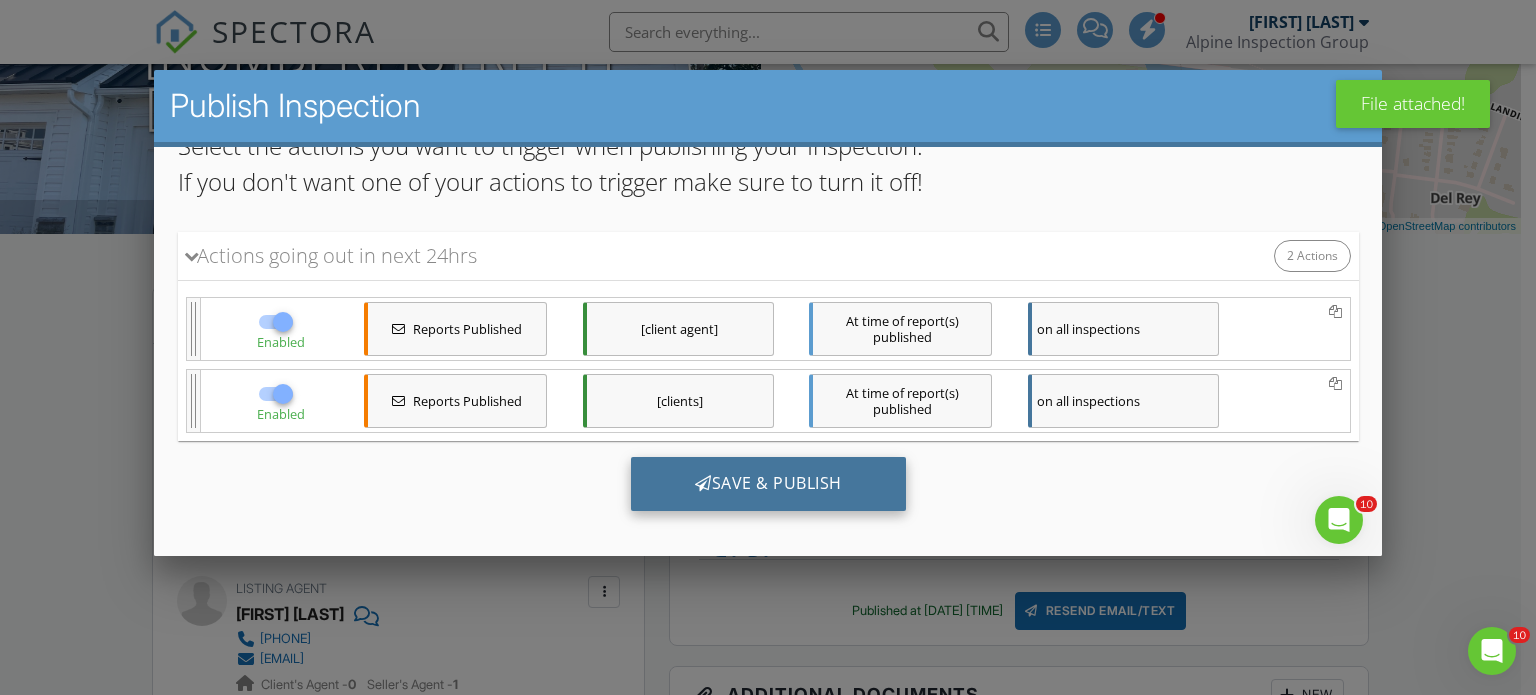 click on "Save & Publish" at bounding box center (767, 483) 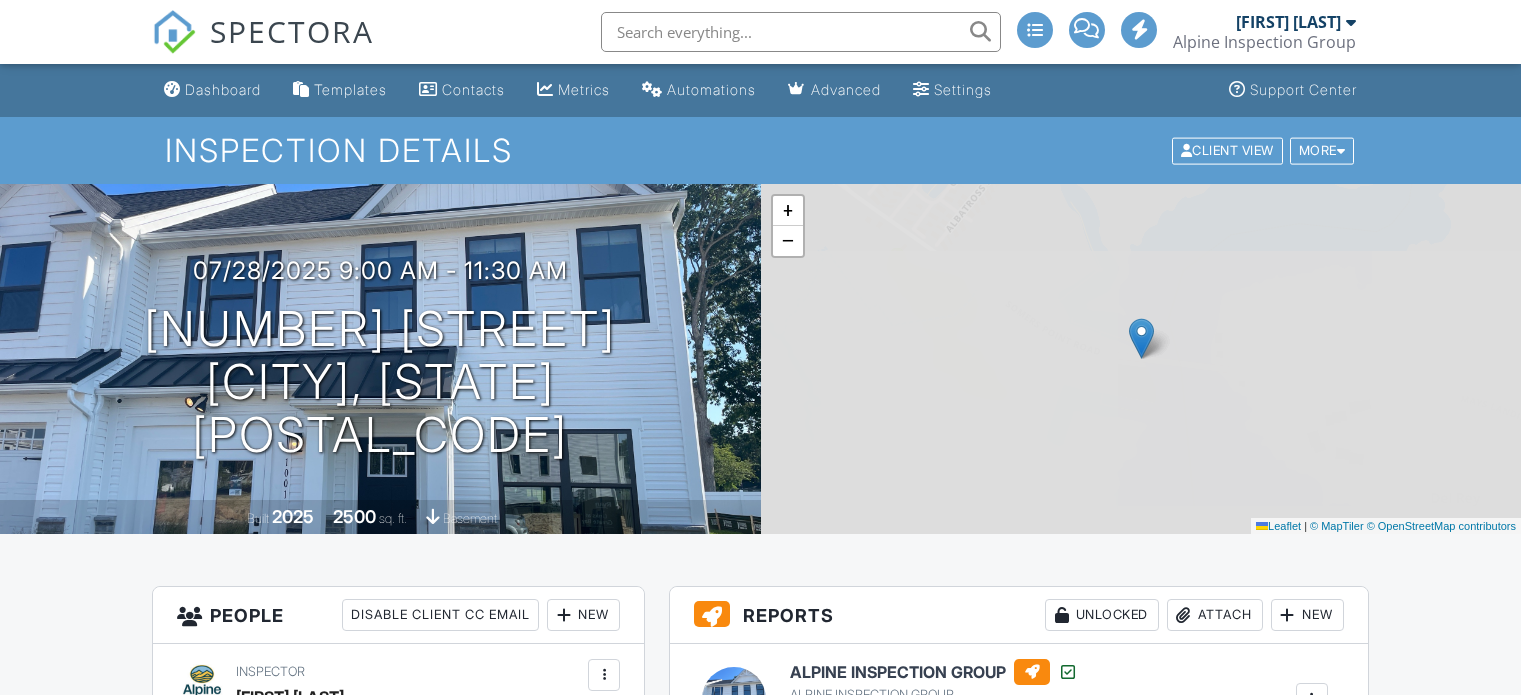 scroll, scrollTop: 0, scrollLeft: 0, axis: both 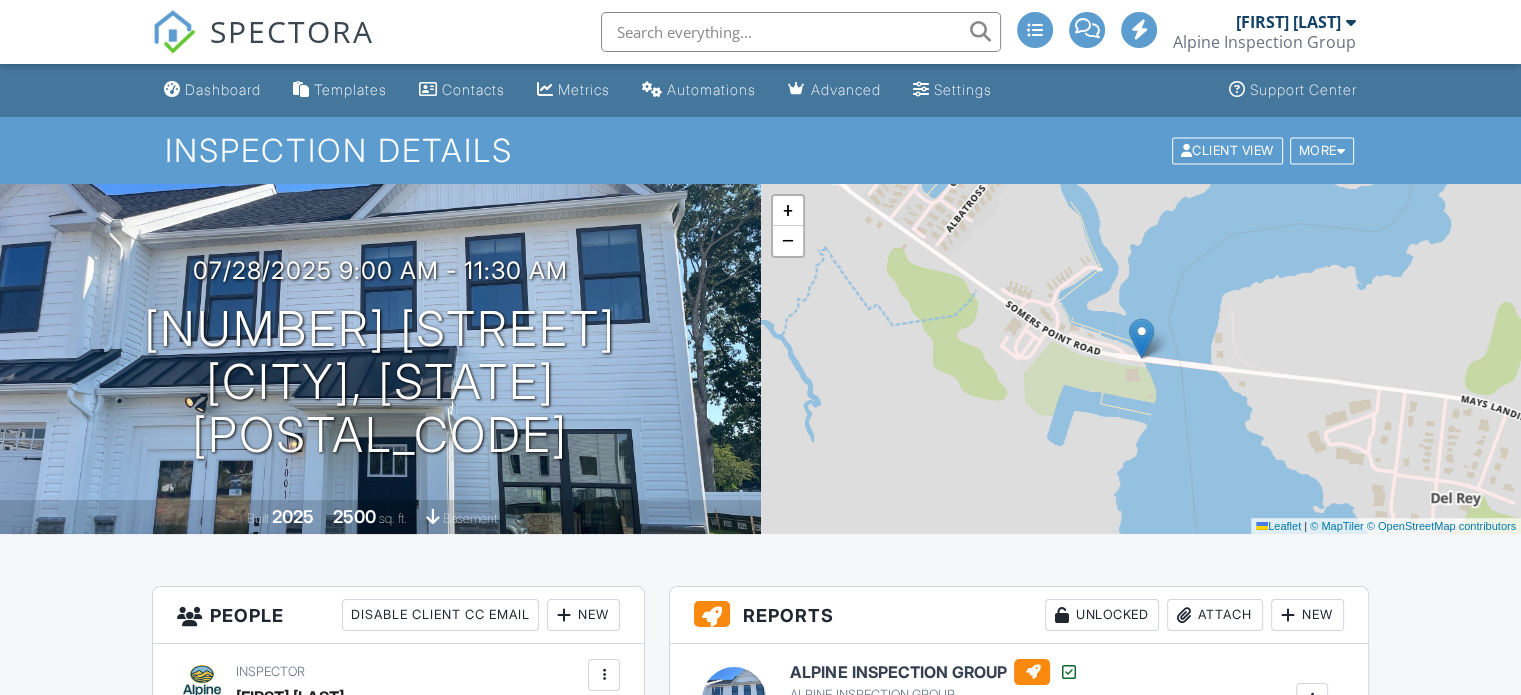 click on "SPECTORA" at bounding box center (292, 31) 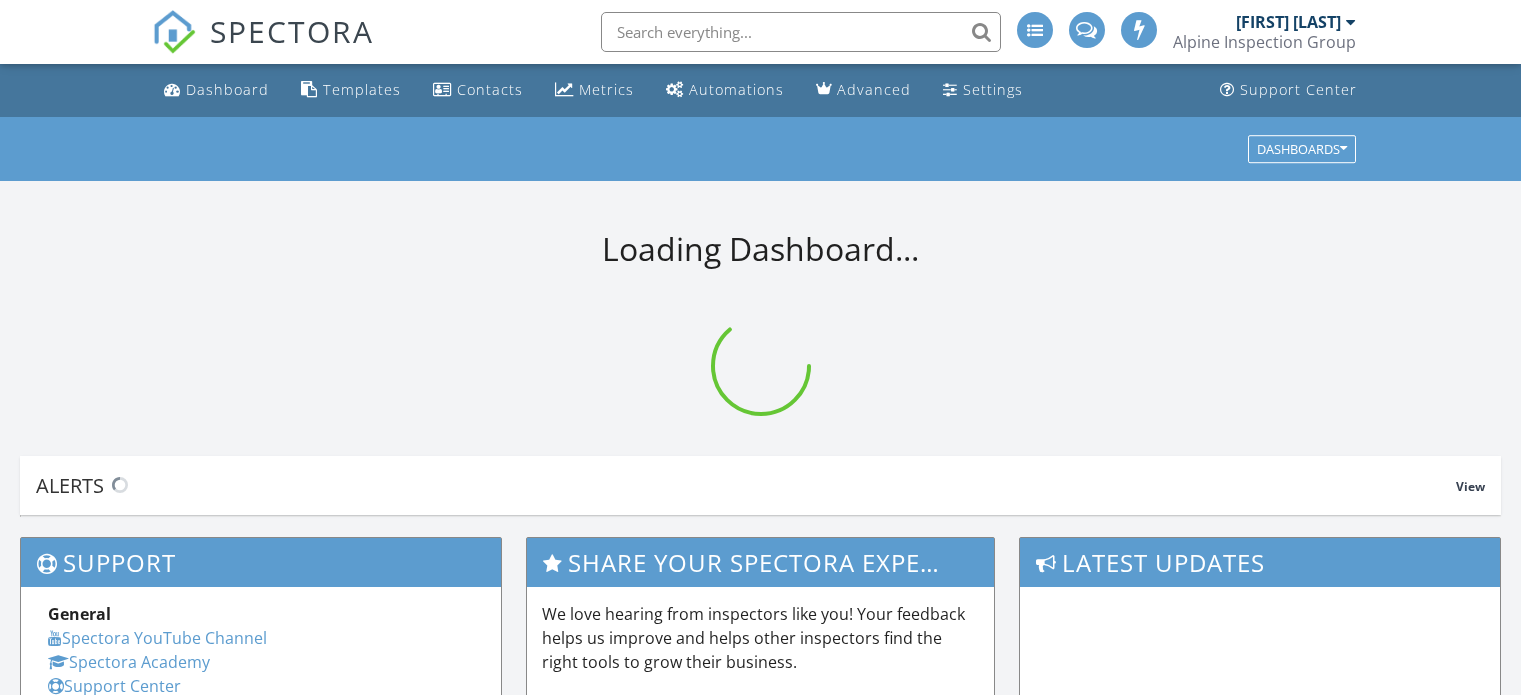 scroll, scrollTop: 0, scrollLeft: 0, axis: both 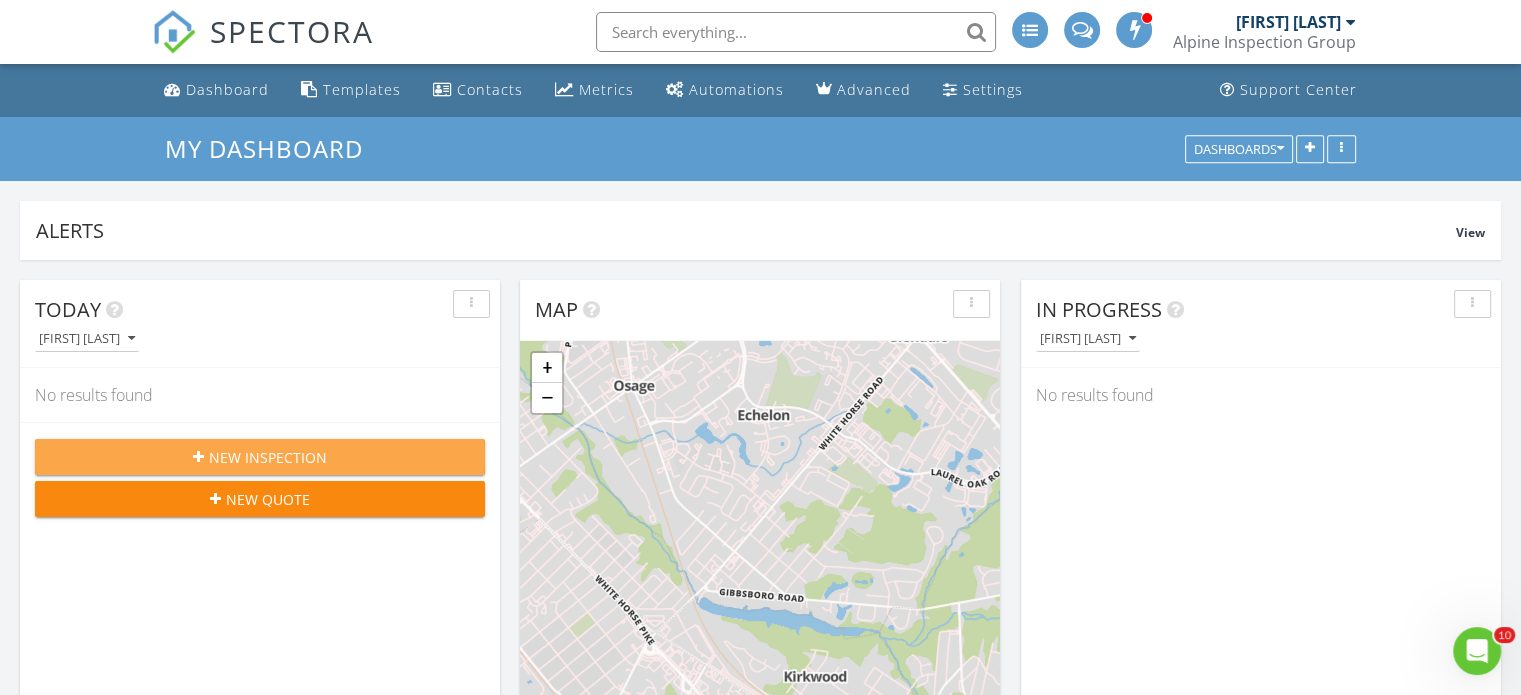 click on "New Inspection" at bounding box center (268, 457) 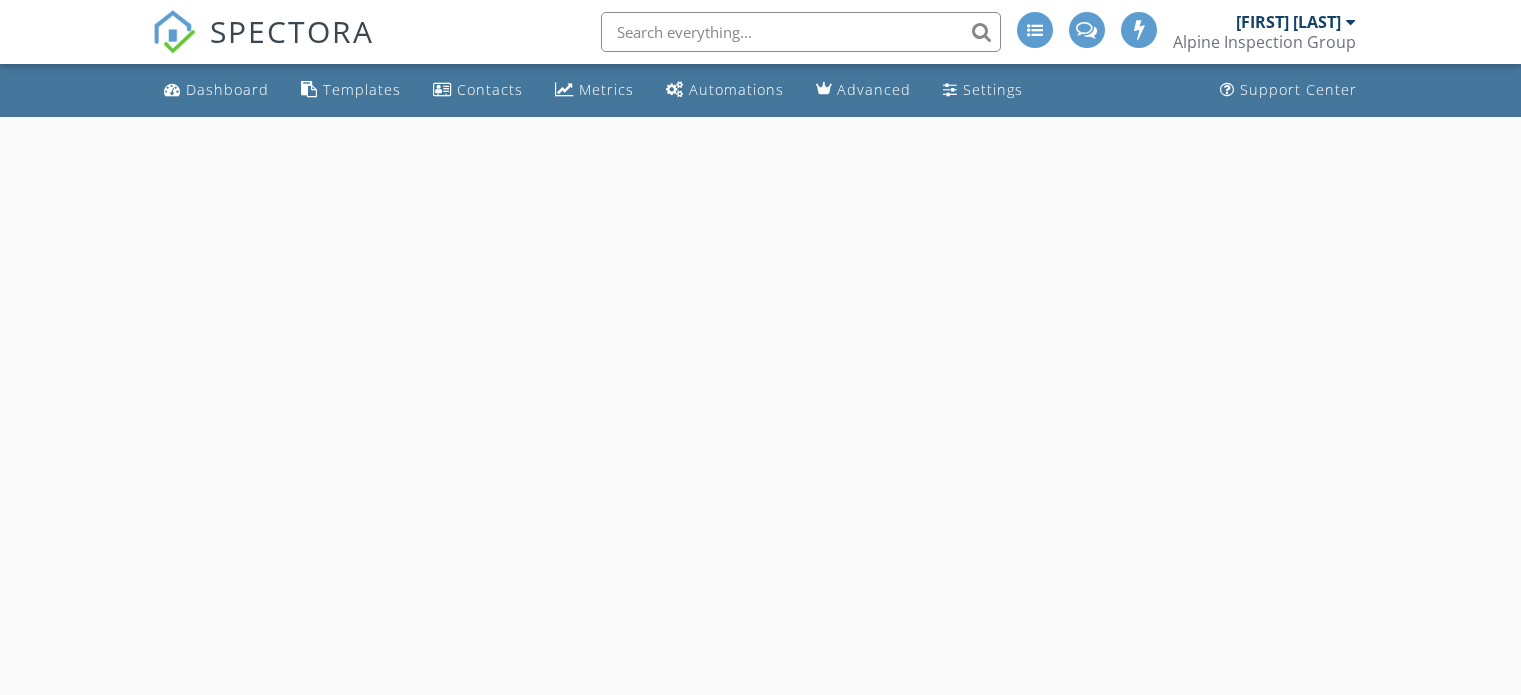 scroll, scrollTop: 0, scrollLeft: 0, axis: both 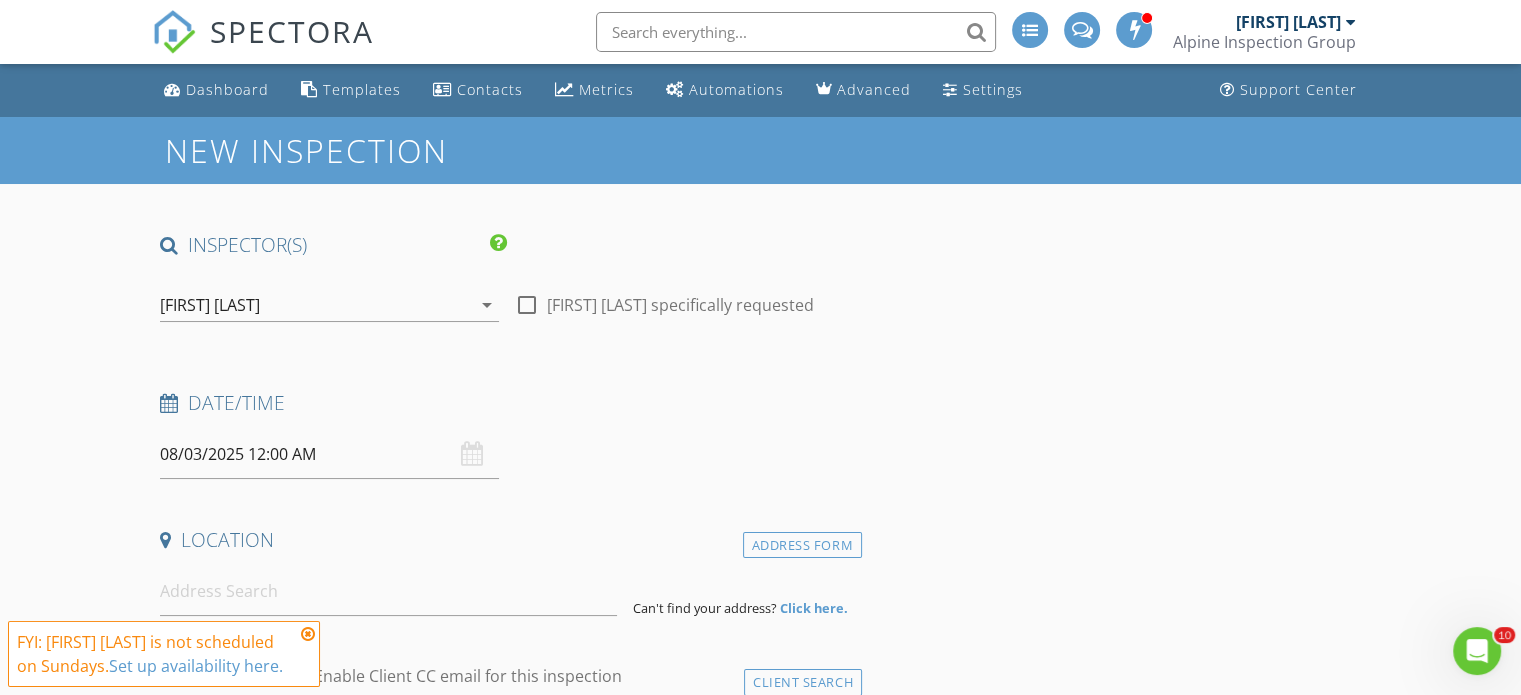 click on "08/03/2025 12:00 AM" at bounding box center [329, 454] 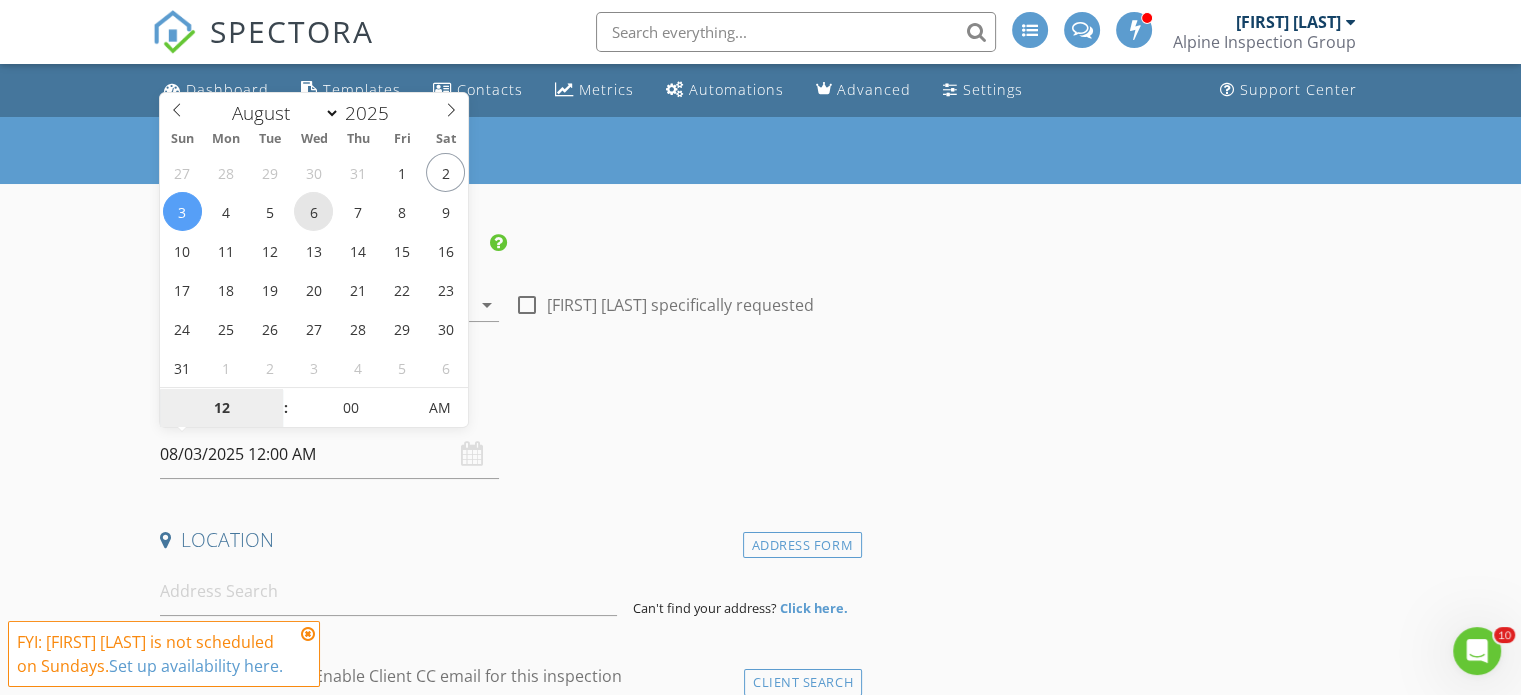 type on "08/06/2025 12:00 AM" 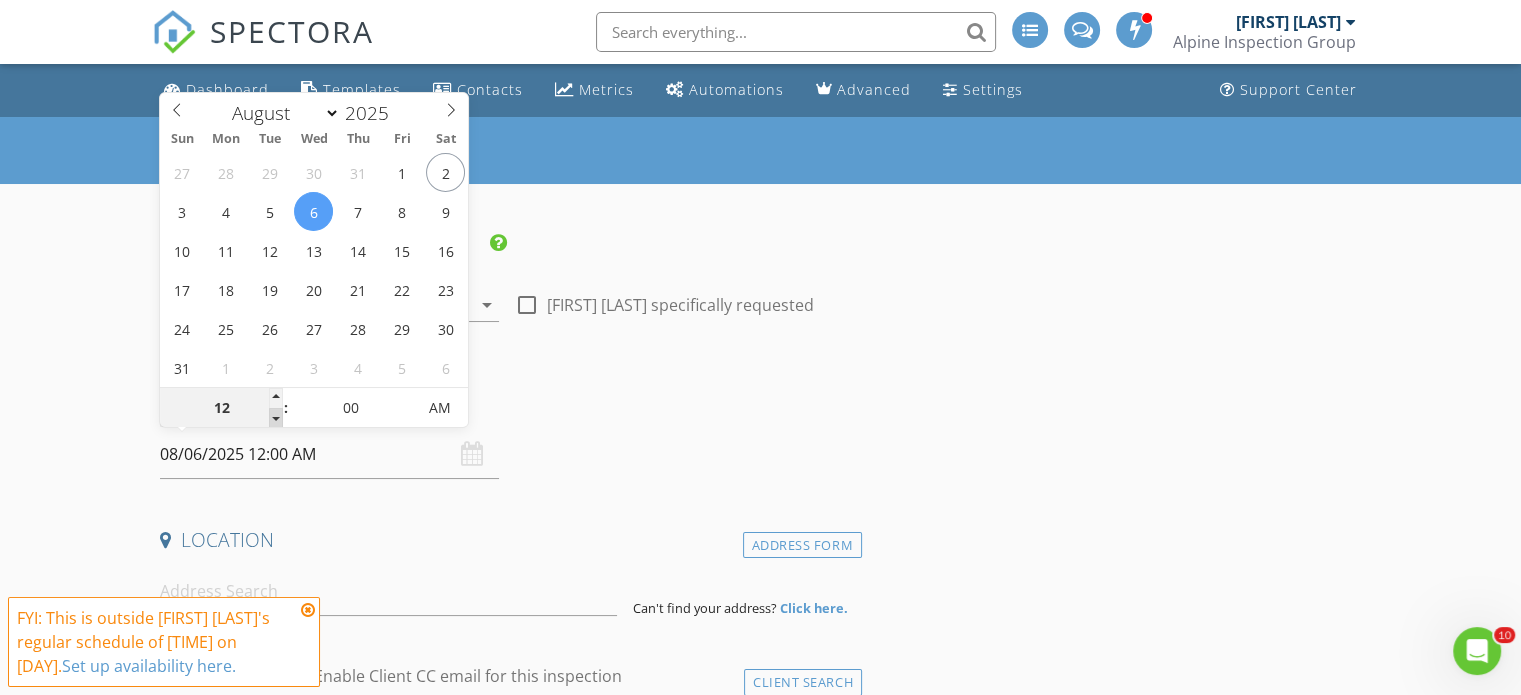 type on "11" 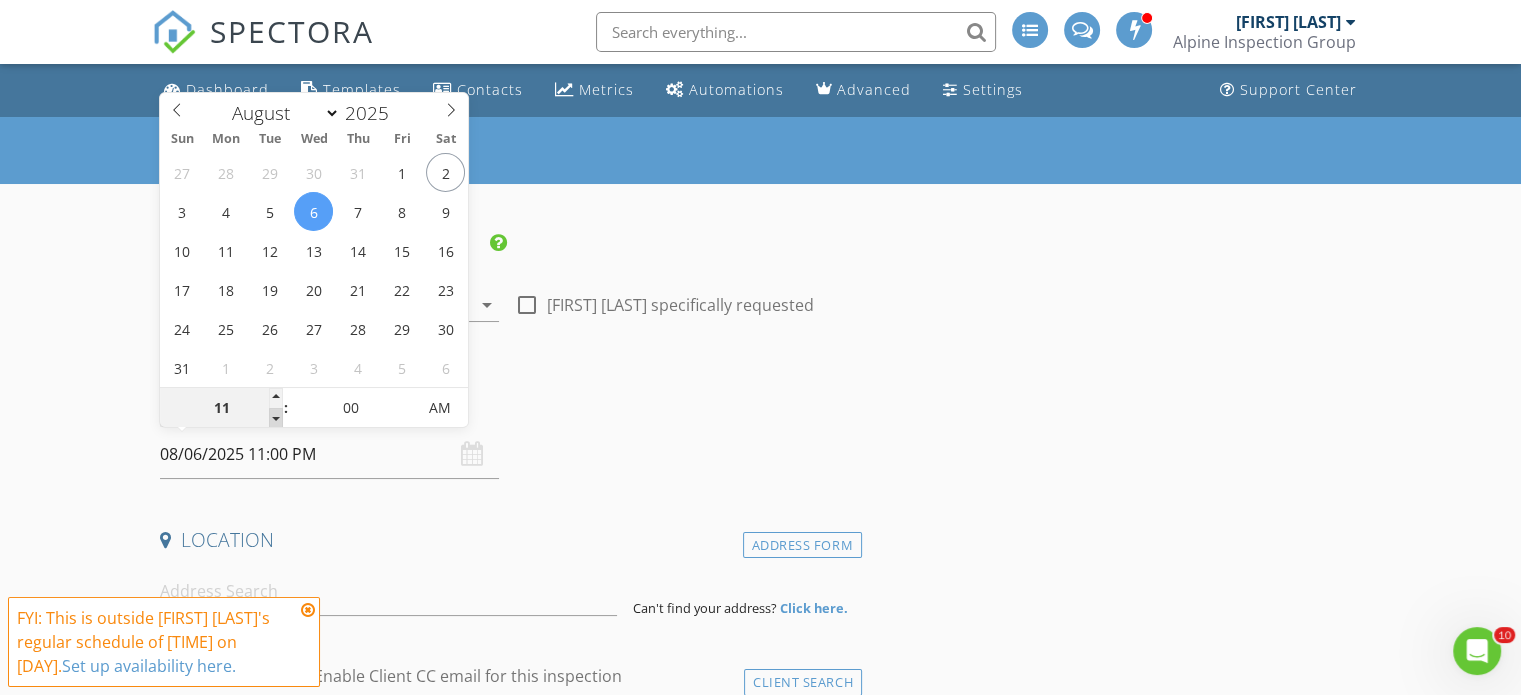 click at bounding box center [276, 418] 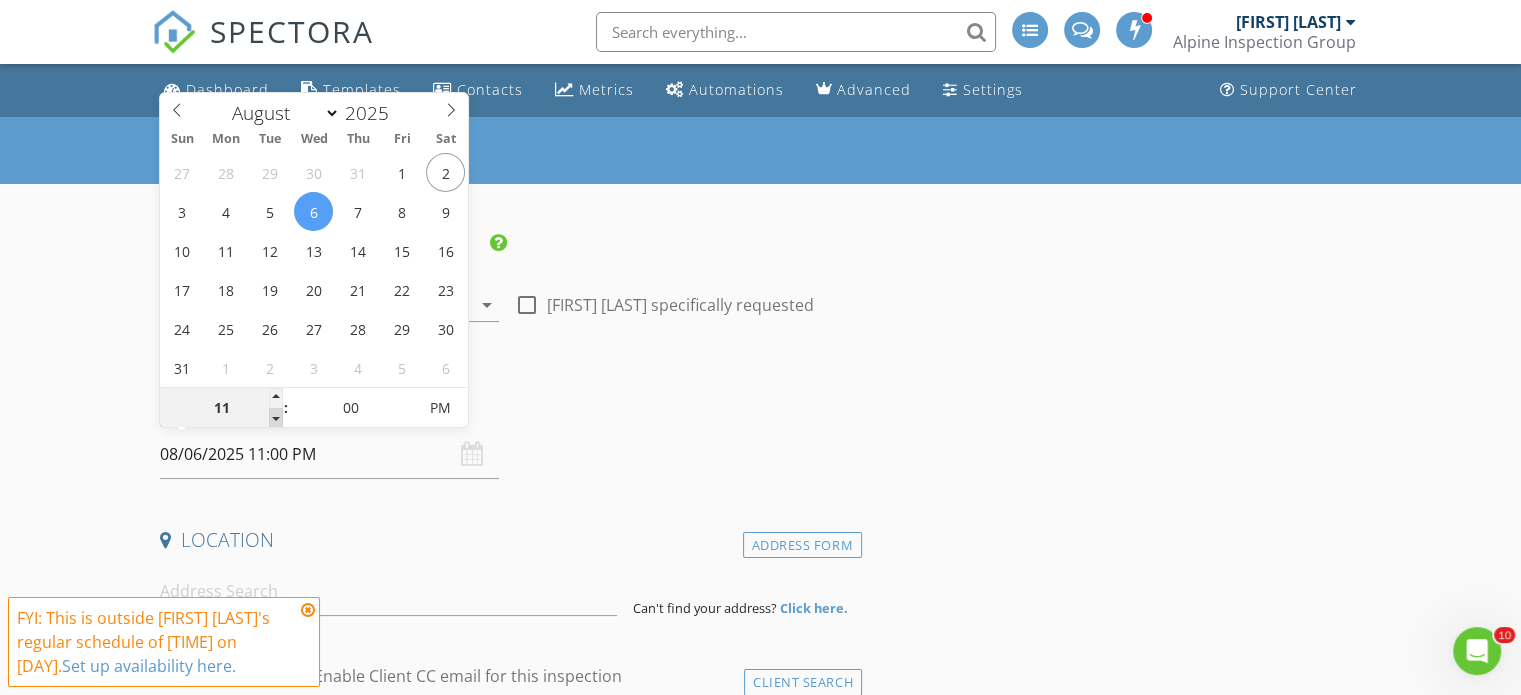type on "10" 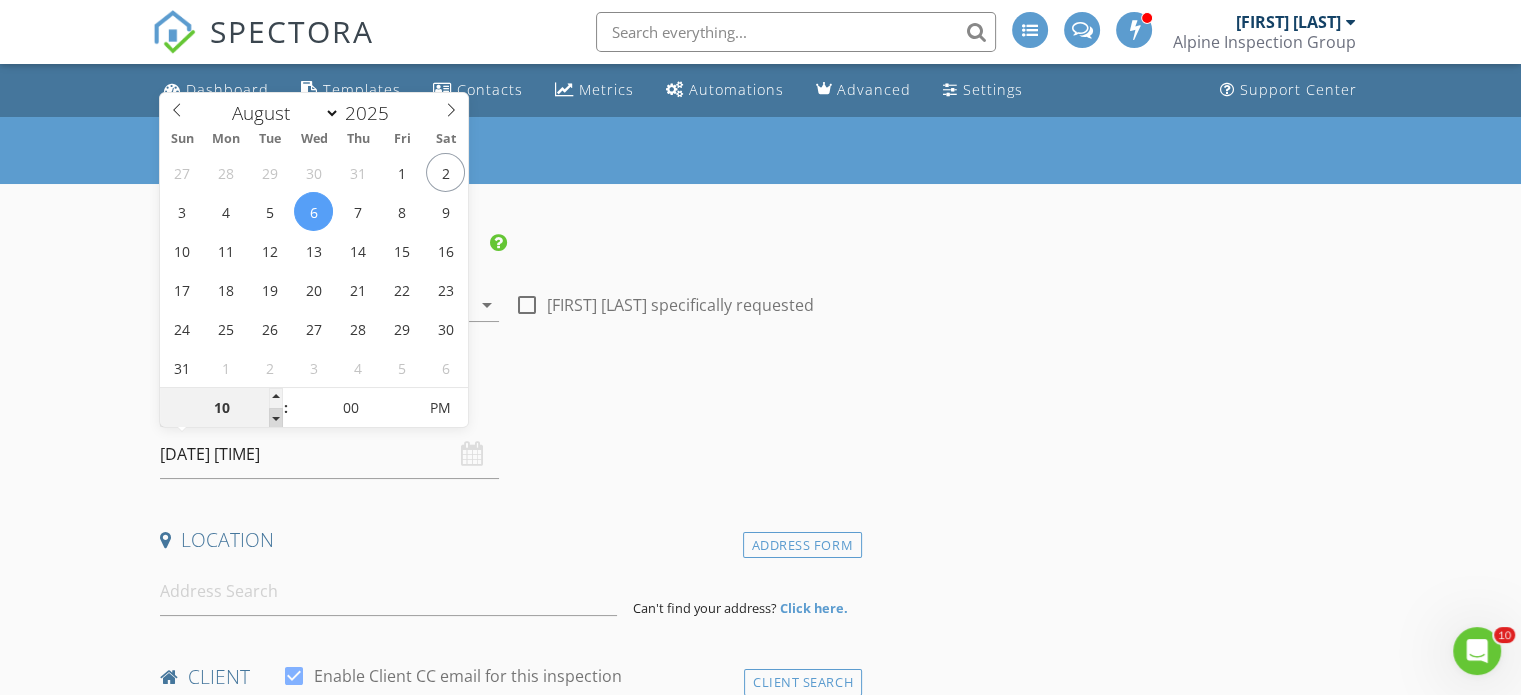 click at bounding box center (276, 418) 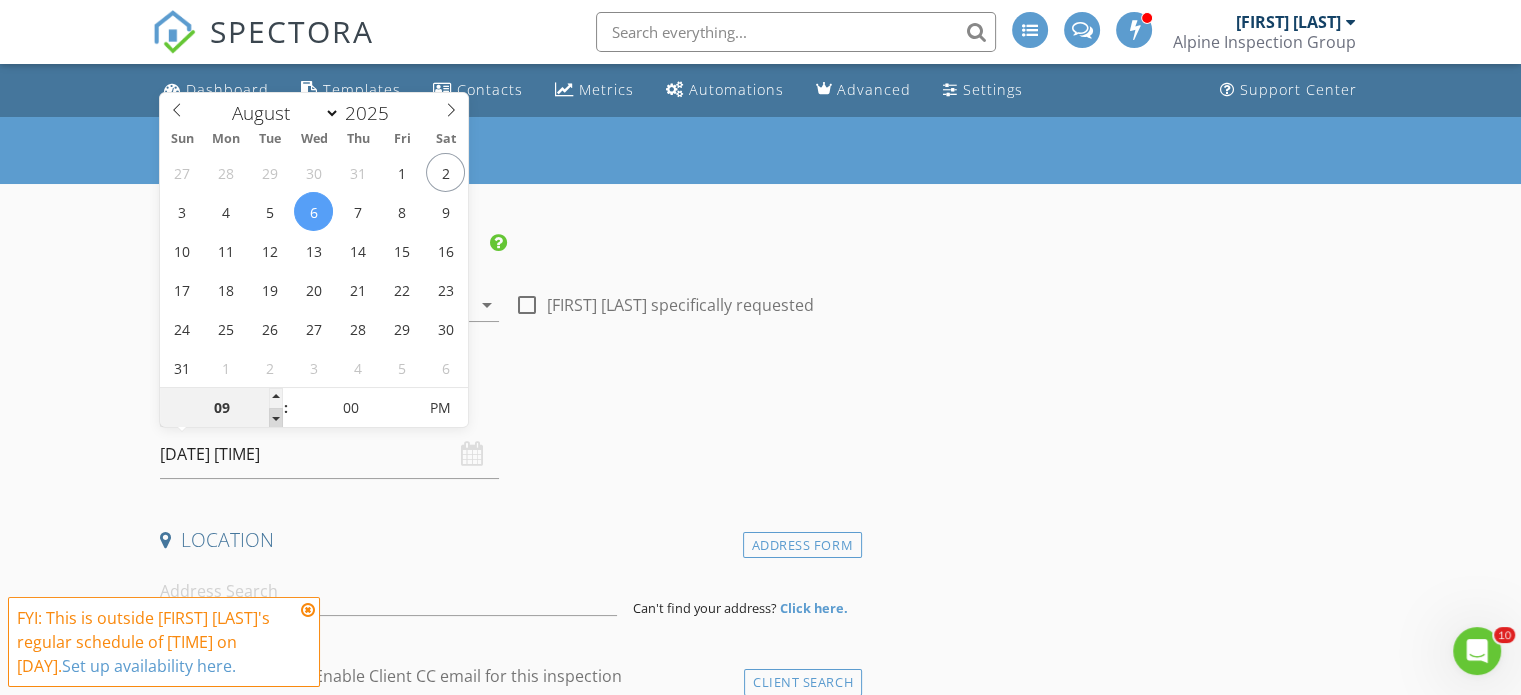 click at bounding box center [276, 418] 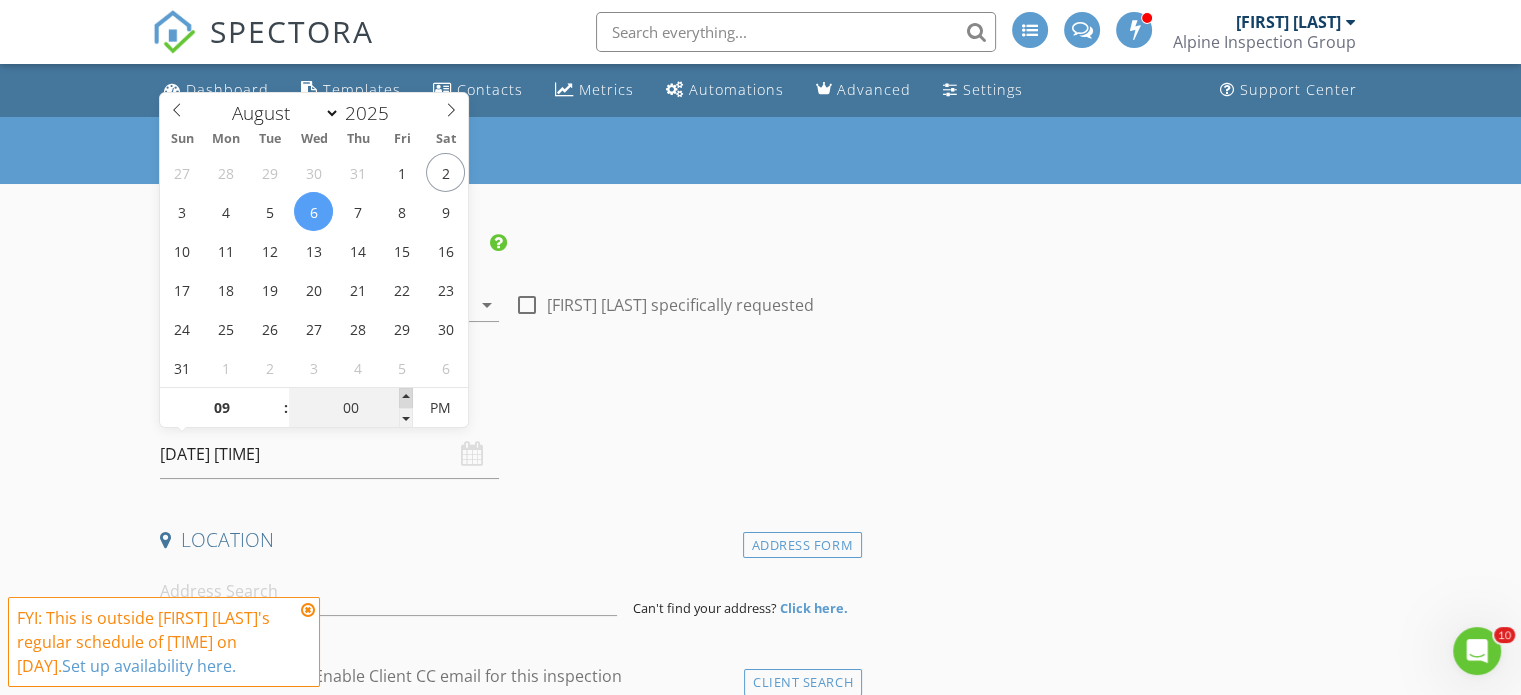 type on "05" 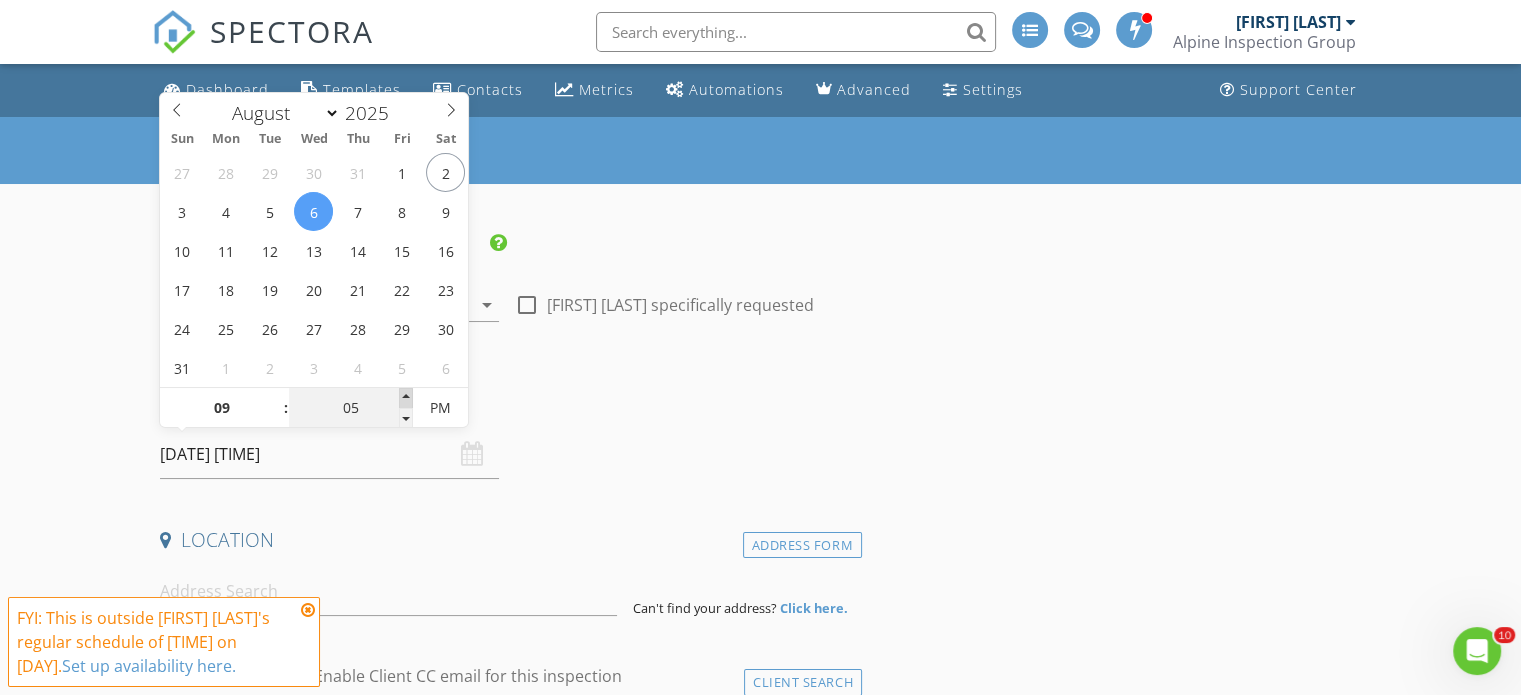 click at bounding box center [406, 398] 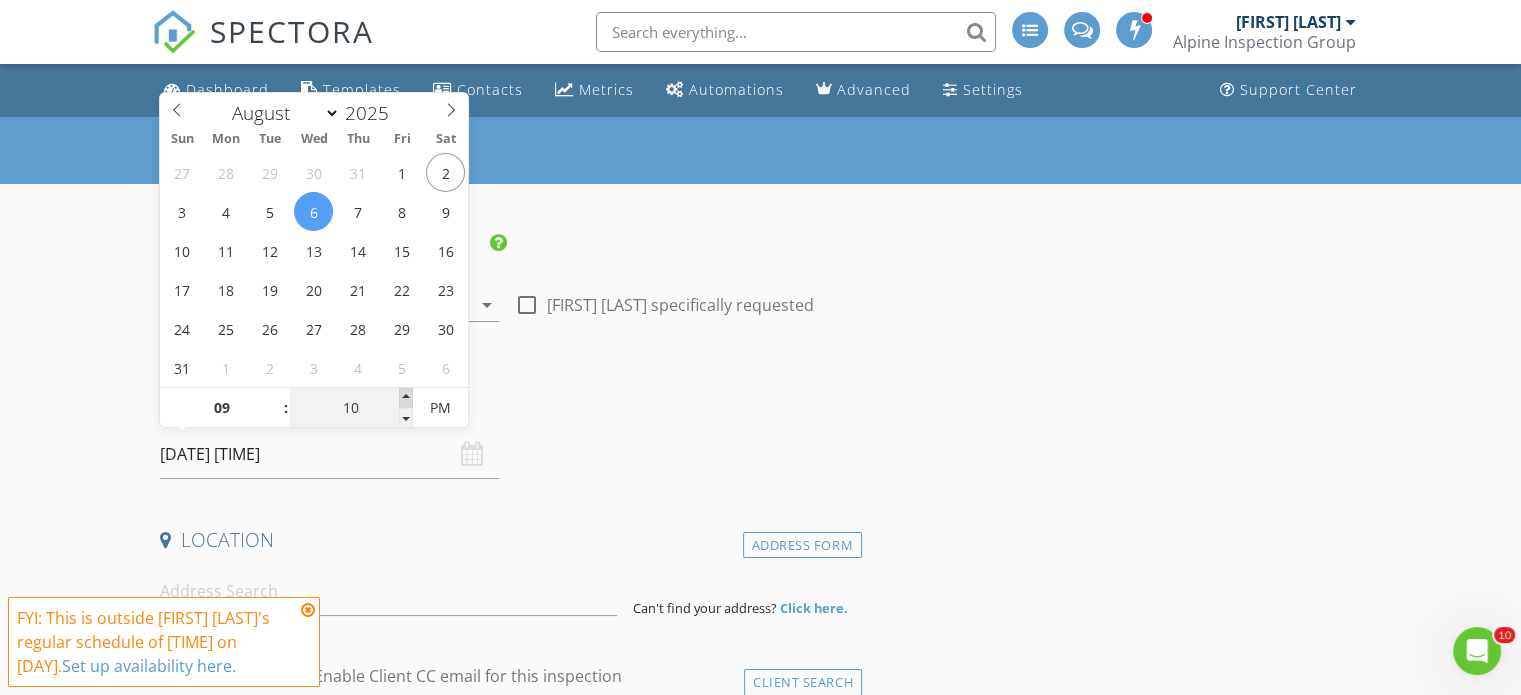 click at bounding box center (406, 398) 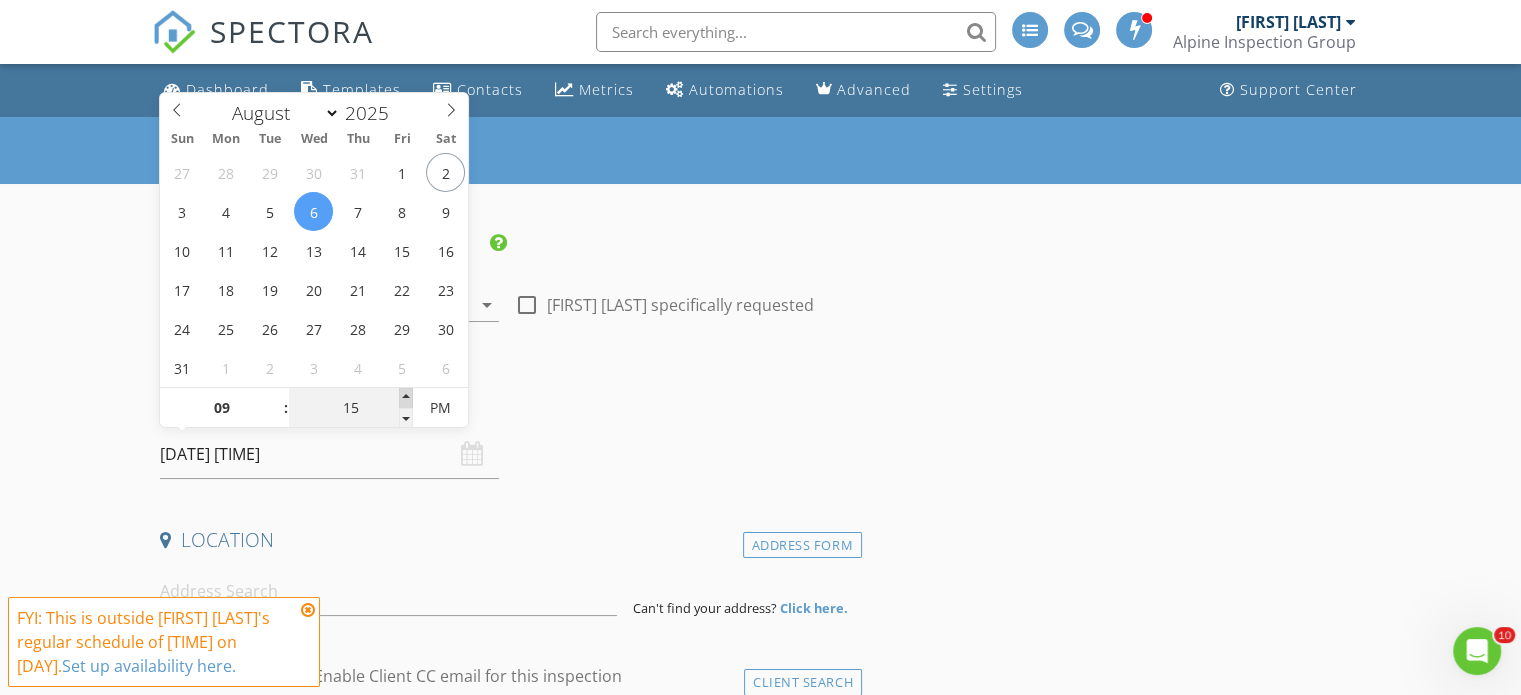 click at bounding box center (406, 398) 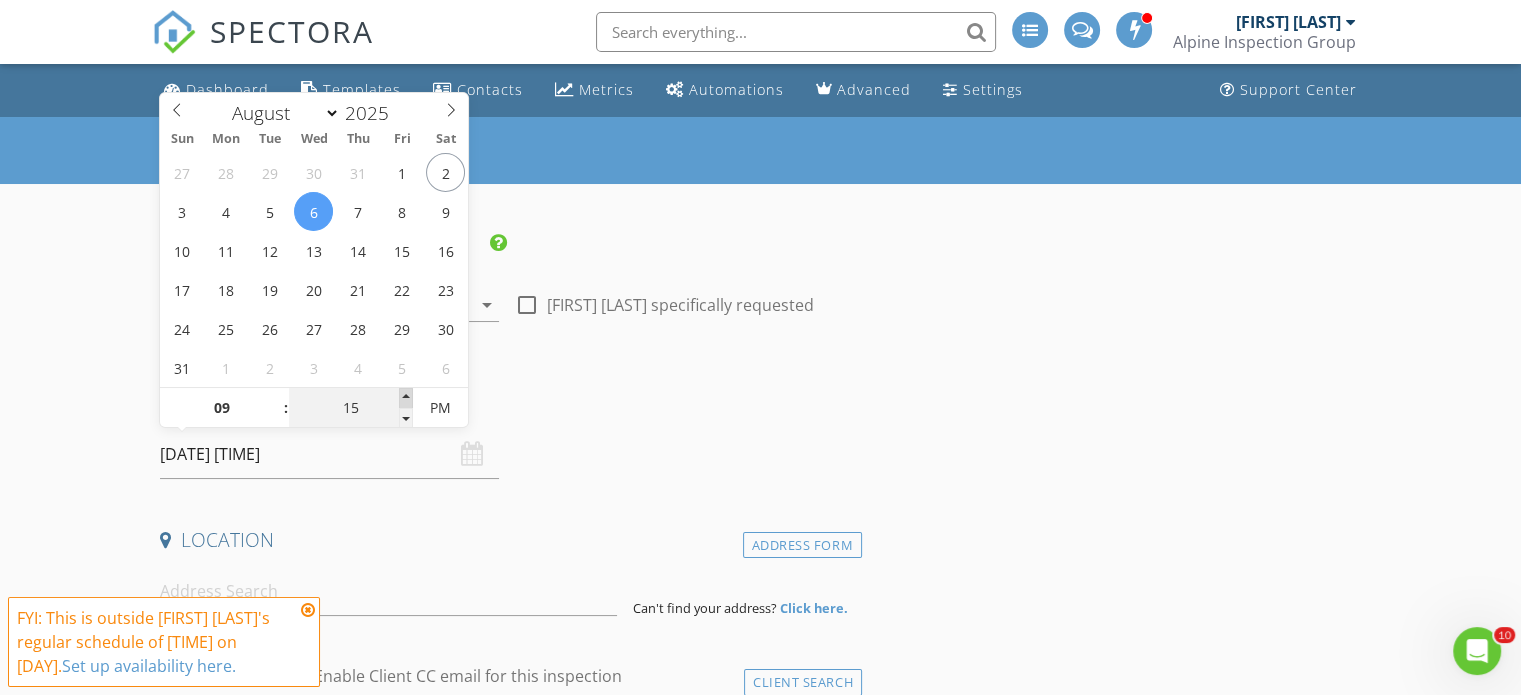type on "20" 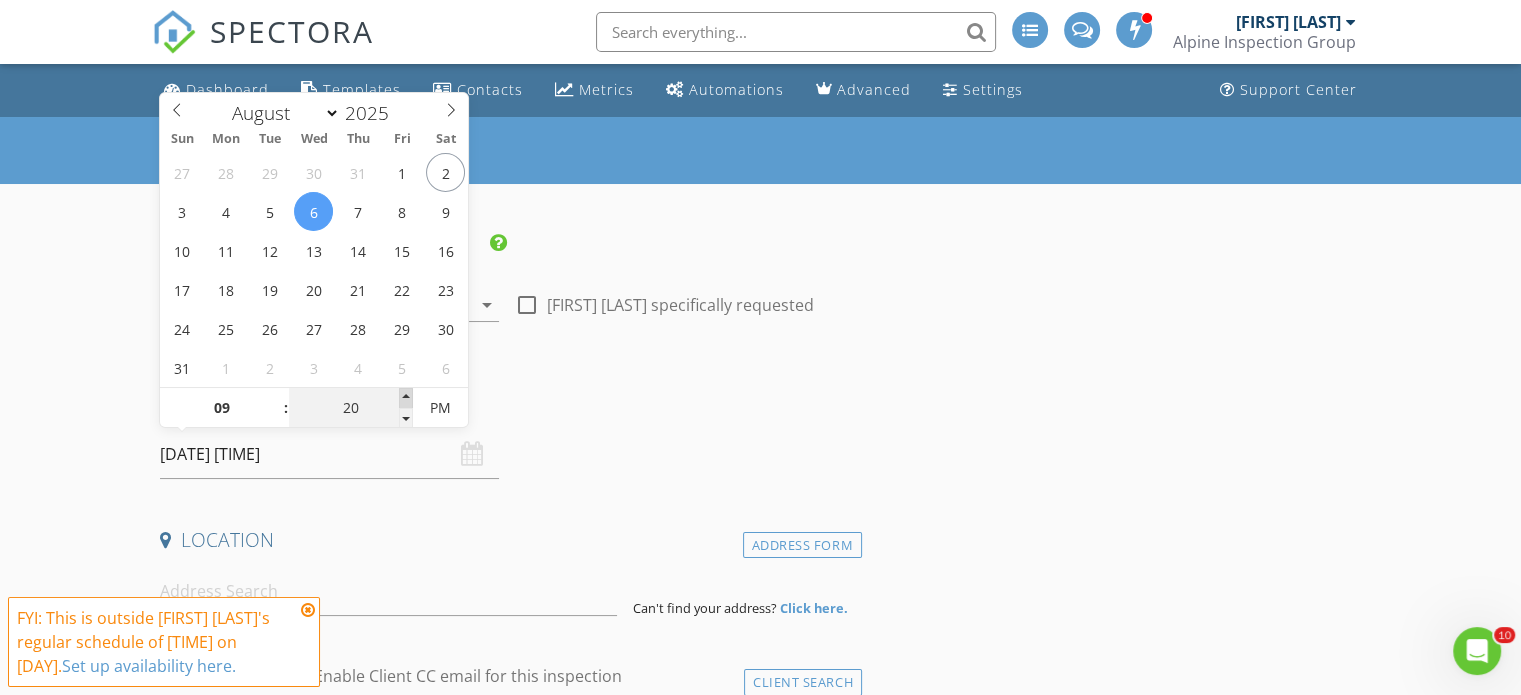 click at bounding box center (406, 398) 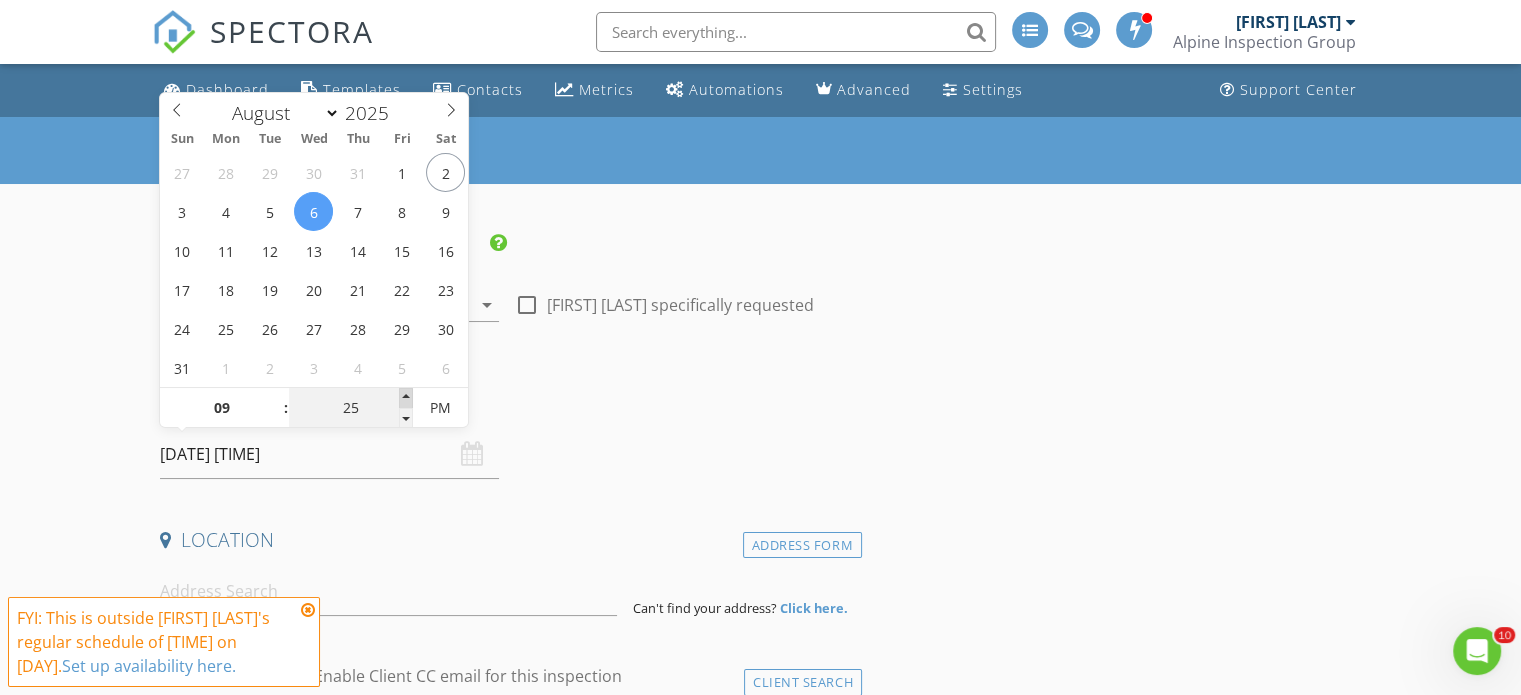 click at bounding box center [406, 398] 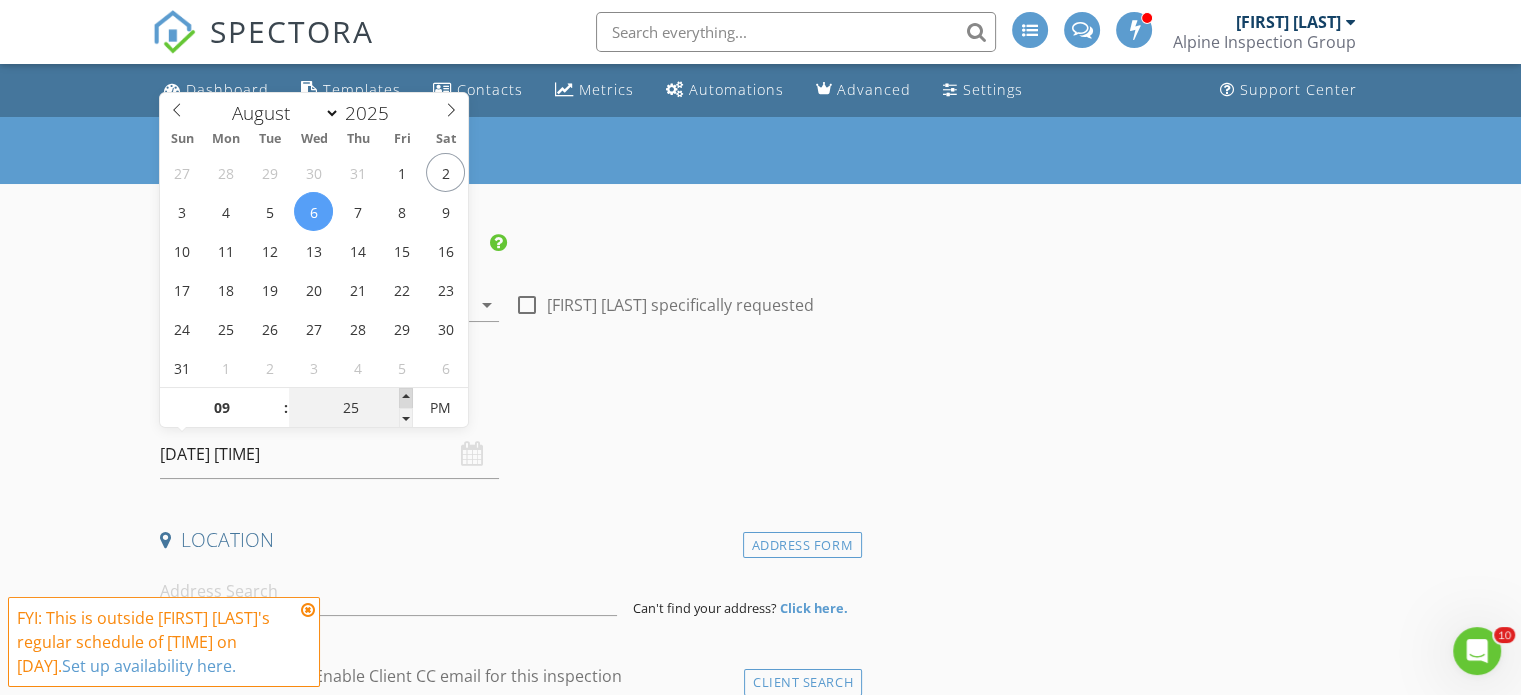 type on "30" 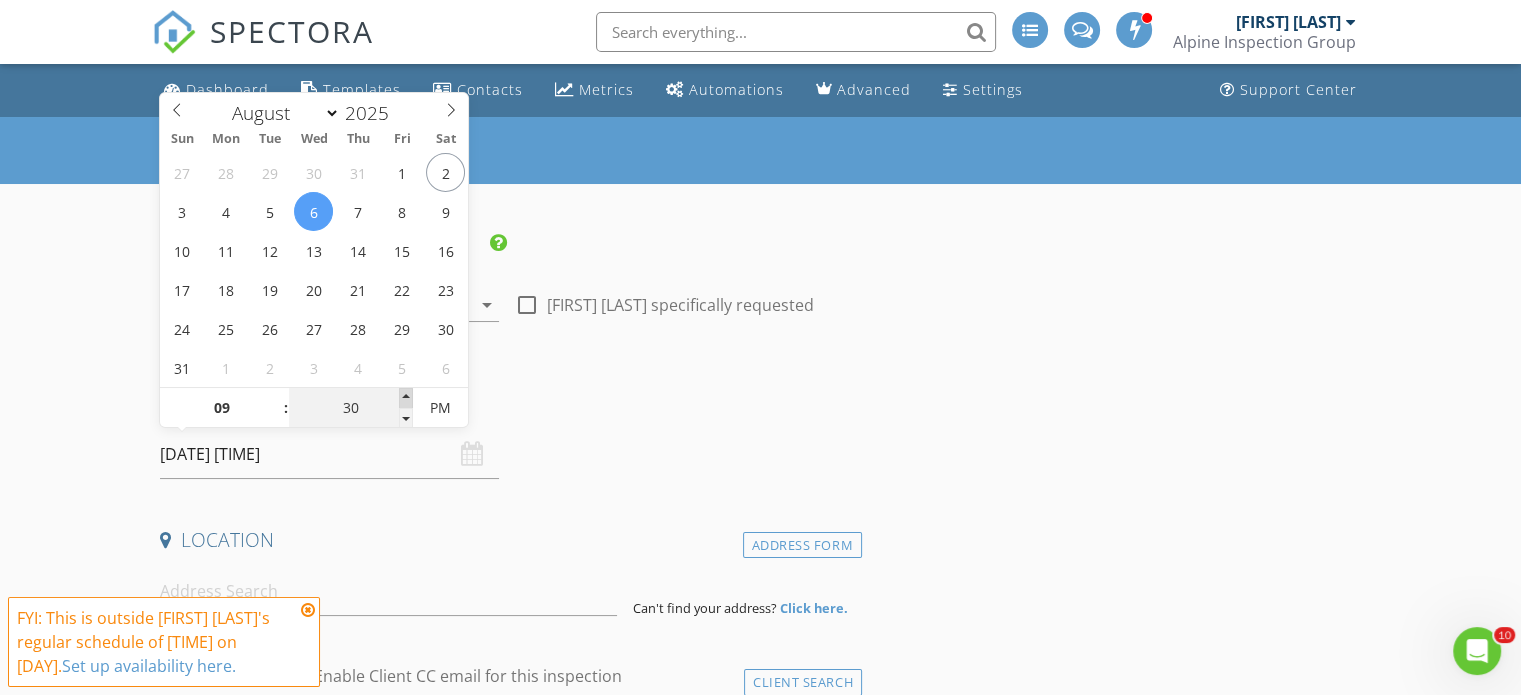 click at bounding box center (406, 398) 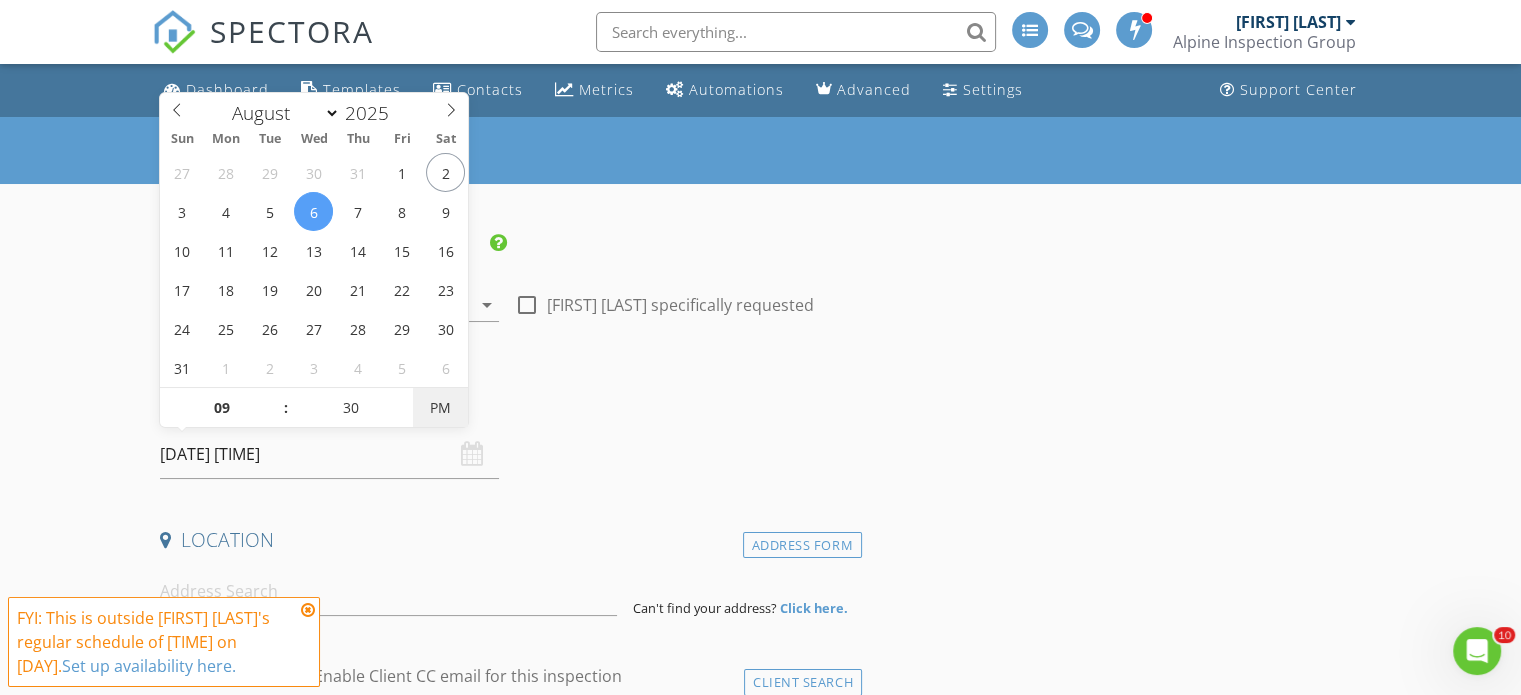 type on "08/06/2025 9:30 AM" 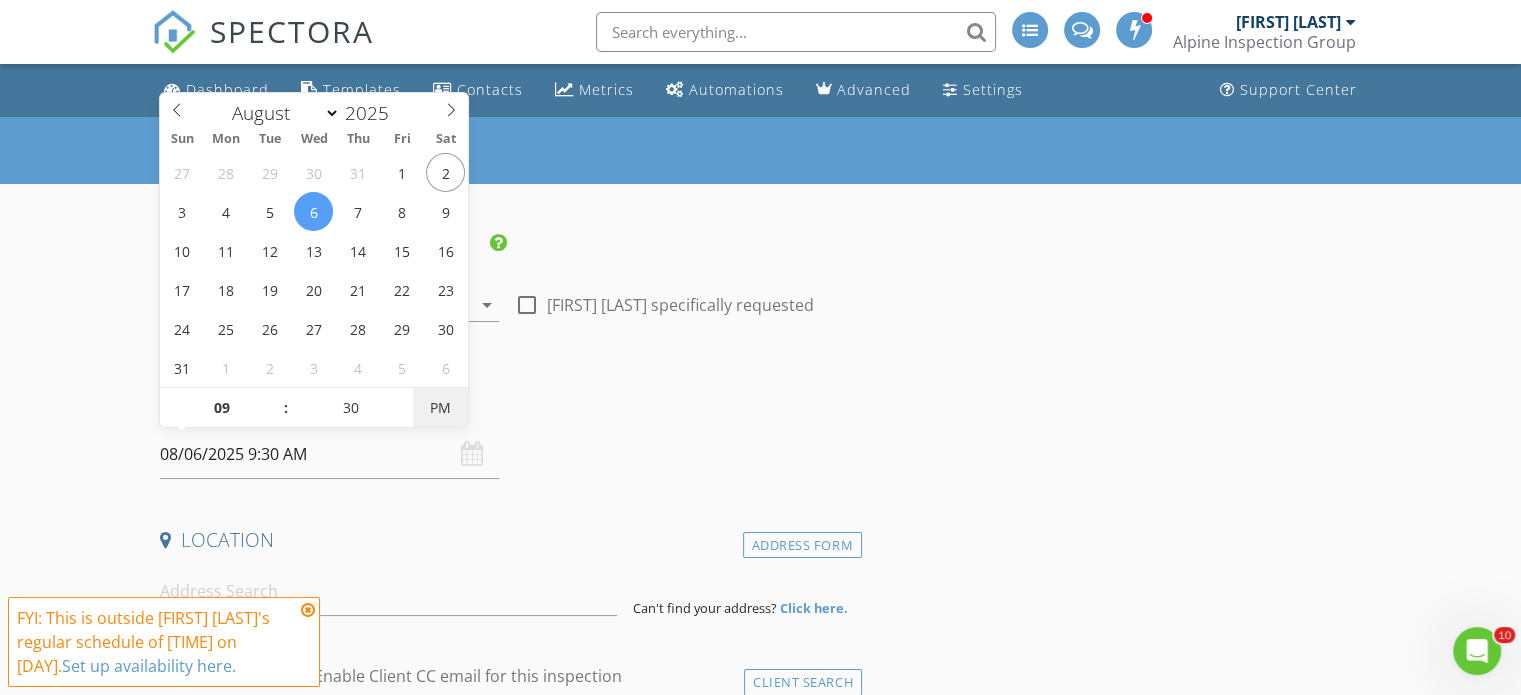 click on "PM" at bounding box center [440, 408] 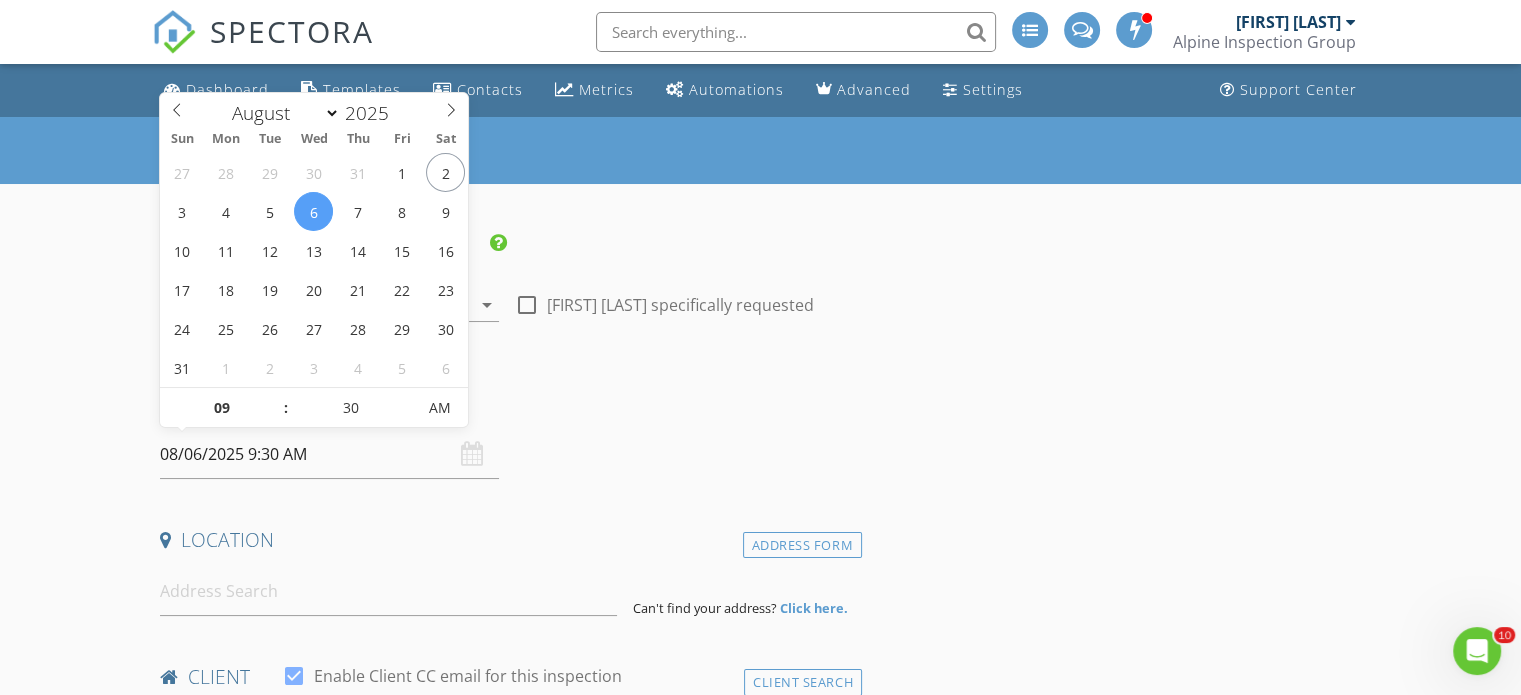 click on "Date/Time" at bounding box center [507, 403] 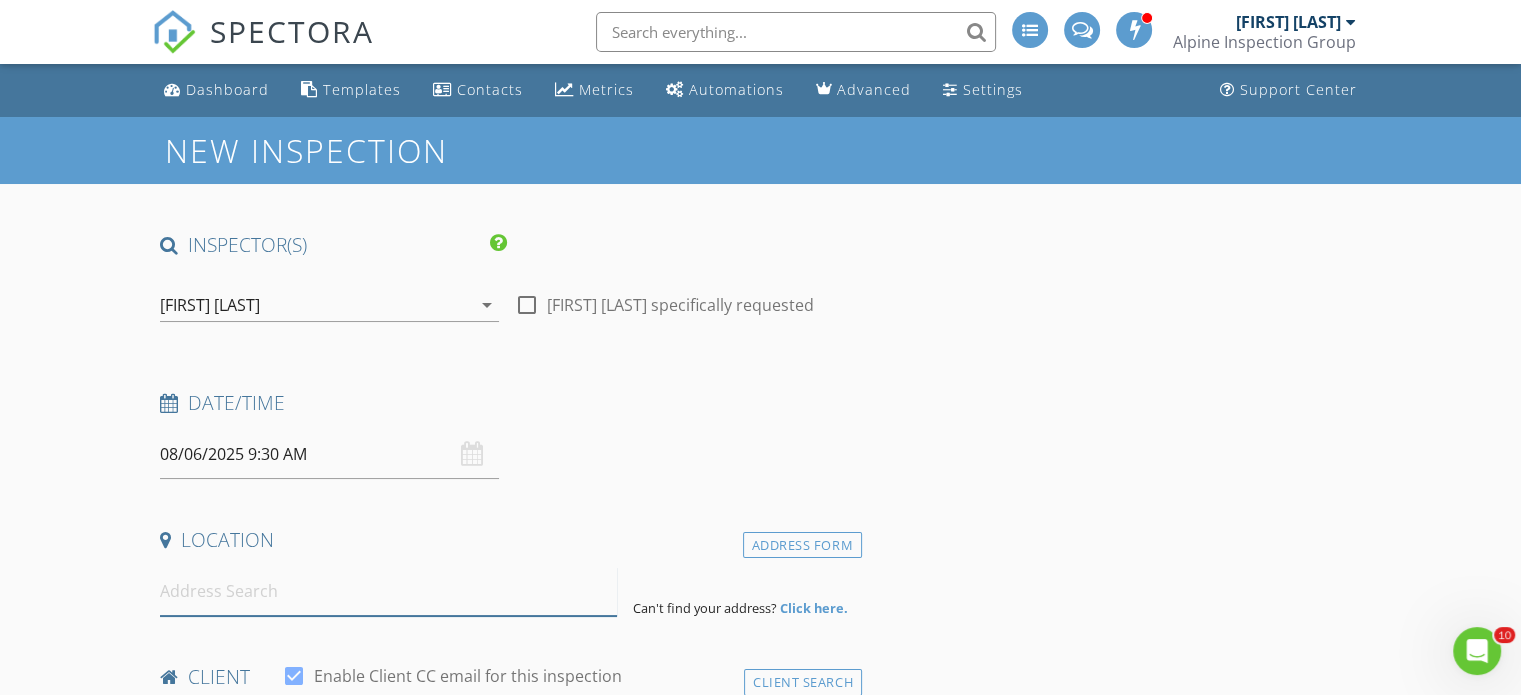 click at bounding box center (388, 591) 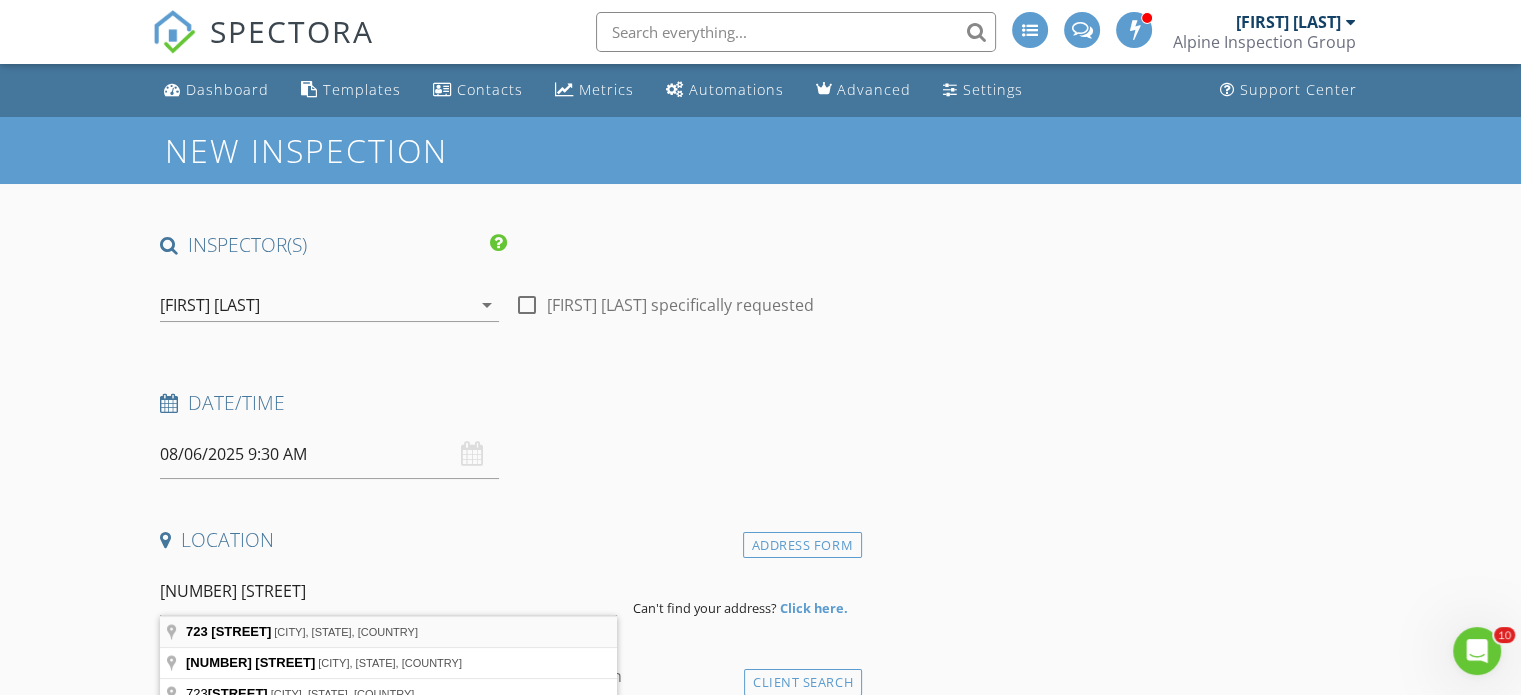 type on "723 Haddon Ave, Collingswood, NJ, USA" 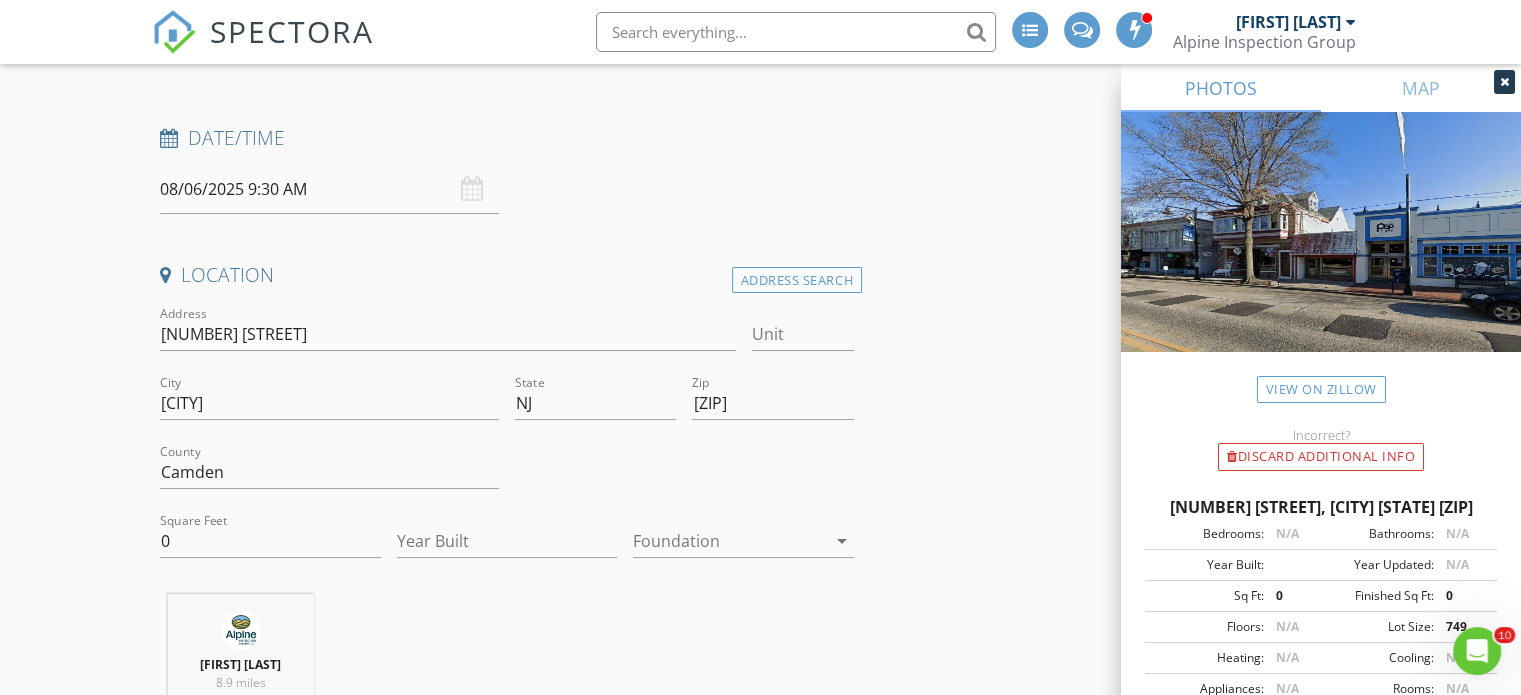 scroll, scrollTop: 300, scrollLeft: 0, axis: vertical 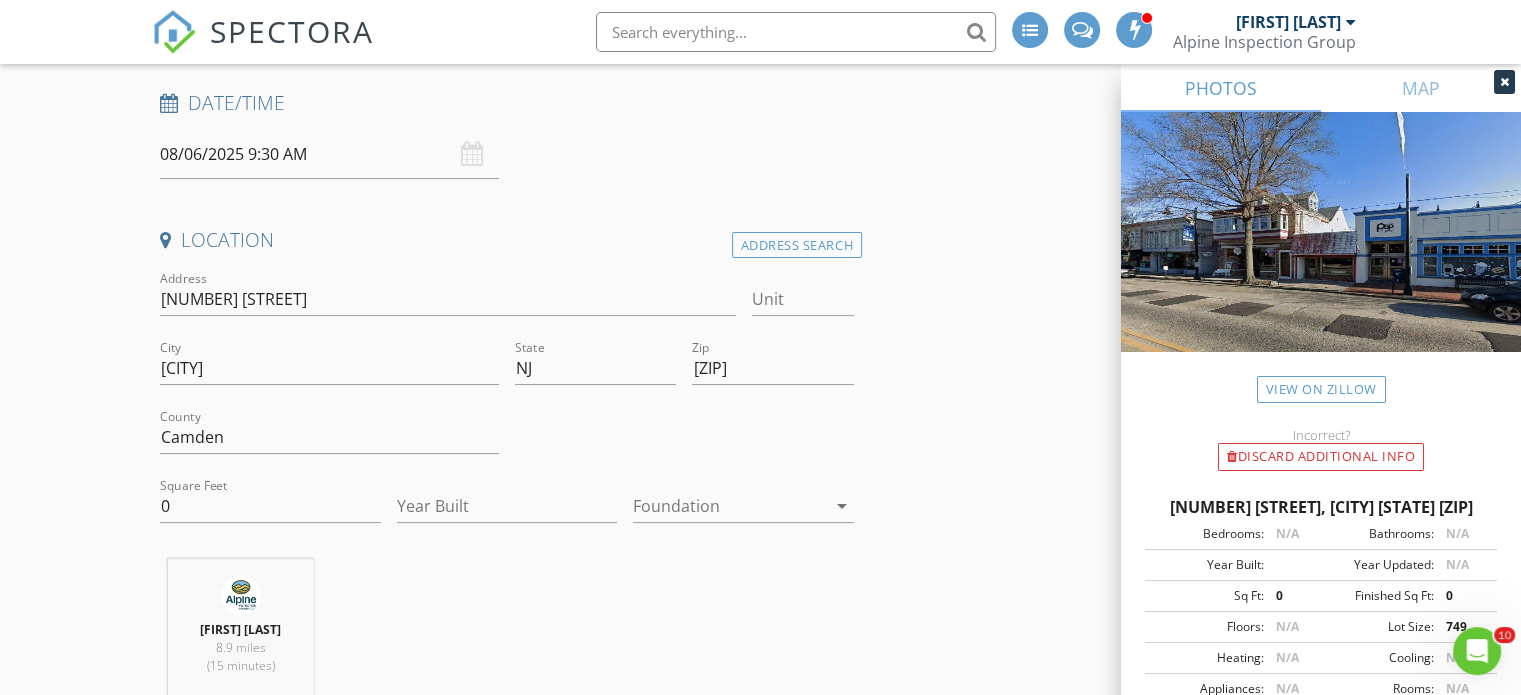 click at bounding box center (729, 506) 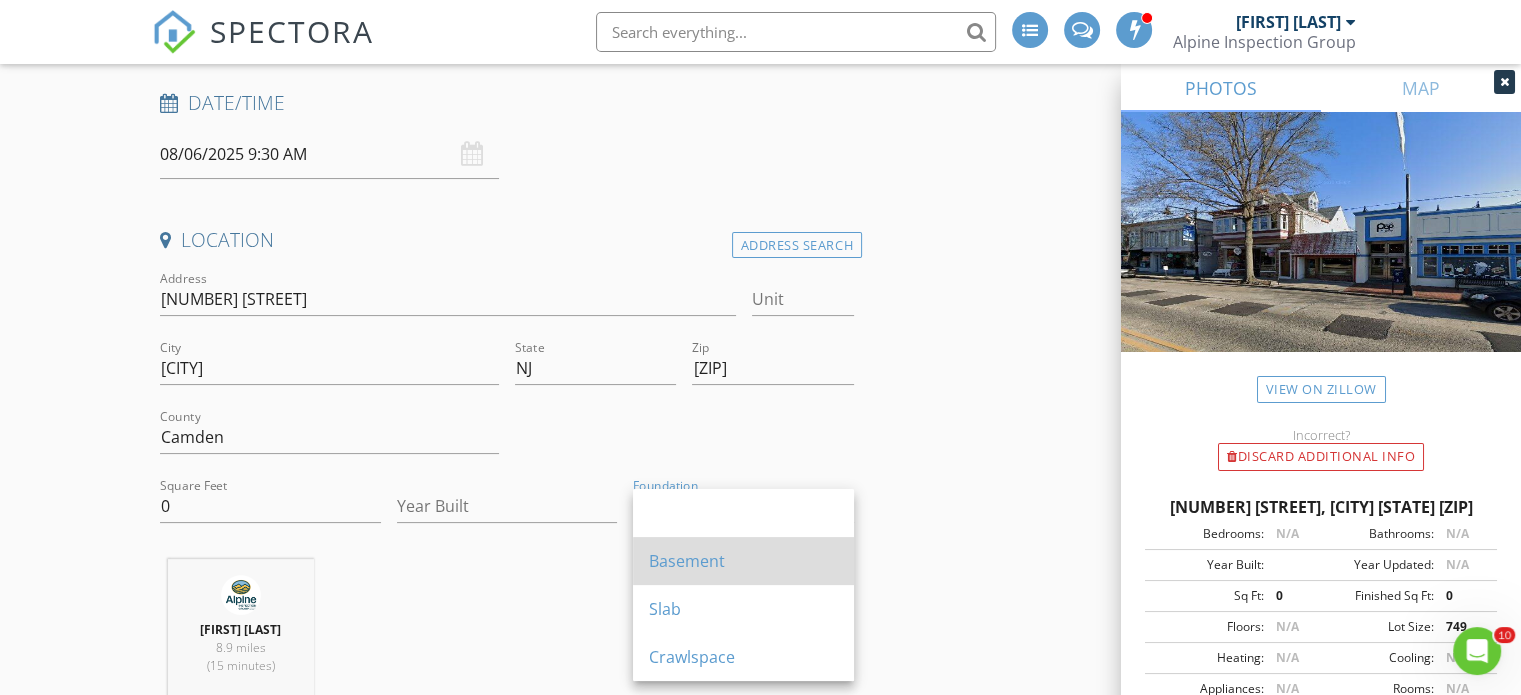 click on "Basement" at bounding box center (743, 561) 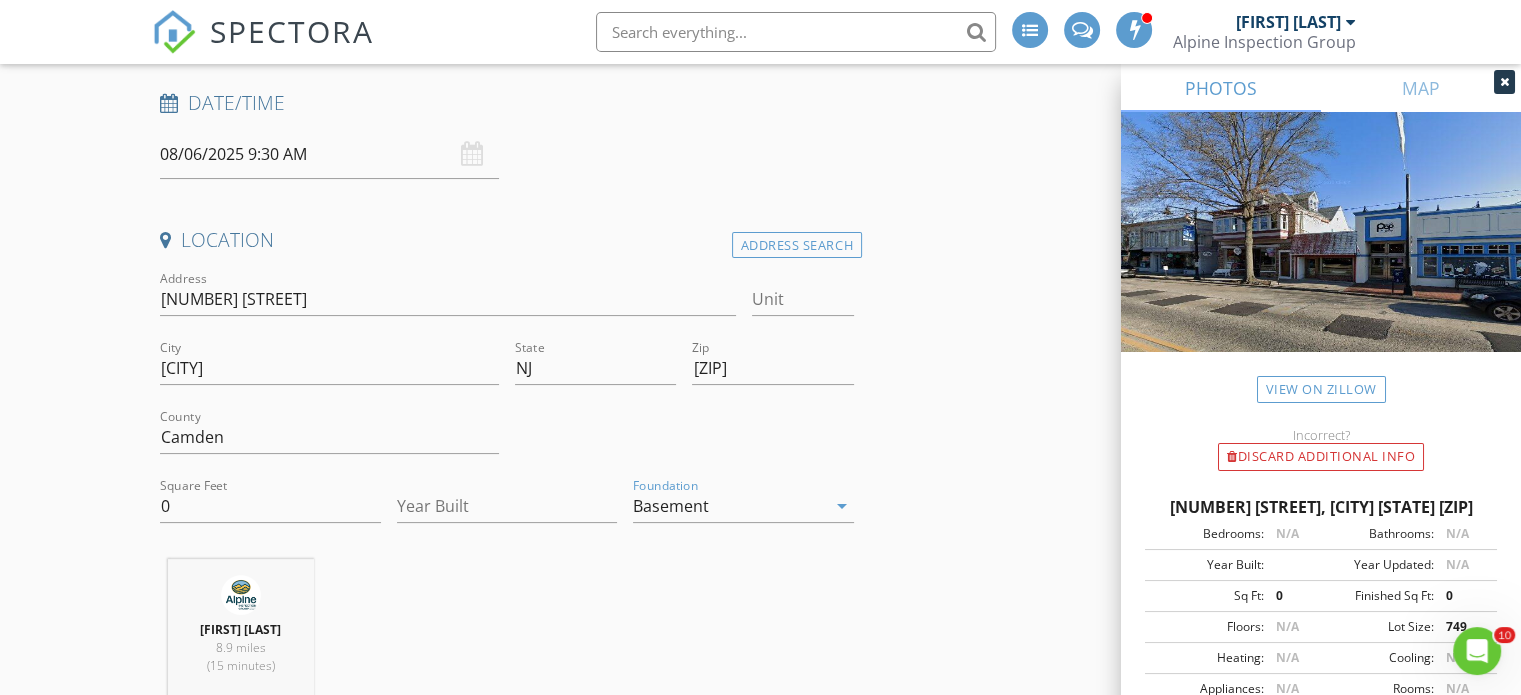 click on "David Vitarelli     8.9 miles     (15 minutes)" at bounding box center (507, 642) 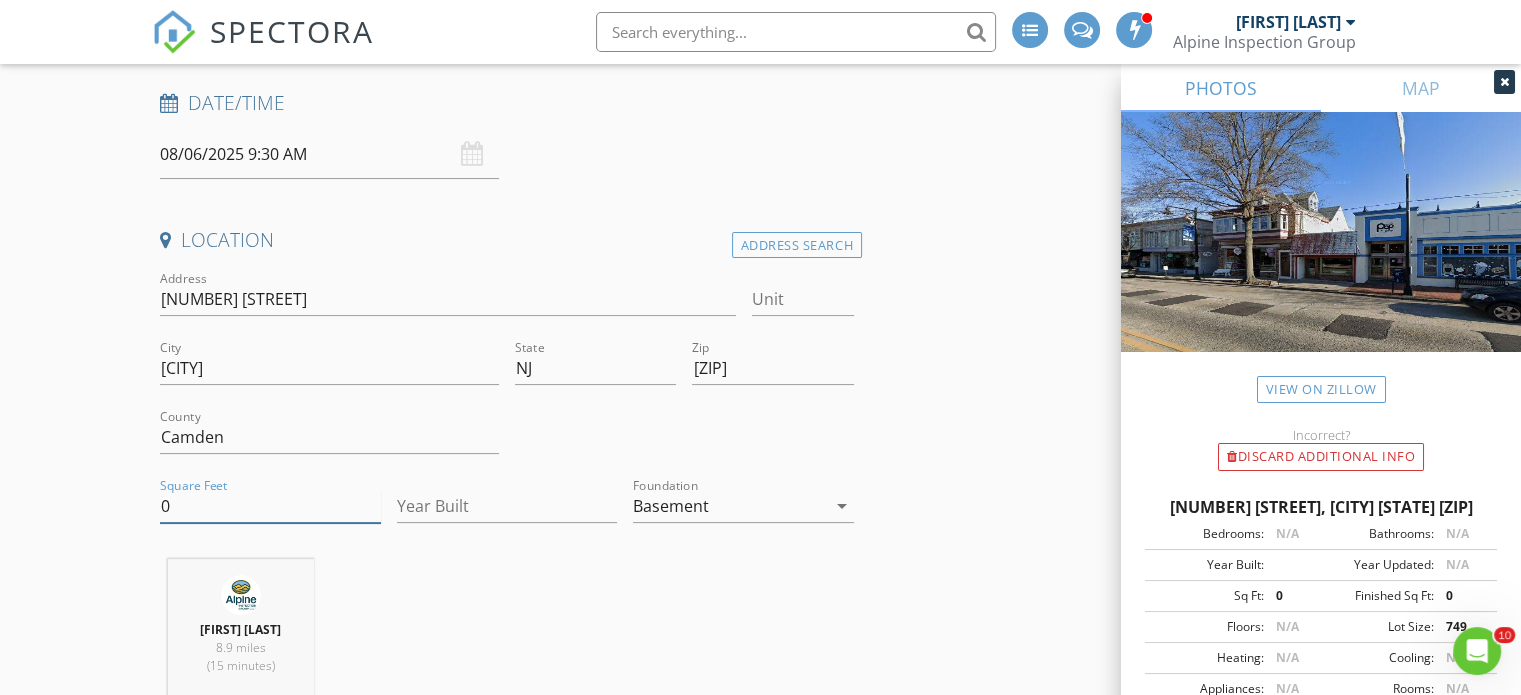 click on "0" at bounding box center [270, 506] 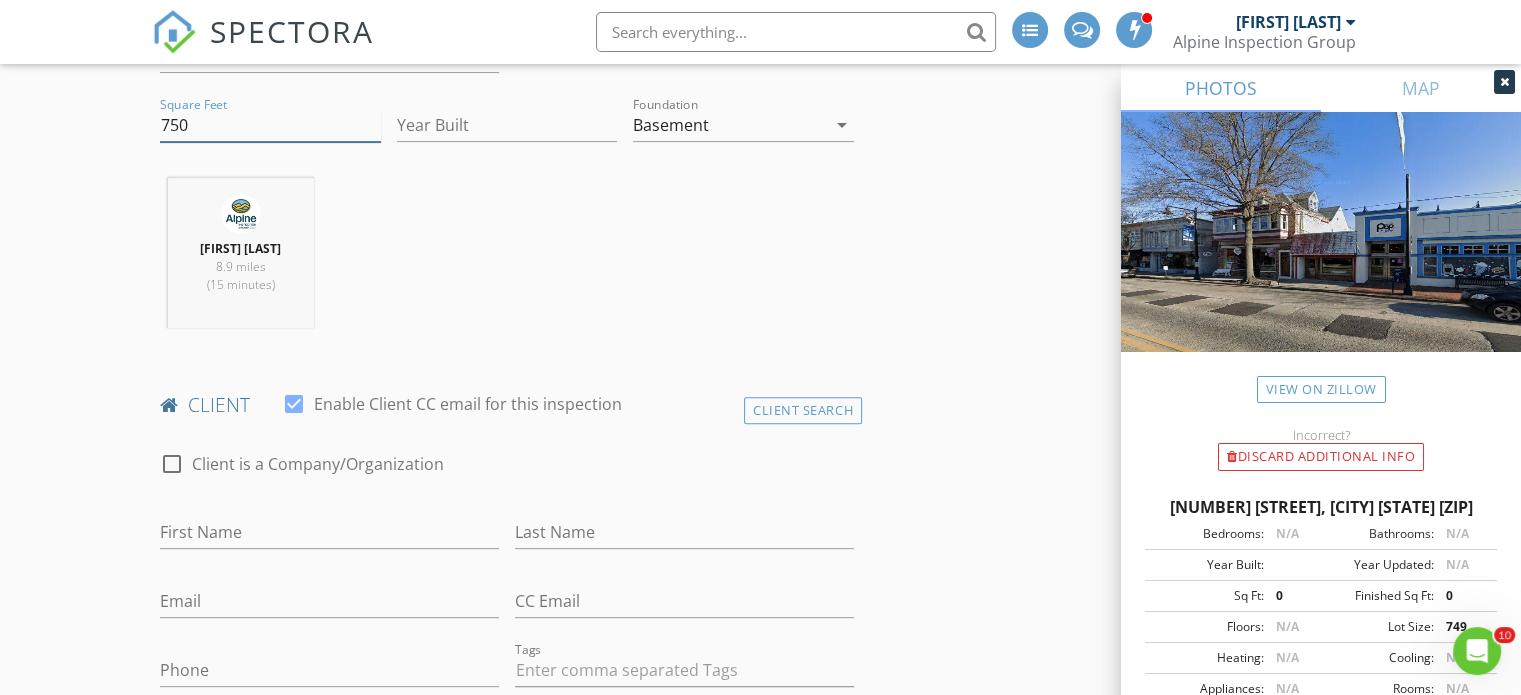 scroll, scrollTop: 800, scrollLeft: 0, axis: vertical 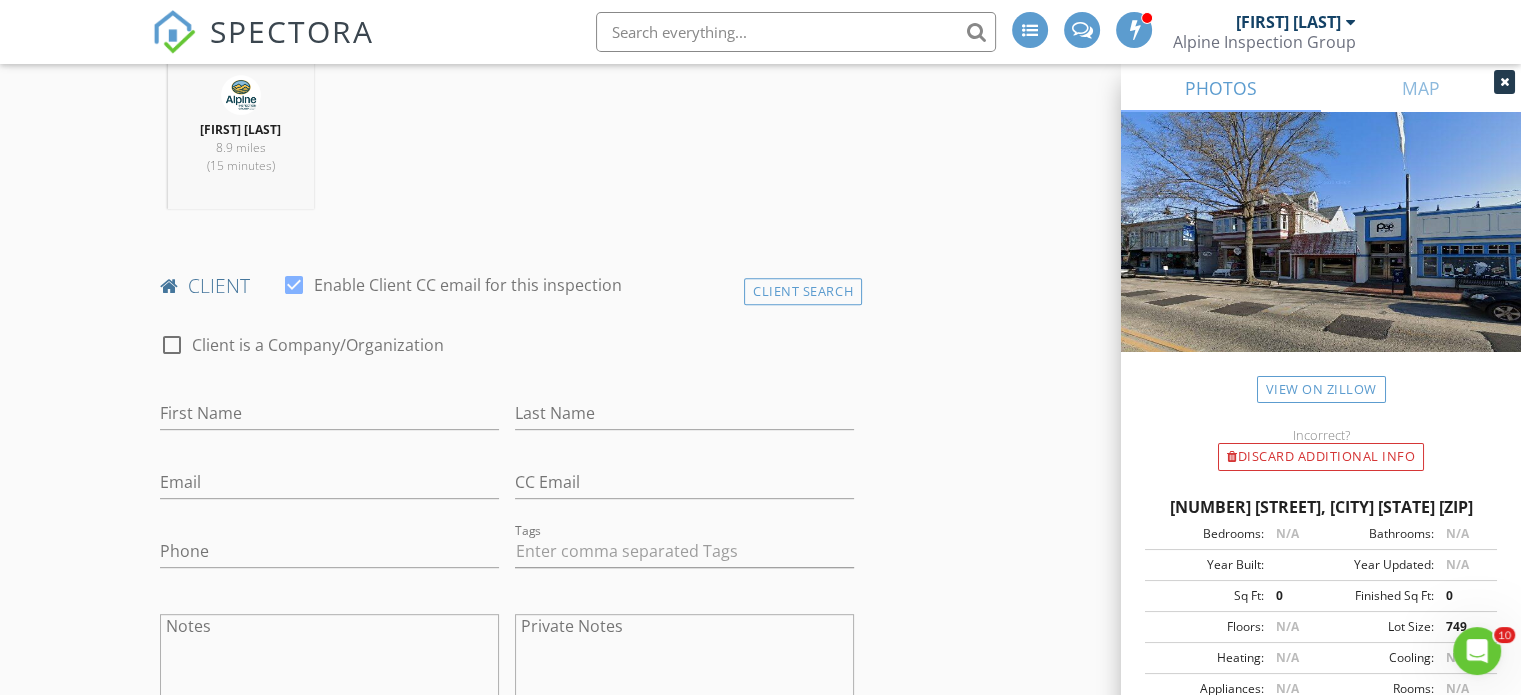 type on "750" 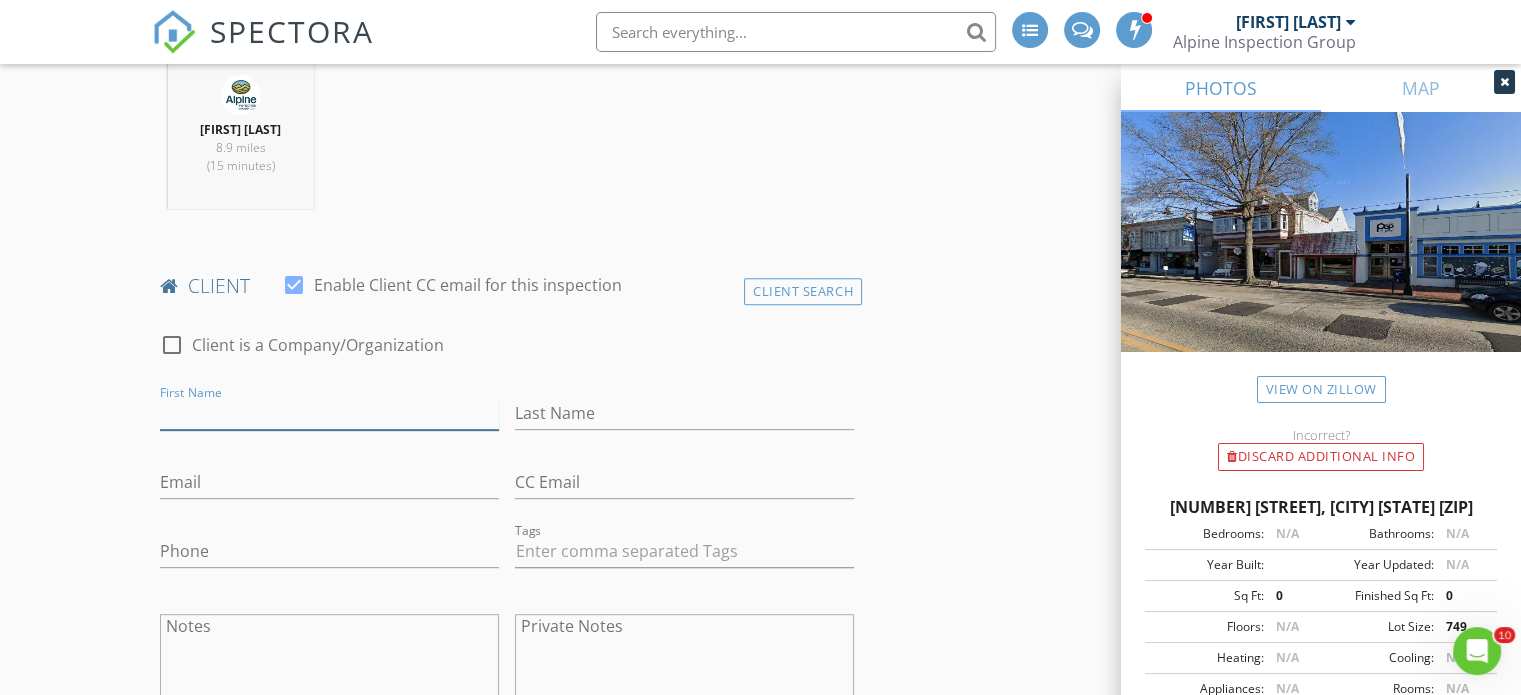 click on "First Name" at bounding box center [329, 413] 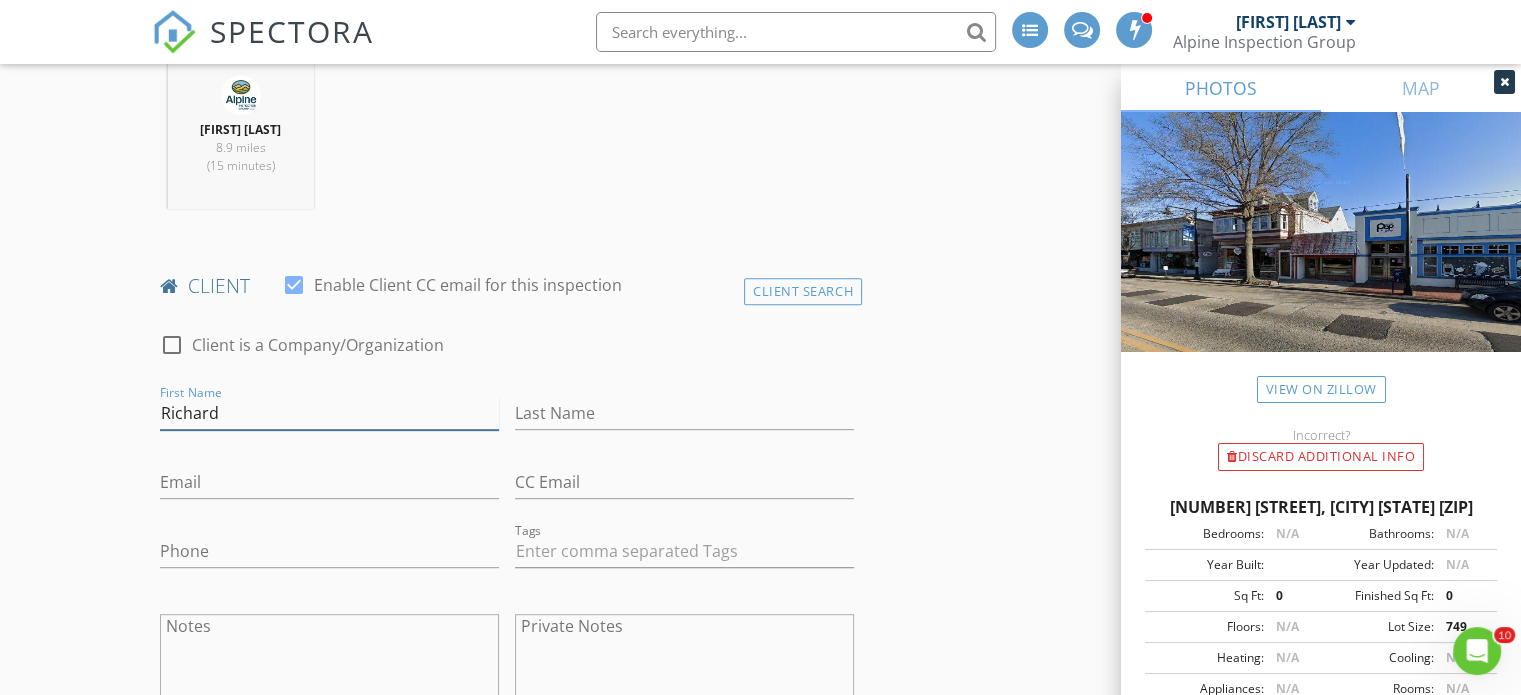type on "Richard" 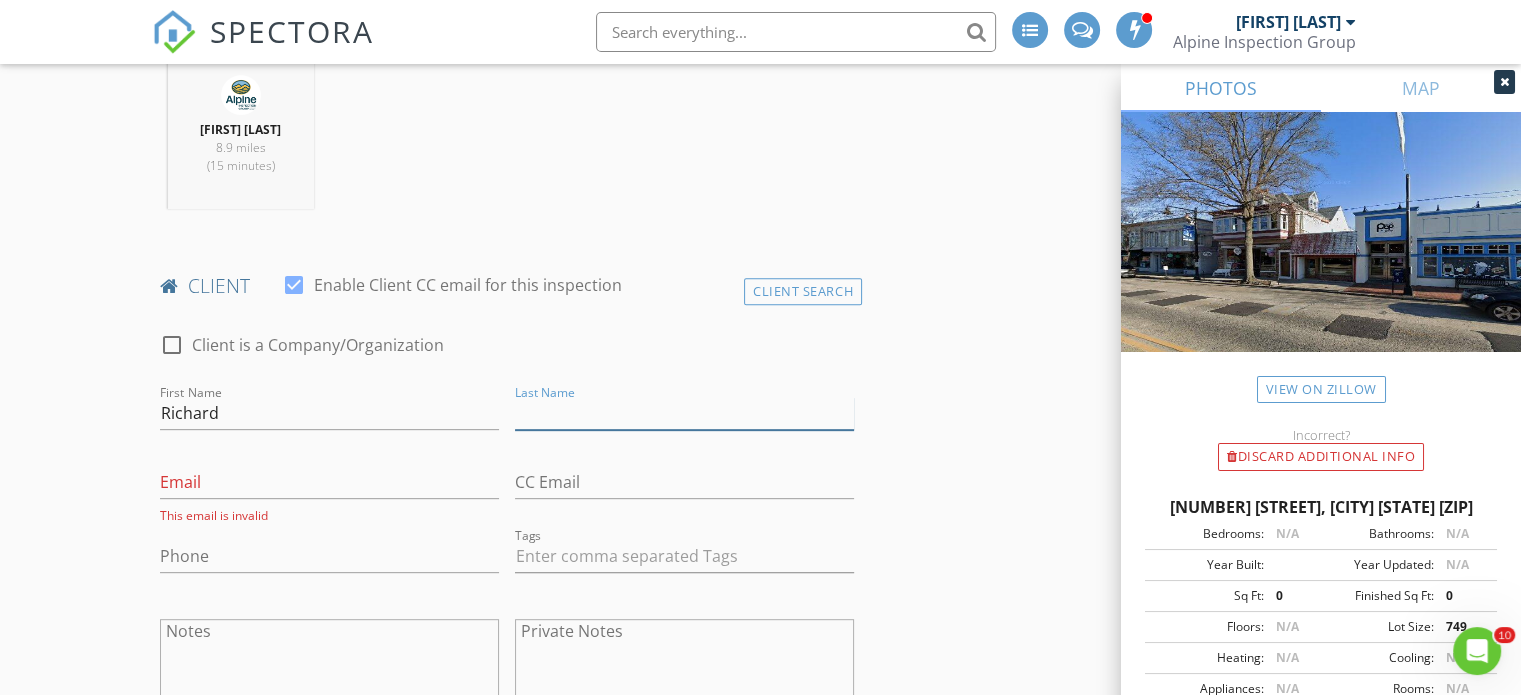 click on "Last Name" at bounding box center [684, 413] 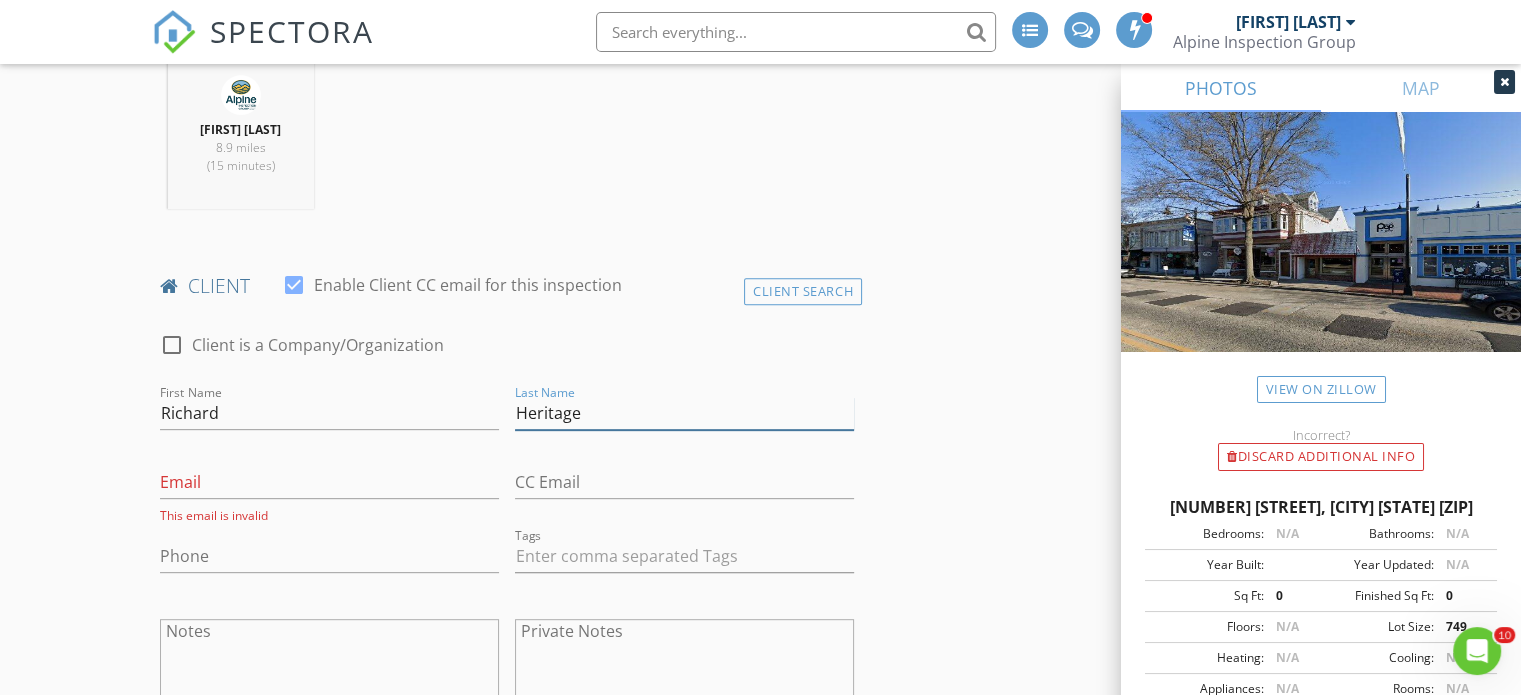 type on "Heritage" 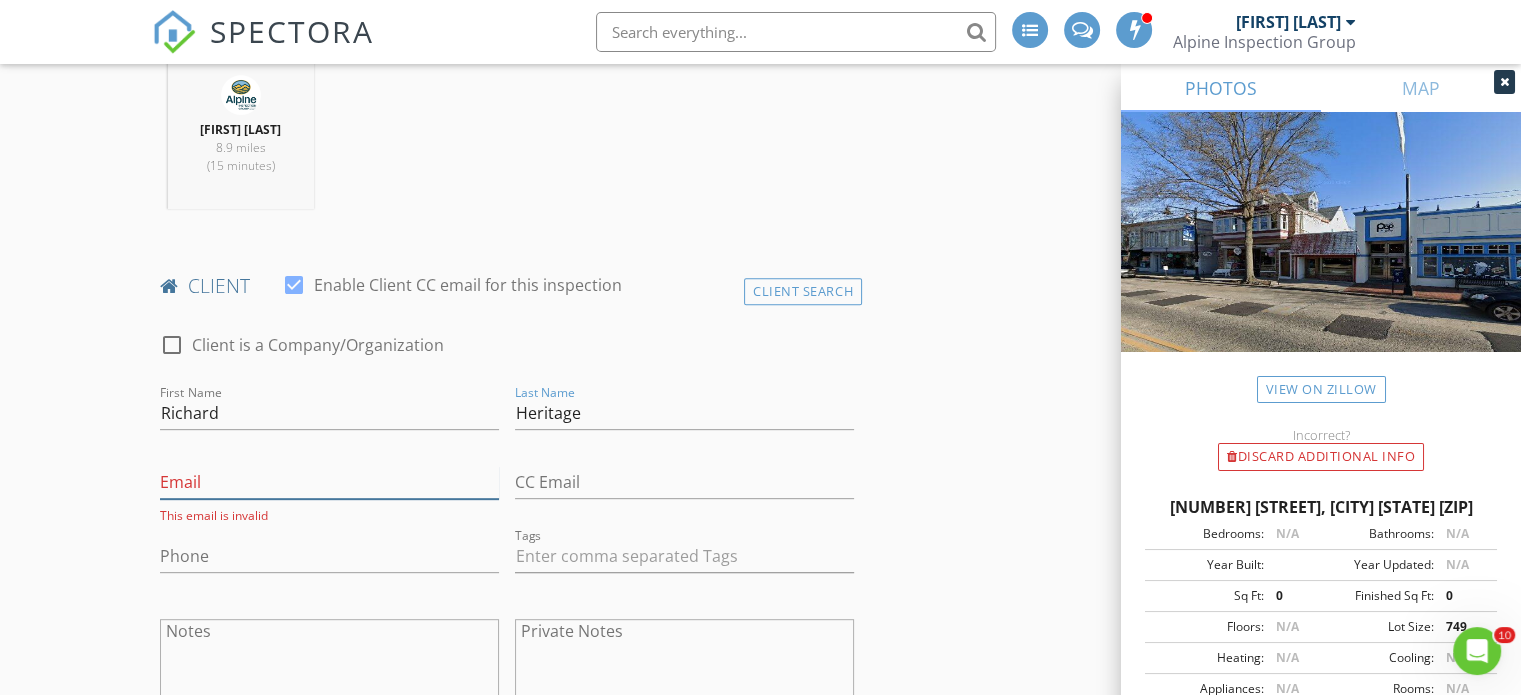 click on "Email" at bounding box center [329, 482] 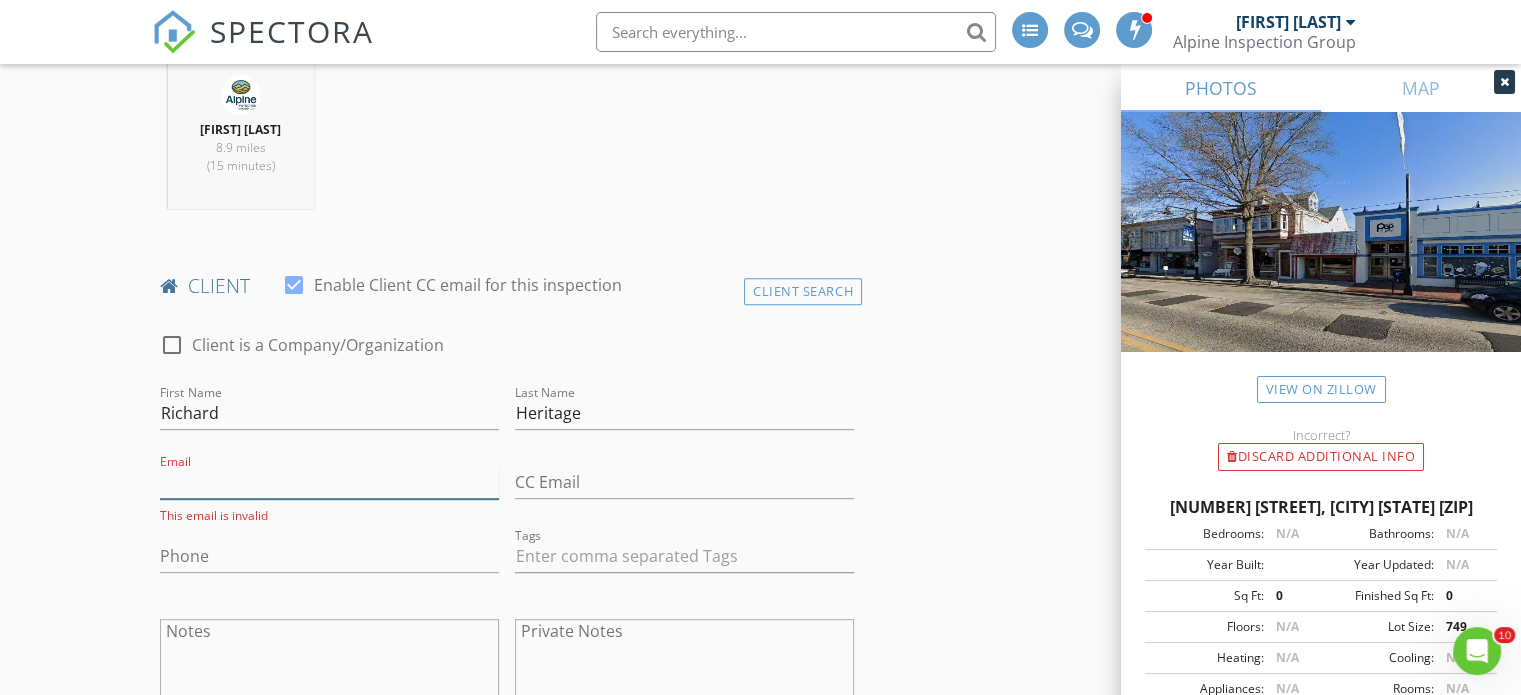 paste on "A missing fire extinguisher in a commercial kitchen creates an immediate and serious safety hazard. Without this essential equipment, staff cannot respond to a fire, which can lead to rapid escalation, extensive property damage, and potential injury. This situation is also a violation of fire safety codes, which could result in fines, inspections, and even the closure of the business." 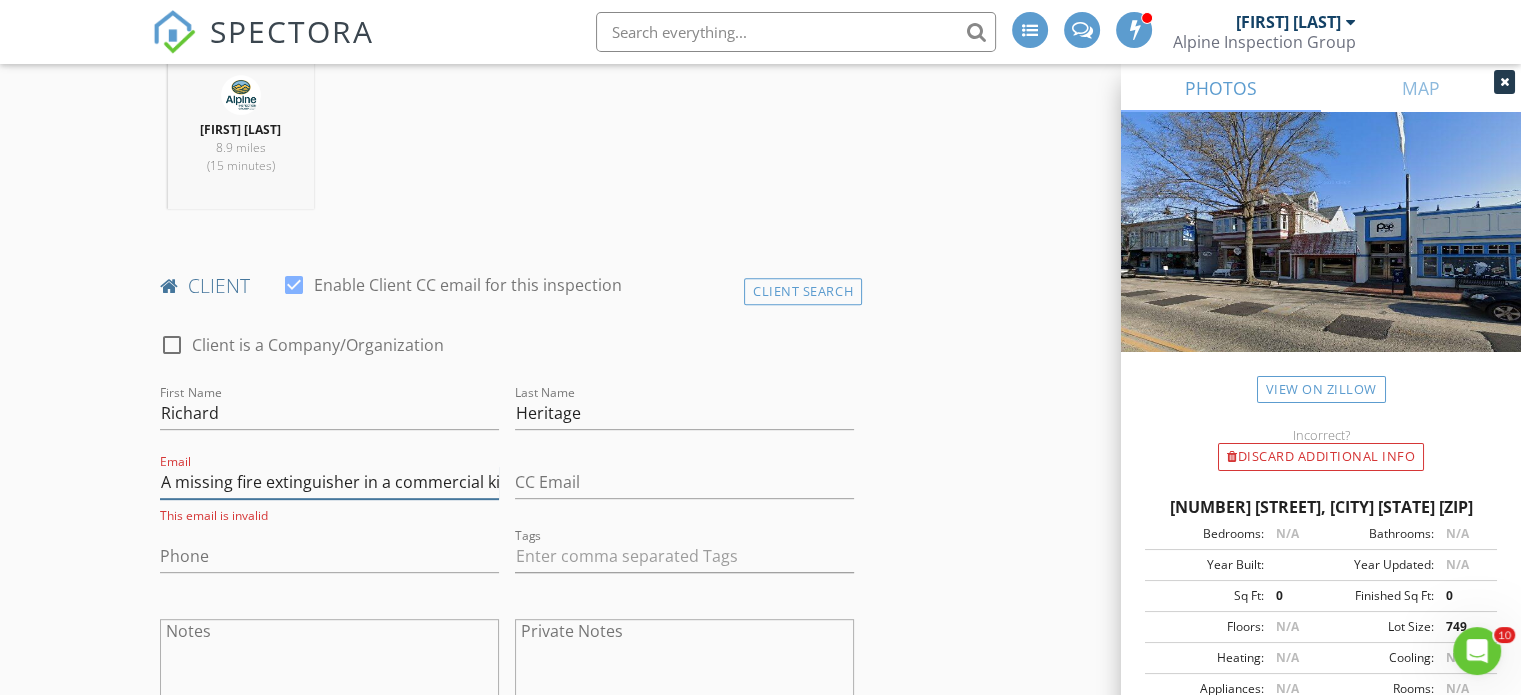 scroll, scrollTop: 0, scrollLeft: 2471, axis: horizontal 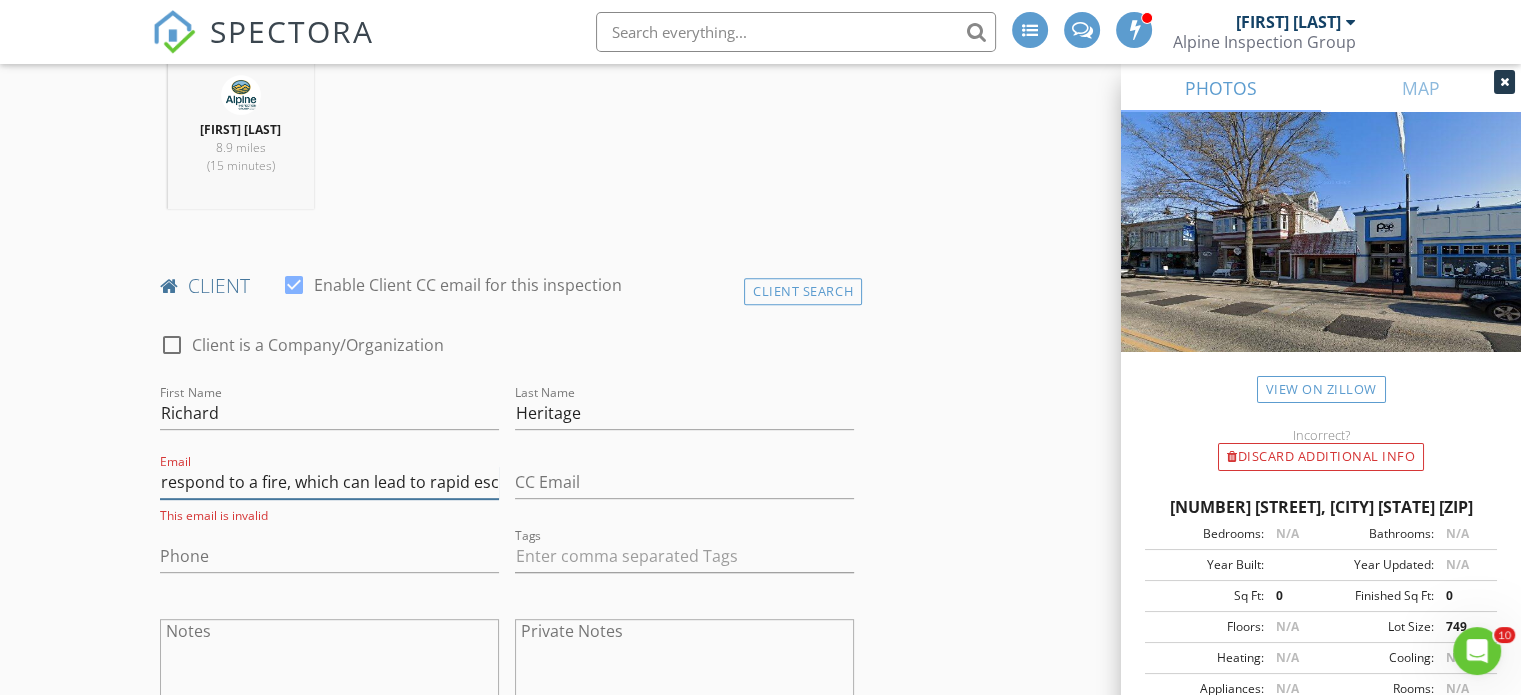 type on "A missing fire extinguisher in a commercial kitchen creates an immediate and serious safety hazard. Without this essential equipment, staff cannot respond to a fire, which can lead to rapid esc" 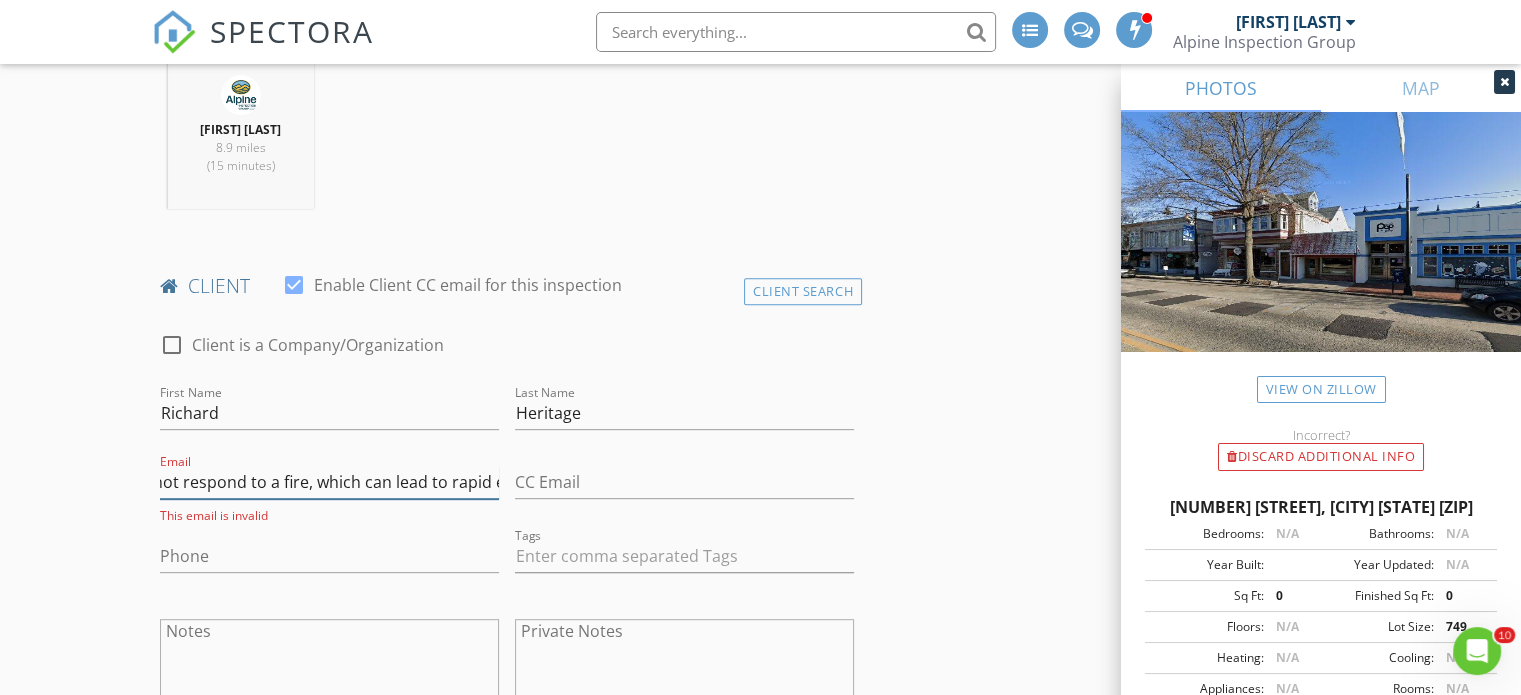 click on "A missing fire extinguisher in a commercial kitchen creates an immediate and serious safety hazard. Without this essential equipment, staff cannot respond to a fire, which can lead to rapid esc" at bounding box center [329, 482] 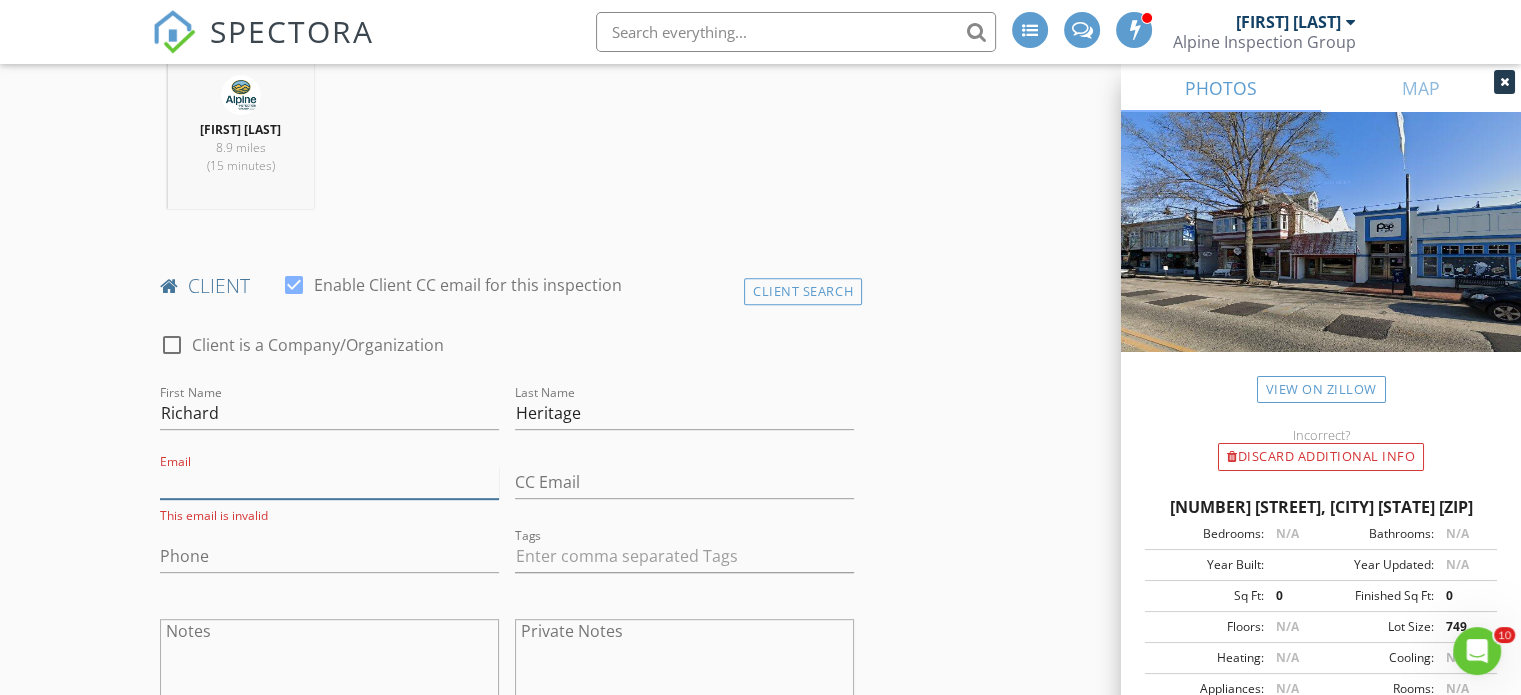 scroll, scrollTop: 0, scrollLeft: 0, axis: both 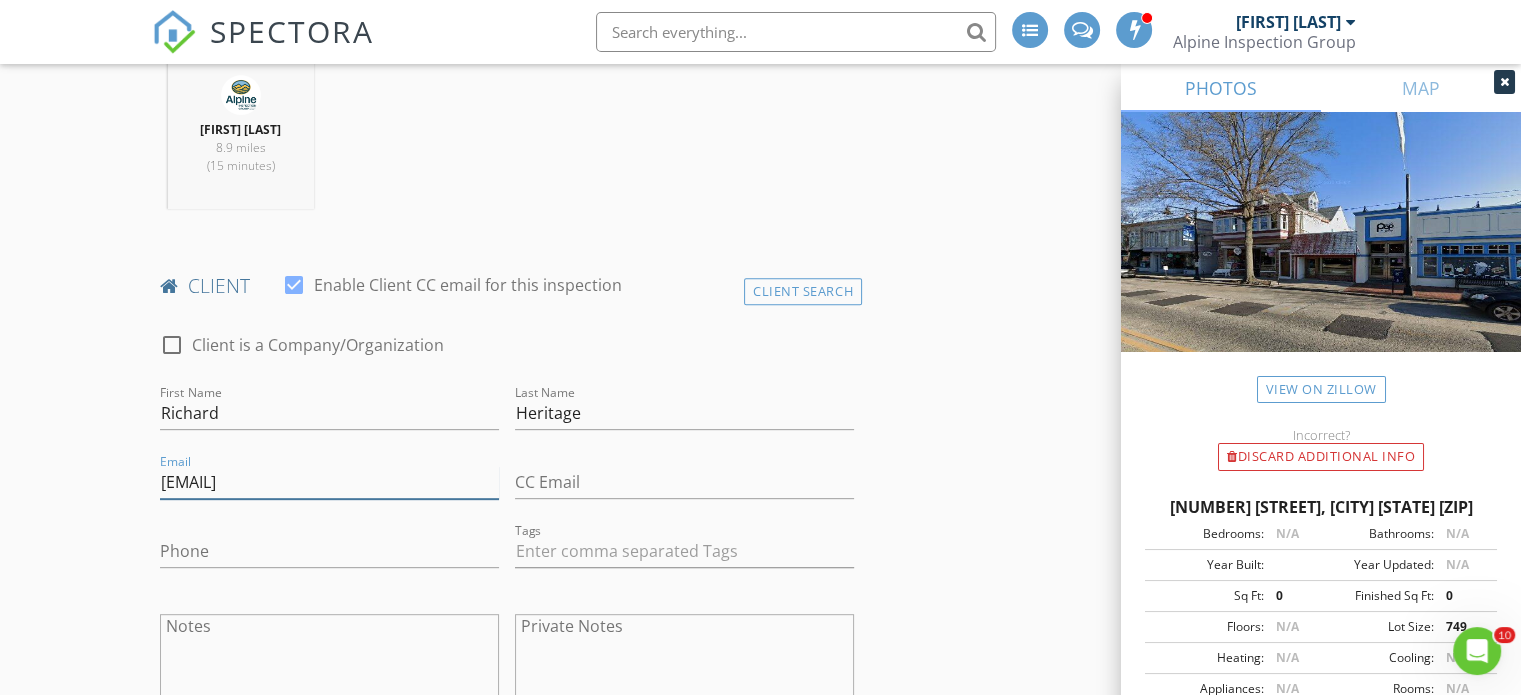 type on "wrheritage@gmail.com" 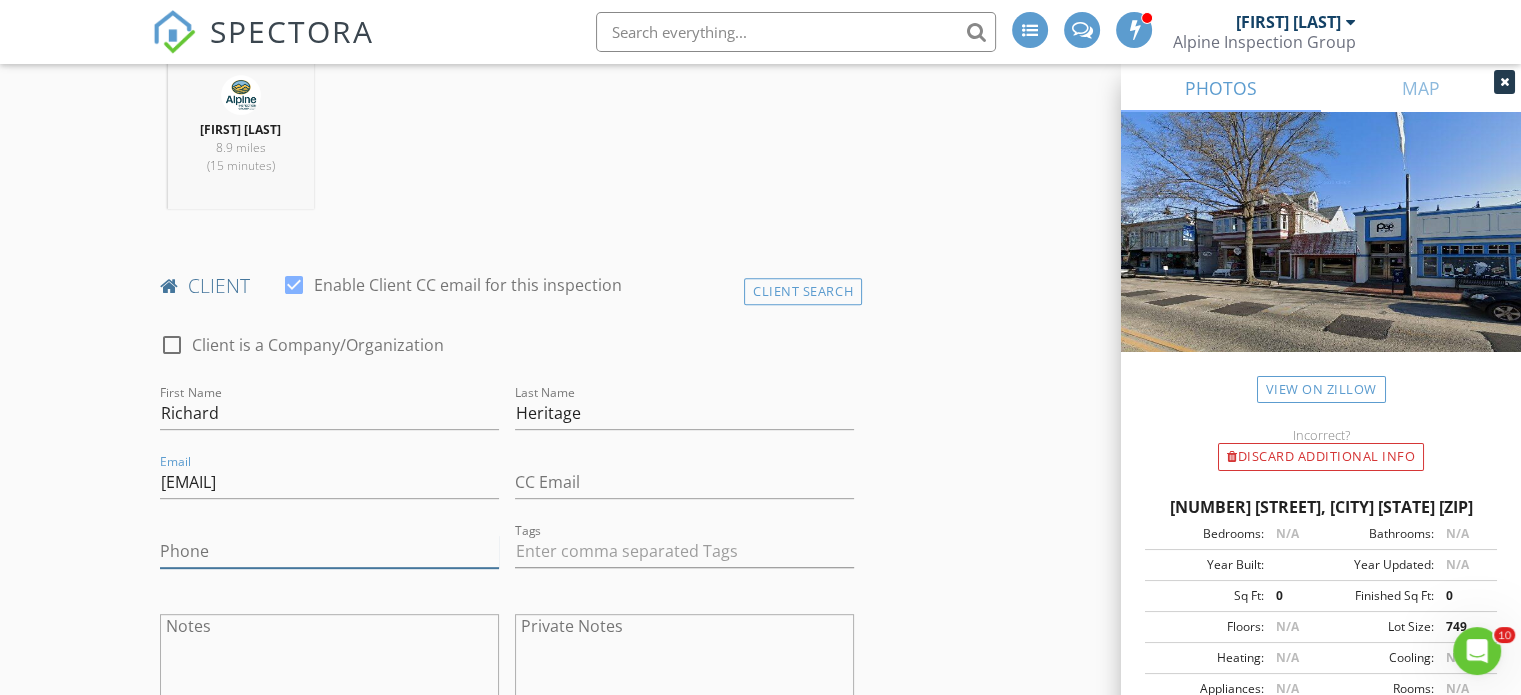 click on "Phone" at bounding box center [329, 551] 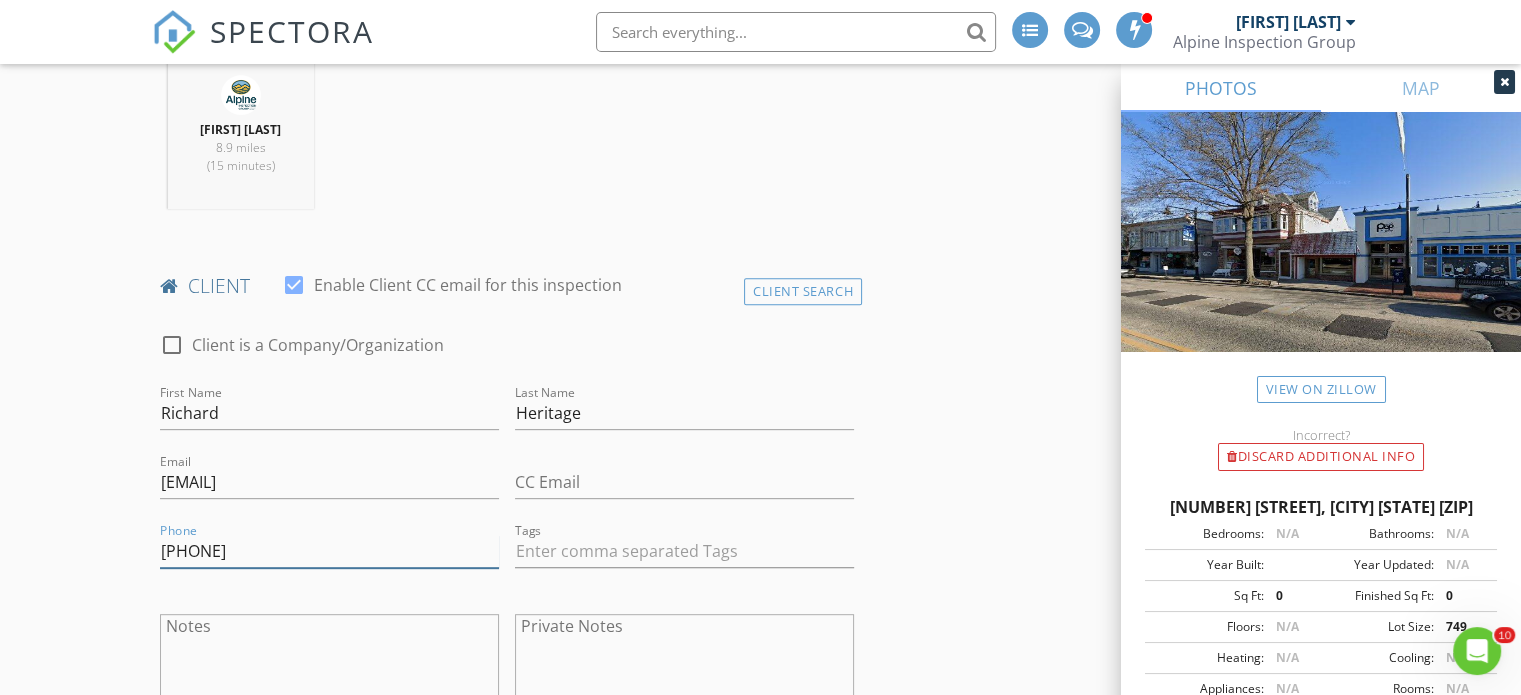type on "609-820-3355" 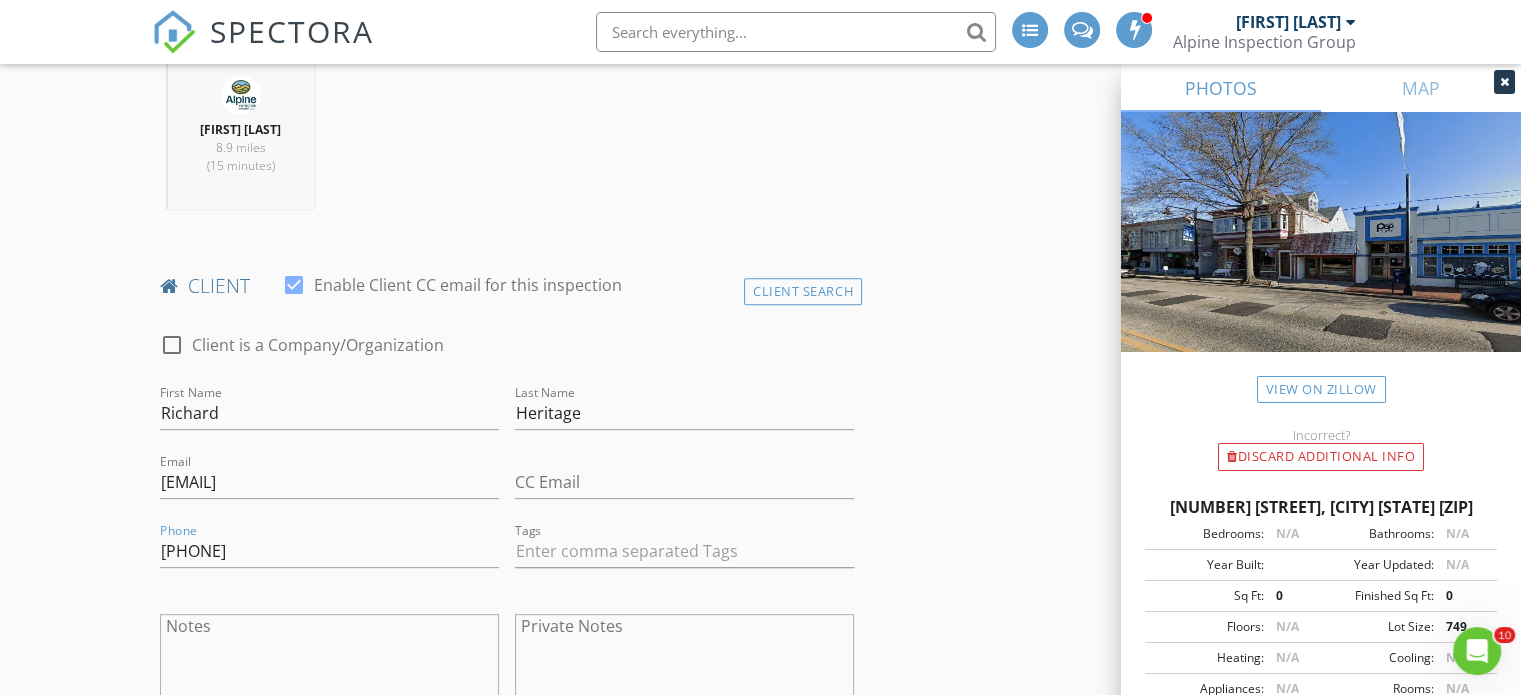click on "INSPECTOR(S)
check_box   David Vitarelli   PRIMARY   David Vitarelli arrow_drop_down   check_box_outline_blank David Vitarelli specifically requested
Date/Time
08/06/2025 9:30 AM
Location
Address Search       Address 723 Haddon Ave   Unit   City Collingswood   State NJ   Zip 08108   County Camden     Square Feet 750   Year Built   Foundation Basement arrow_drop_down     David Vitarelli     8.9 miles     (15 minutes)
client
check_box Enable Client CC email for this inspection   Client Search     check_box_outline_blank Client is a Company/Organization     First Name Richard   Last Name Heritage   Email wrheritage@gmail.com   CC Email   Phone 609-820-3355         Tags         Notes   Private Notes
ADD ADDITIONAL client
SERVICES
check_box_outline_blank   Residential Inspection" at bounding box center (760, 1174) 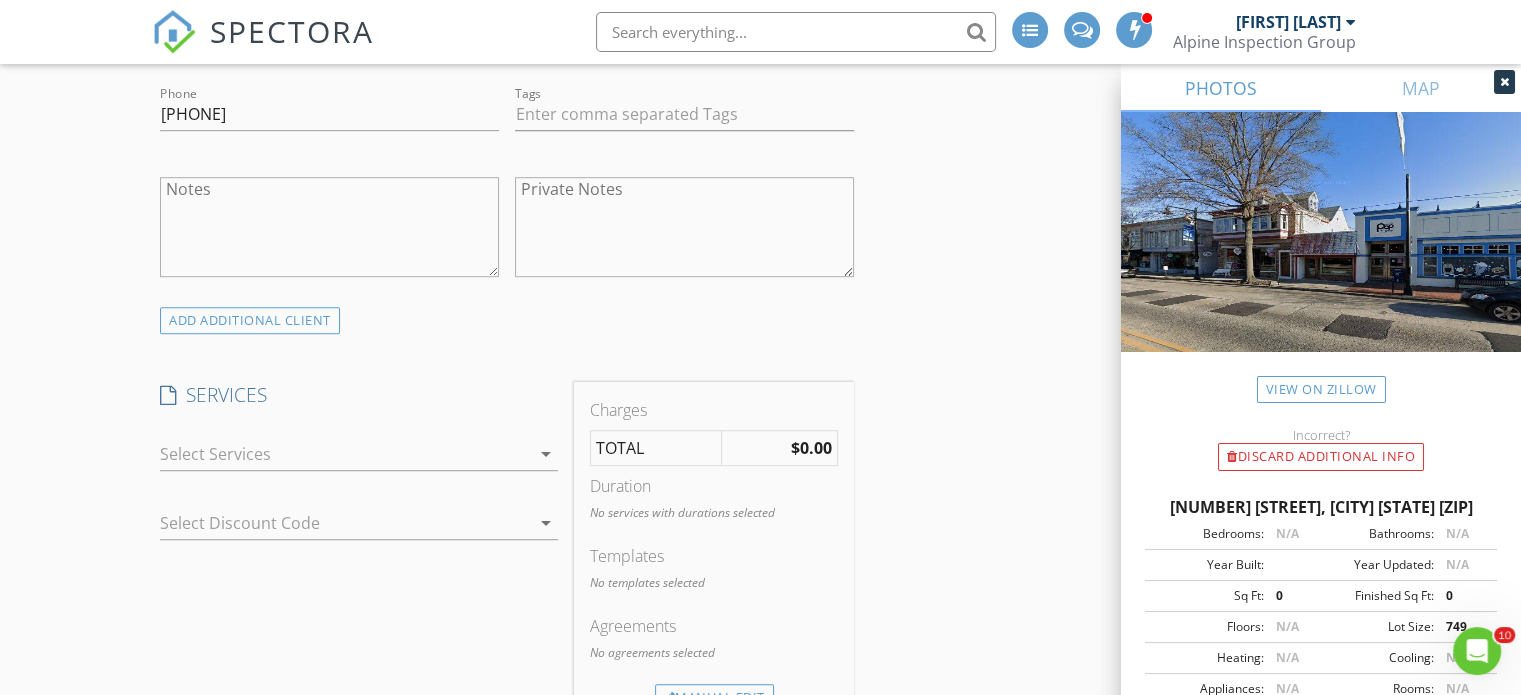 scroll, scrollTop: 1300, scrollLeft: 0, axis: vertical 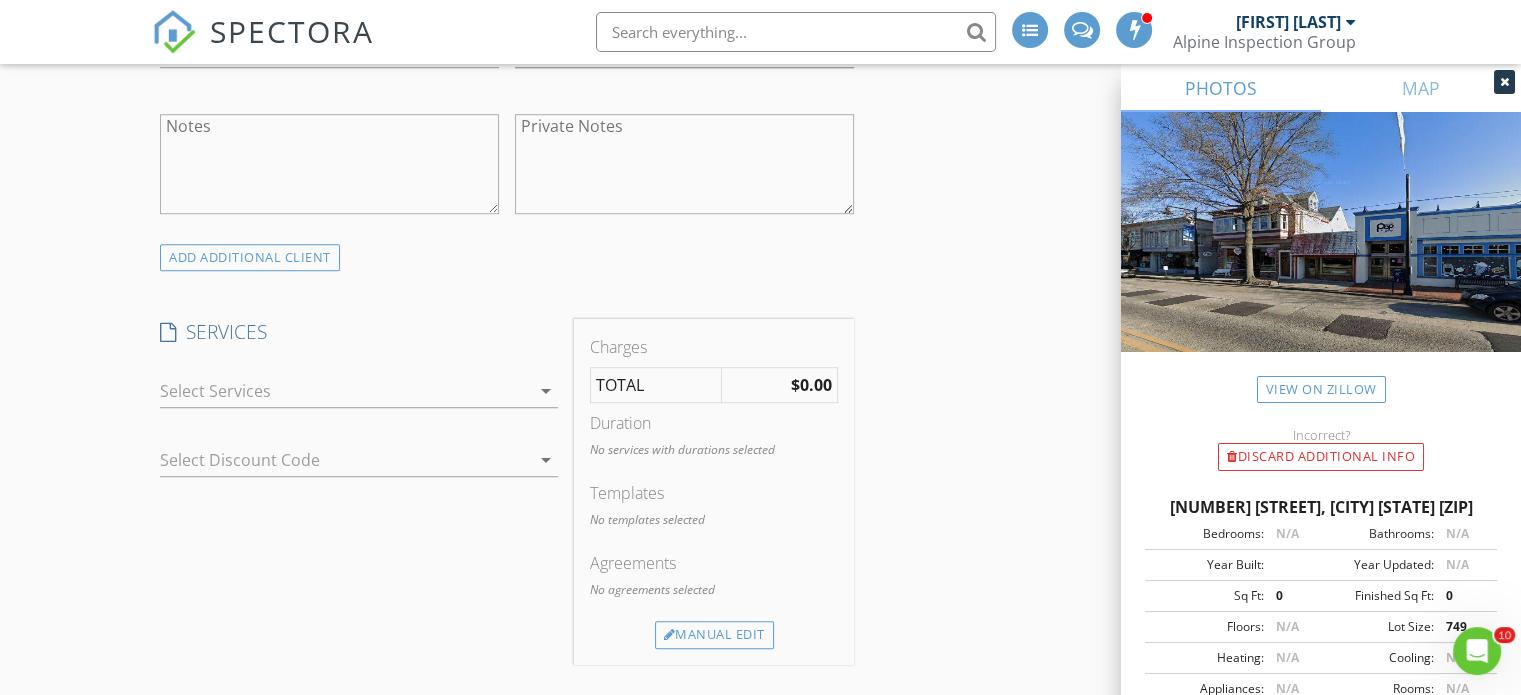 click at bounding box center (345, 391) 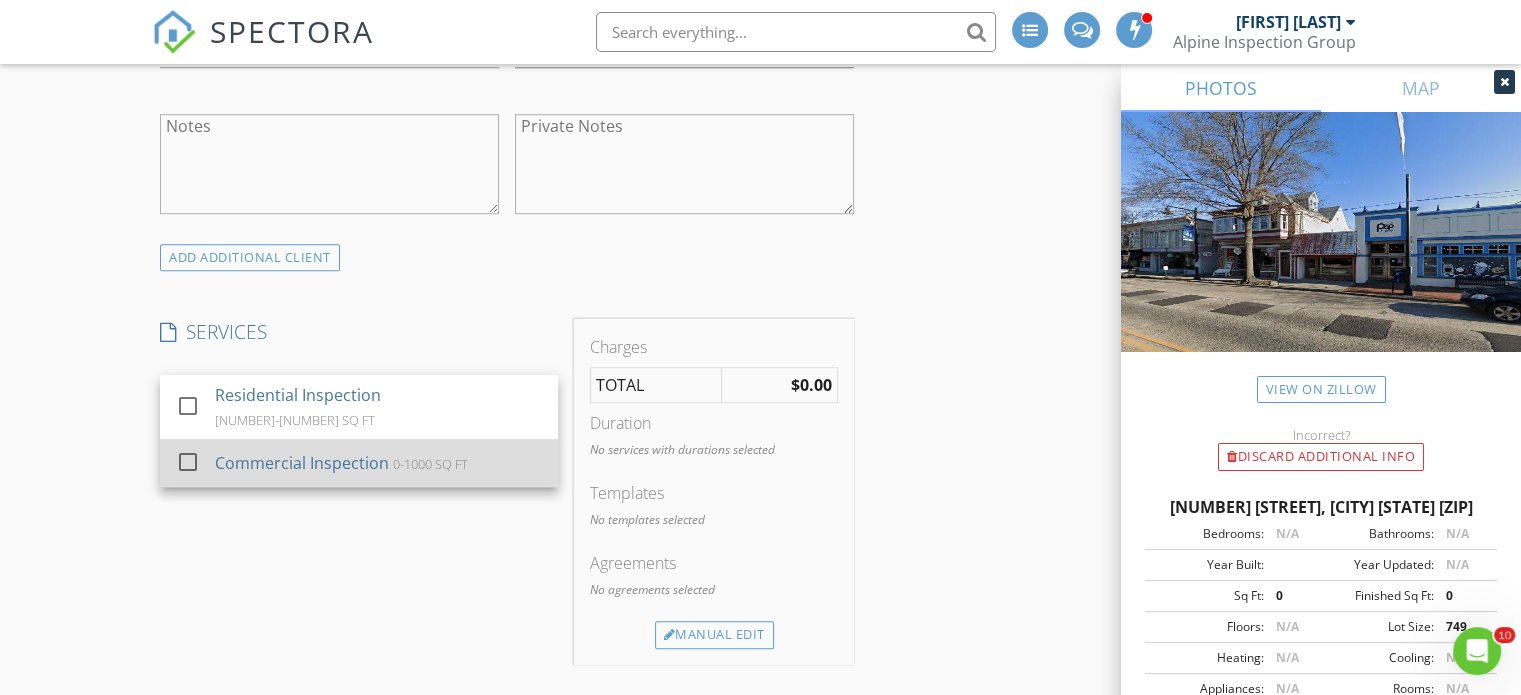 click at bounding box center (188, 462) 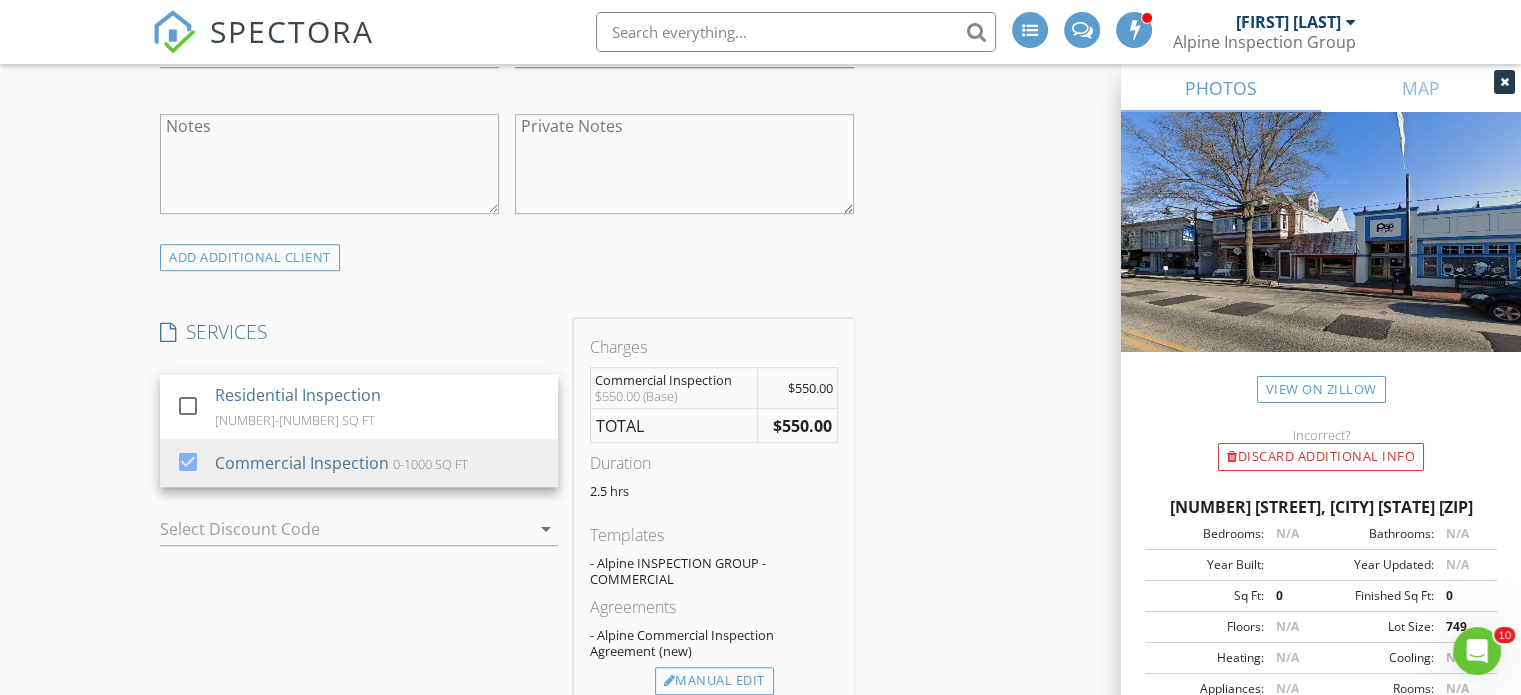 click on "New Inspection
INSPECTOR(S)
check_box   David Vitarelli   PRIMARY   David Vitarelli arrow_drop_down   check_box_outline_blank David Vitarelli specifically requested
Date/Time
08/06/2025 9:30 AM
Location
Address Search       Address 723 Haddon Ave   Unit   City Collingswood   State NJ   Zip 08108   County Camden     Square Feet 750   Year Built   Foundation Basement arrow_drop_down     David Vitarelli     8.9 miles     (15 minutes)
client
check_box Enable Client CC email for this inspection   Client Search     check_box_outline_blank Client is a Company/Organization     First Name Richard   Last Name Heritage   Email wrheritage@gmail.com   CC Email   Phone 609-820-3355         Tags         Notes   Private Notes
ADD ADDITIONAL client
SERVICES
check_box_outline_blank" at bounding box center (760, 664) 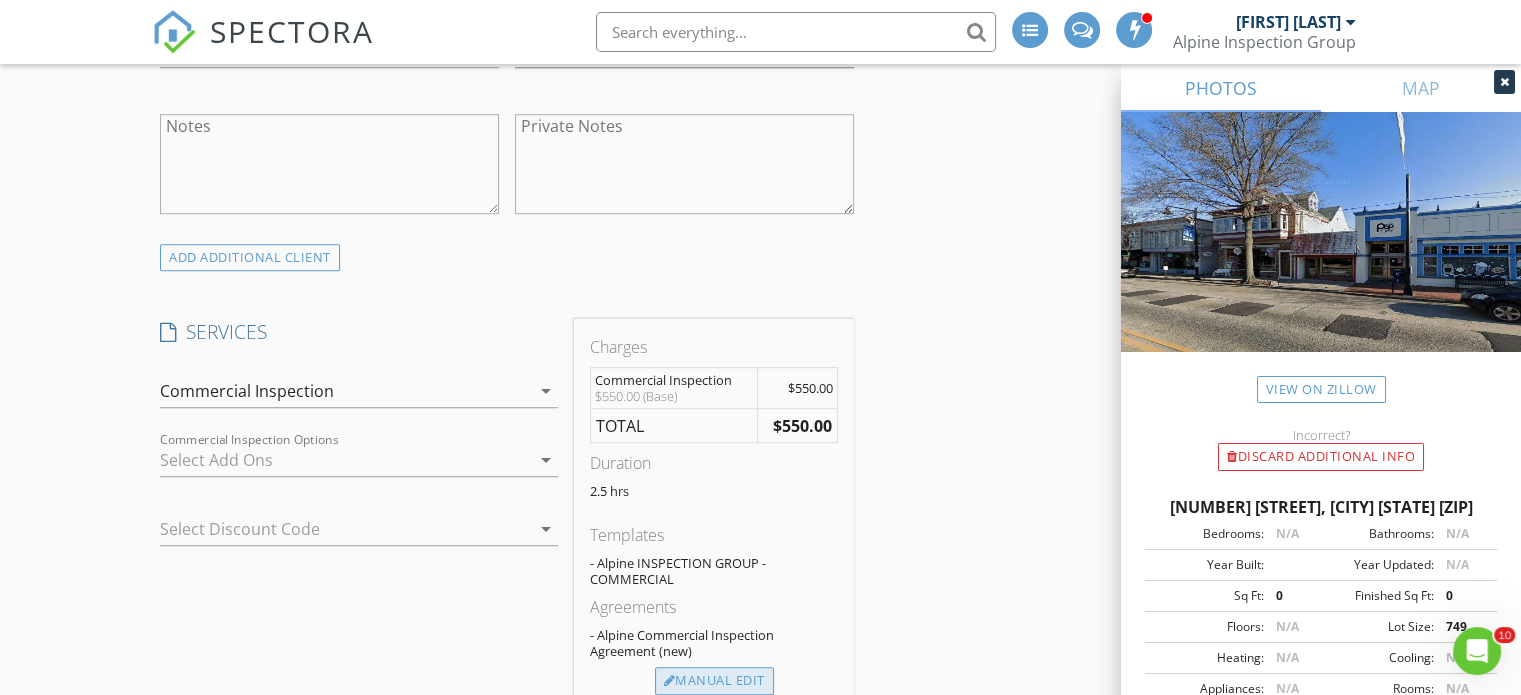 click on "Manual Edit" at bounding box center [714, 681] 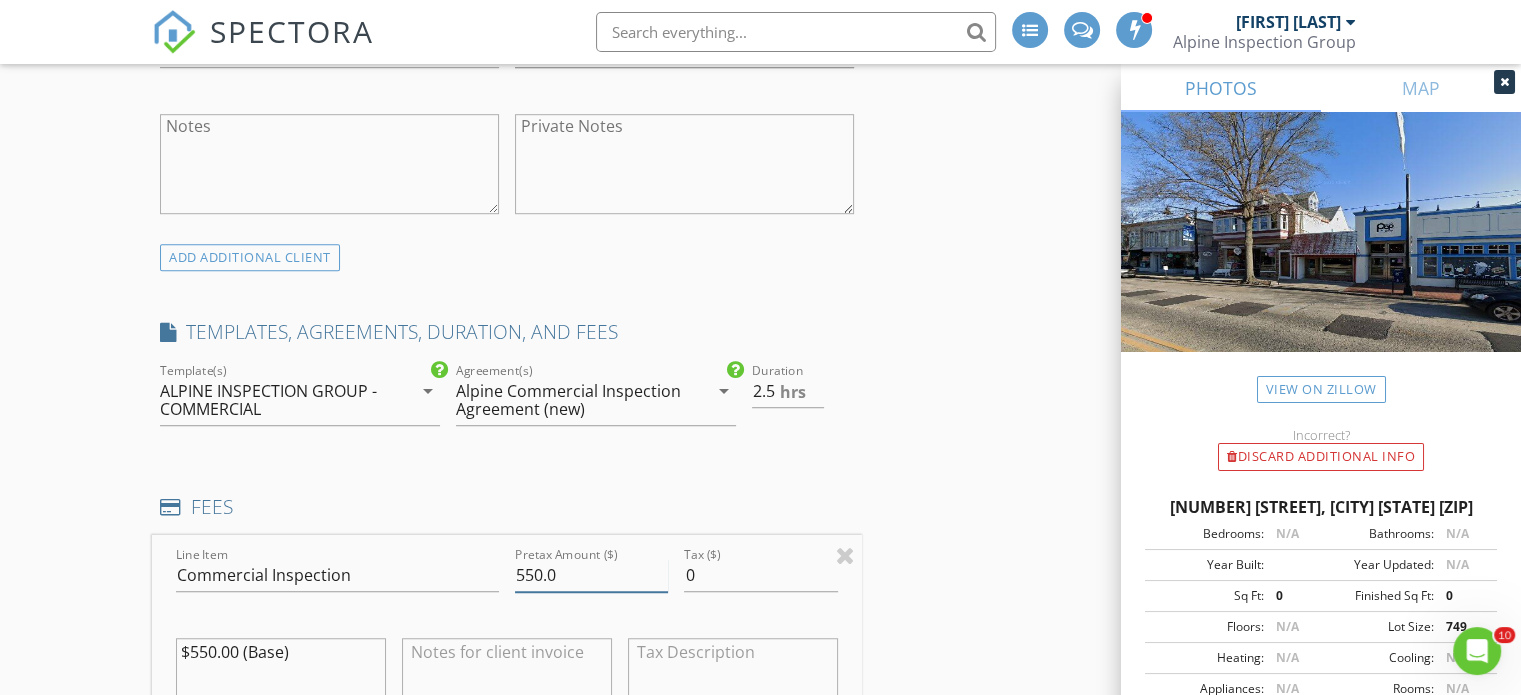 drag, startPoint x: 531, startPoint y: 573, endPoint x: 538, endPoint y: 583, distance: 12.206555 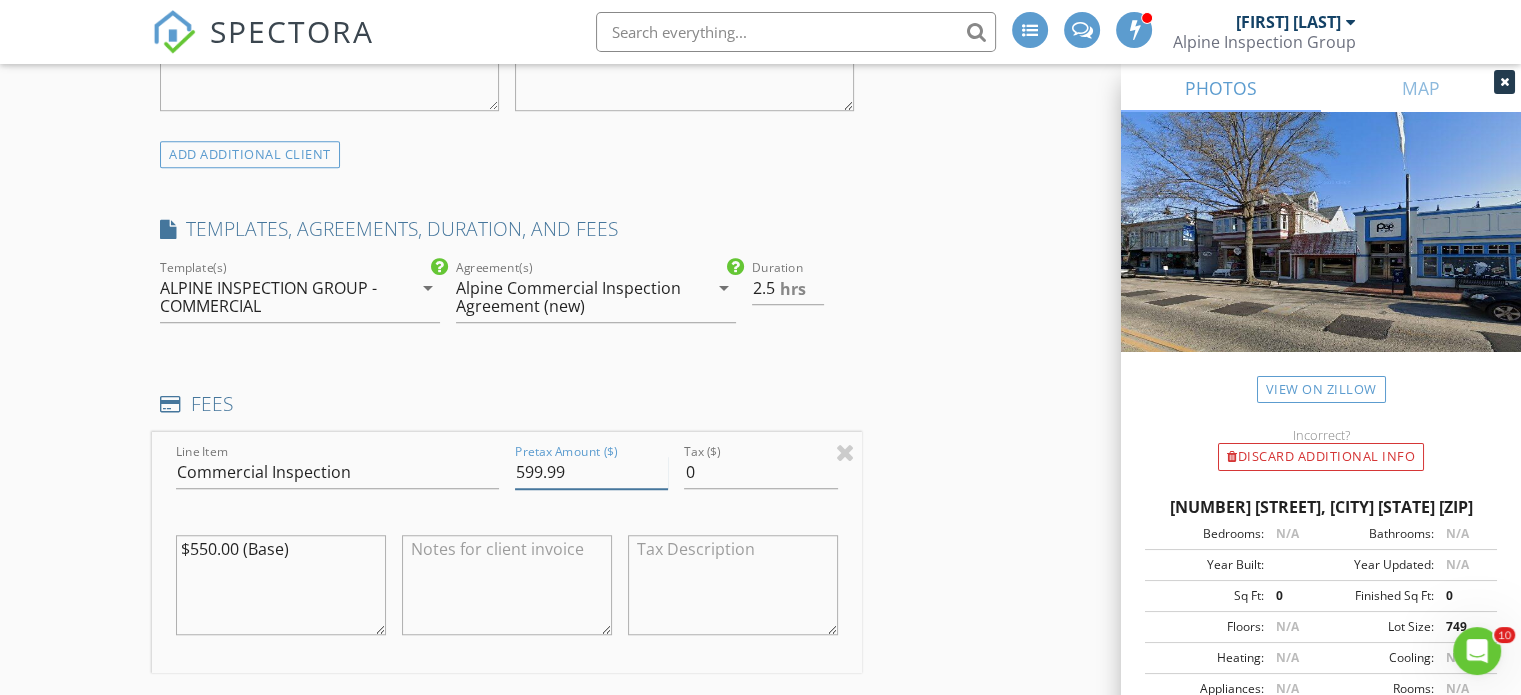 scroll, scrollTop: 1500, scrollLeft: 0, axis: vertical 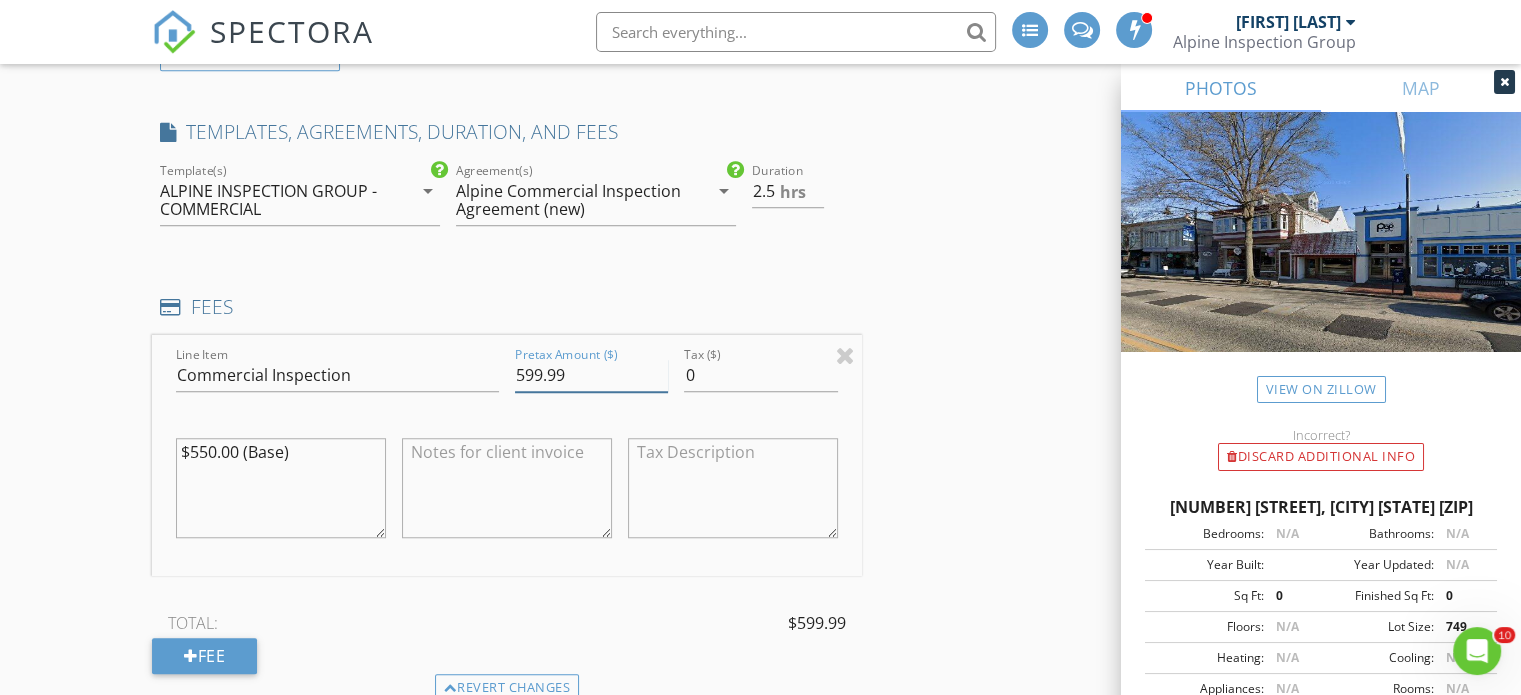 type on "599.99" 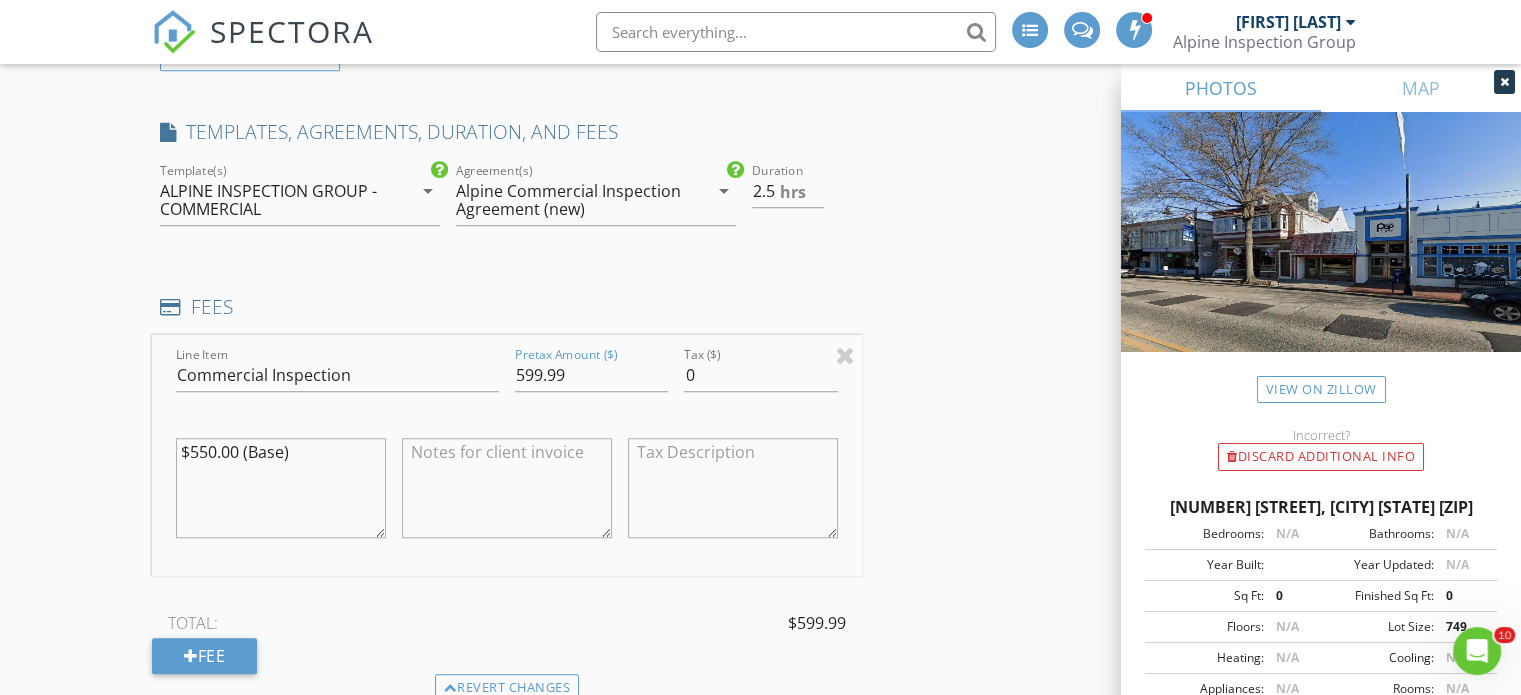 click on "$550.00 (Base)" at bounding box center [281, 488] 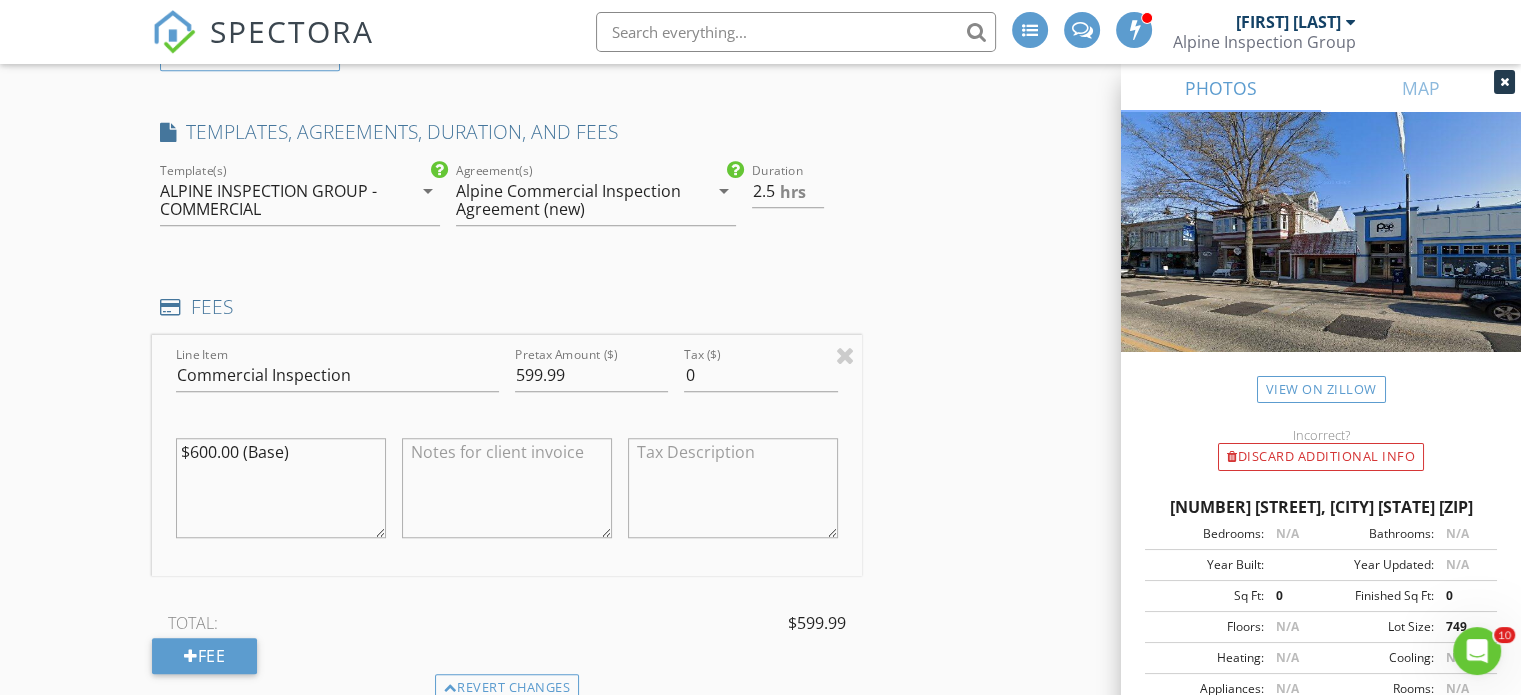 type on "$600.00 (Base)" 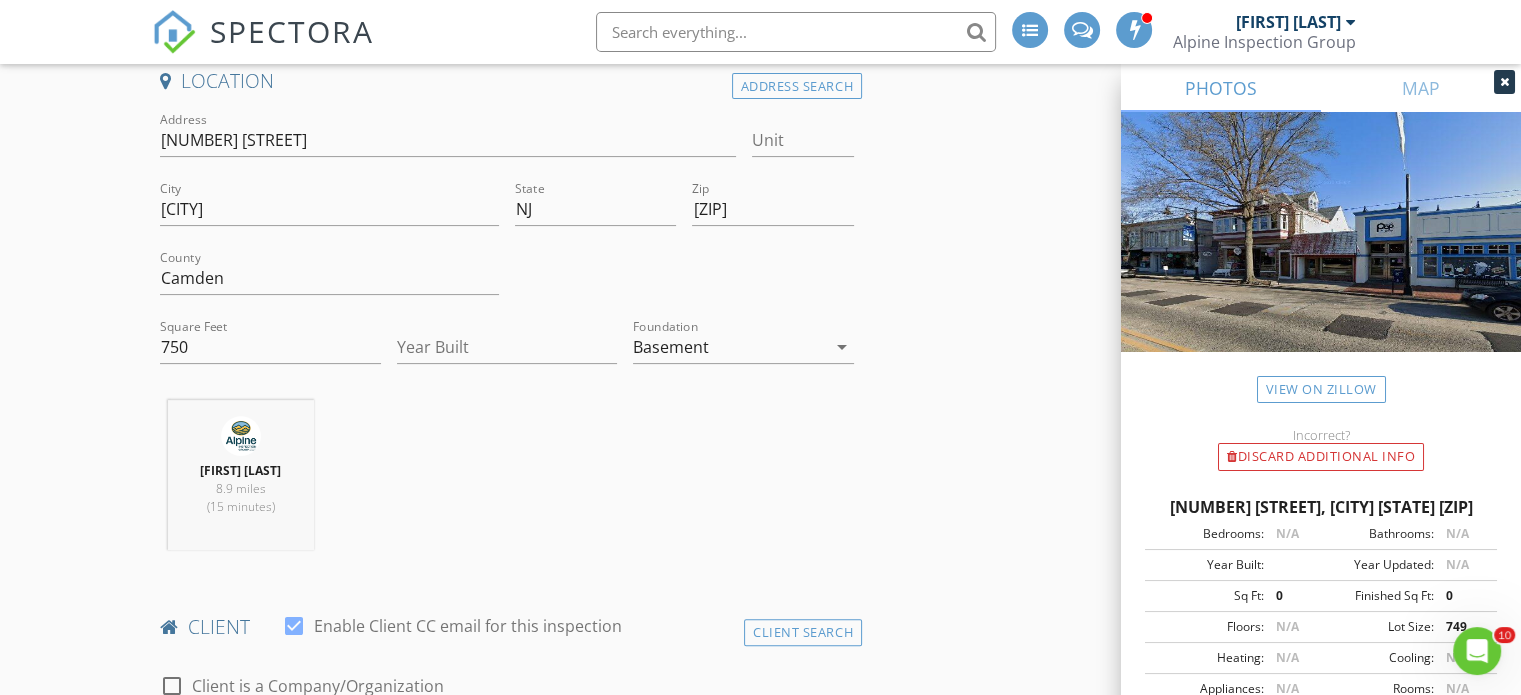 scroll, scrollTop: 300, scrollLeft: 0, axis: vertical 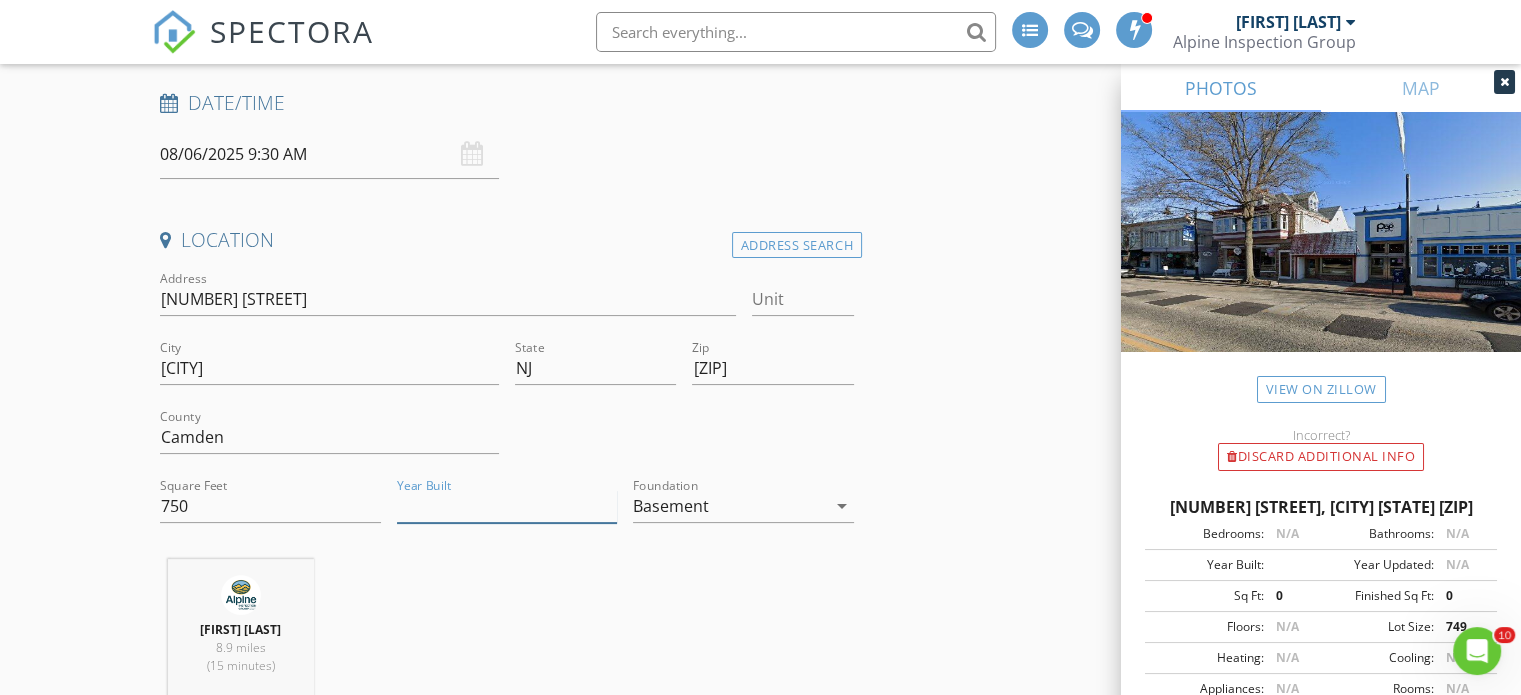 click on "Year Built" at bounding box center [507, 506] 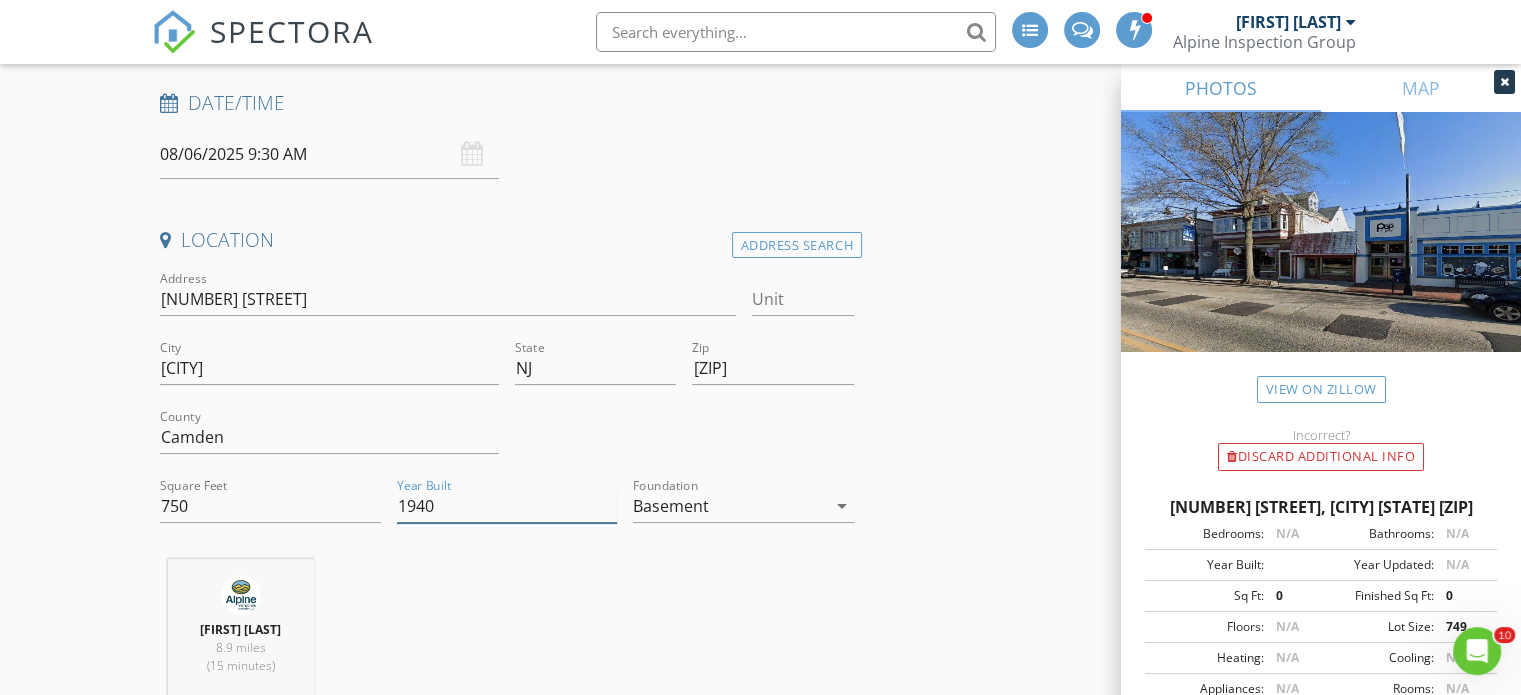 type on "1940" 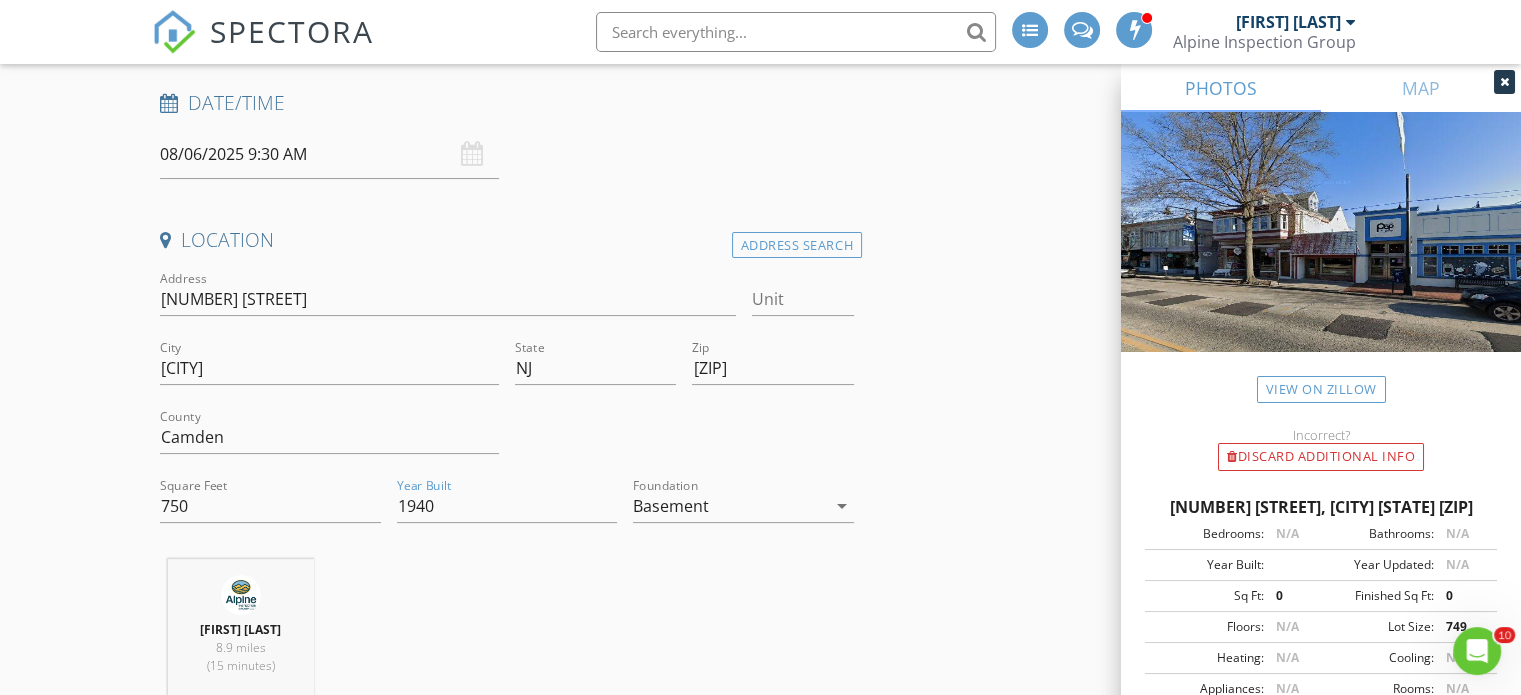 click on "INSPECTOR(S)
check_box   David Vitarelli   PRIMARY   David Vitarelli arrow_drop_down   check_box_outline_blank David Vitarelli specifically requested
Date/Time
08/06/2025 9:30 AM
Location
Address Search       Address 723 Haddon Ave   Unit   City Collingswood   State NJ   Zip 08108   County Camden     Square Feet 750   Year Built 1940   Foundation Basement arrow_drop_down     David Vitarelli     8.9 miles     (15 minutes)
client
check_box Enable Client CC email for this inspection   Client Search     check_box_outline_blank Client is a Company/Organization     First Name Richard   Last Name Heritage   Email wrheritage@gmail.com   CC Email   Phone 609-820-3355         Tags         Notes   Private Notes
ADD ADDITIONAL client
SERVICES
check_box_outline_blank     0-2500 SQ FT" at bounding box center [760, 1793] 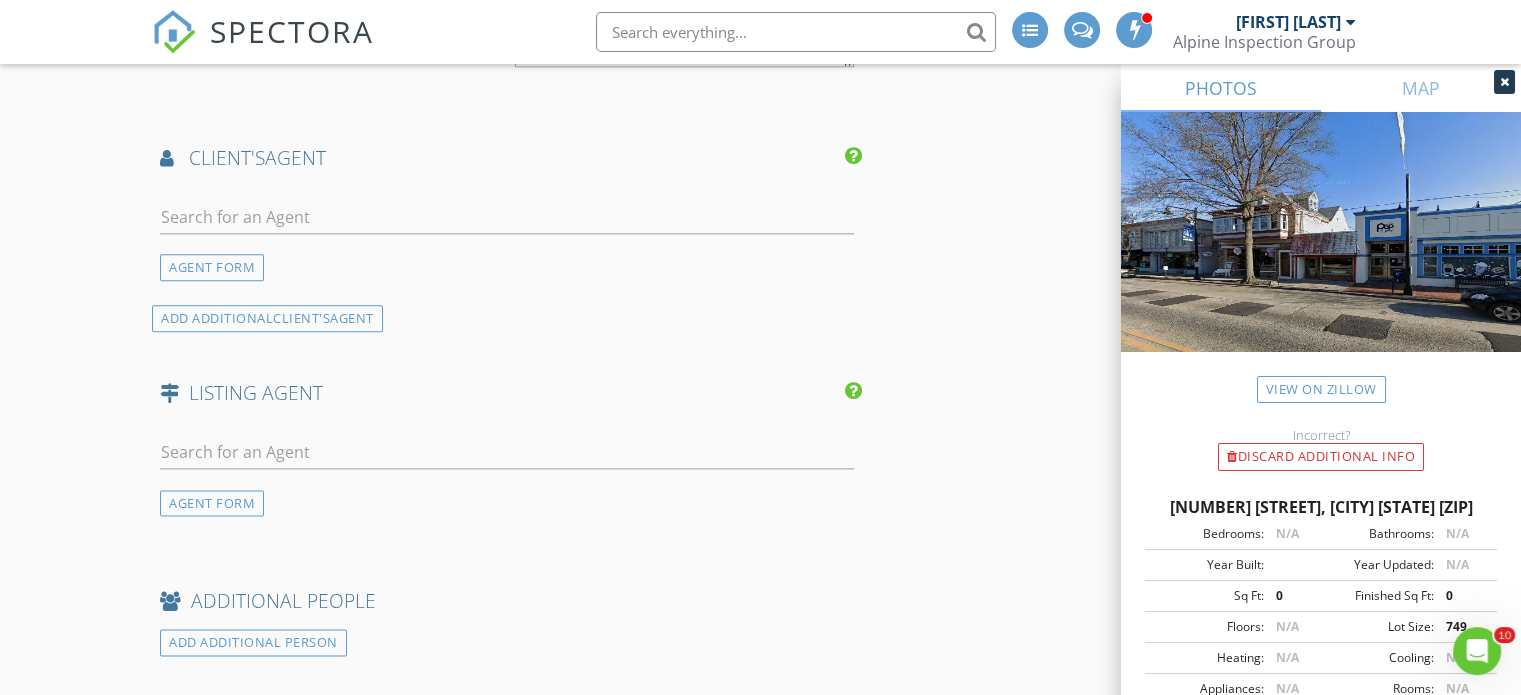 scroll, scrollTop: 2500, scrollLeft: 0, axis: vertical 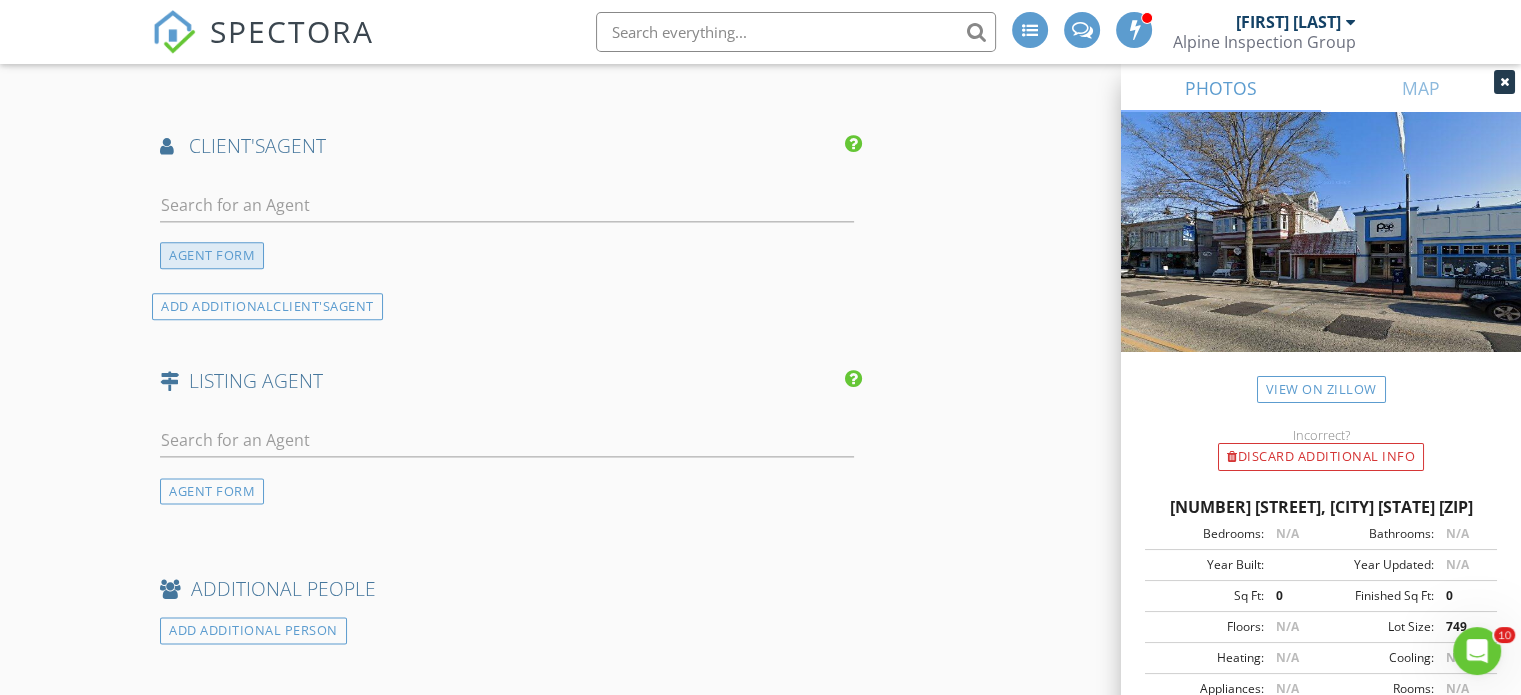 click on "AGENT FORM" at bounding box center (212, 255) 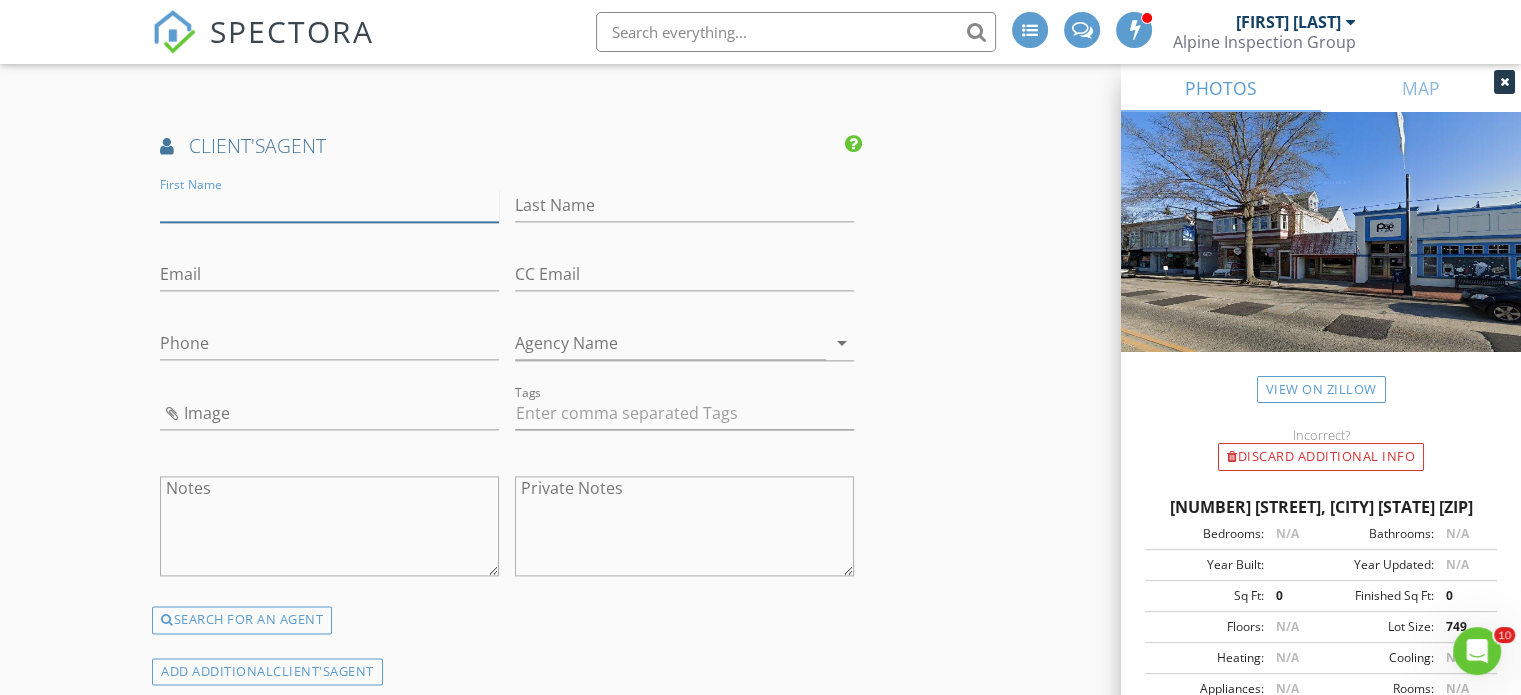 click on "First Name" at bounding box center (329, 205) 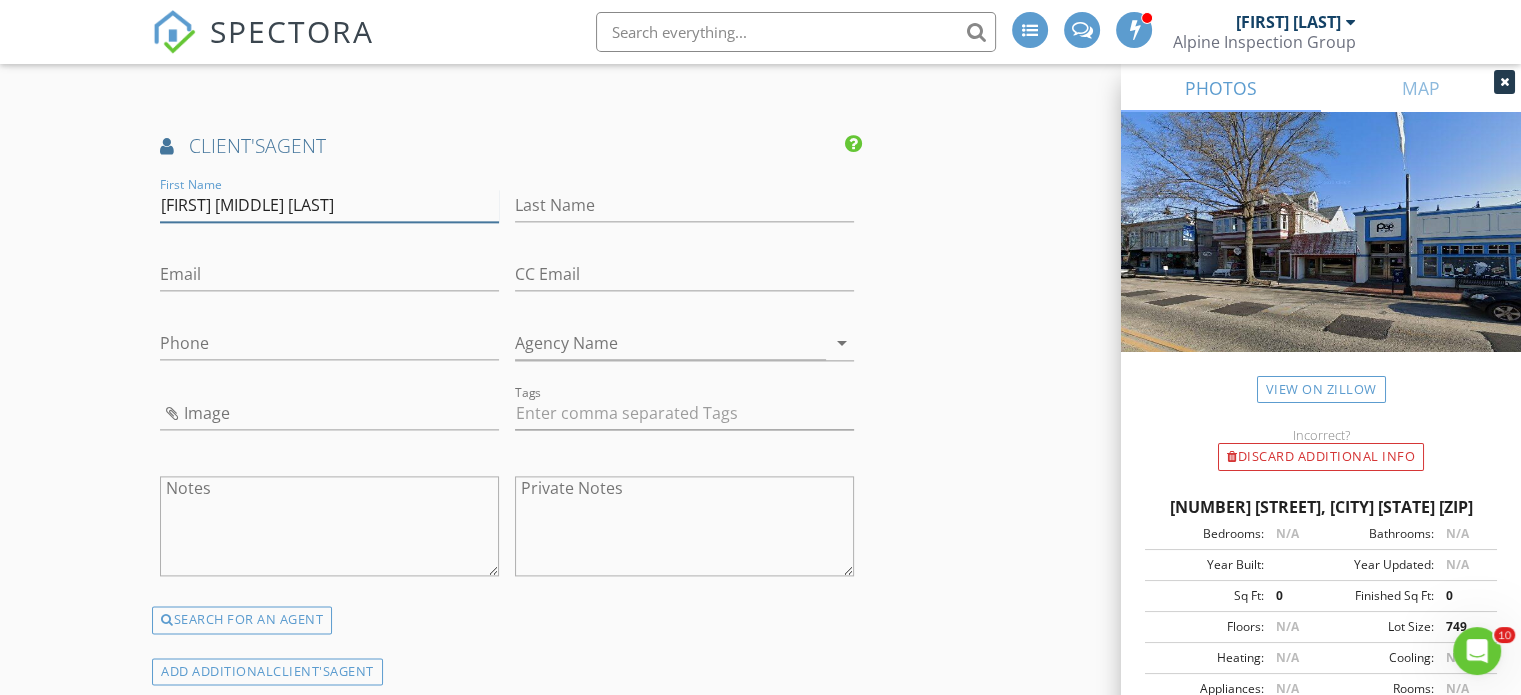 click on "Richard Stephen Bradin" at bounding box center [329, 205] 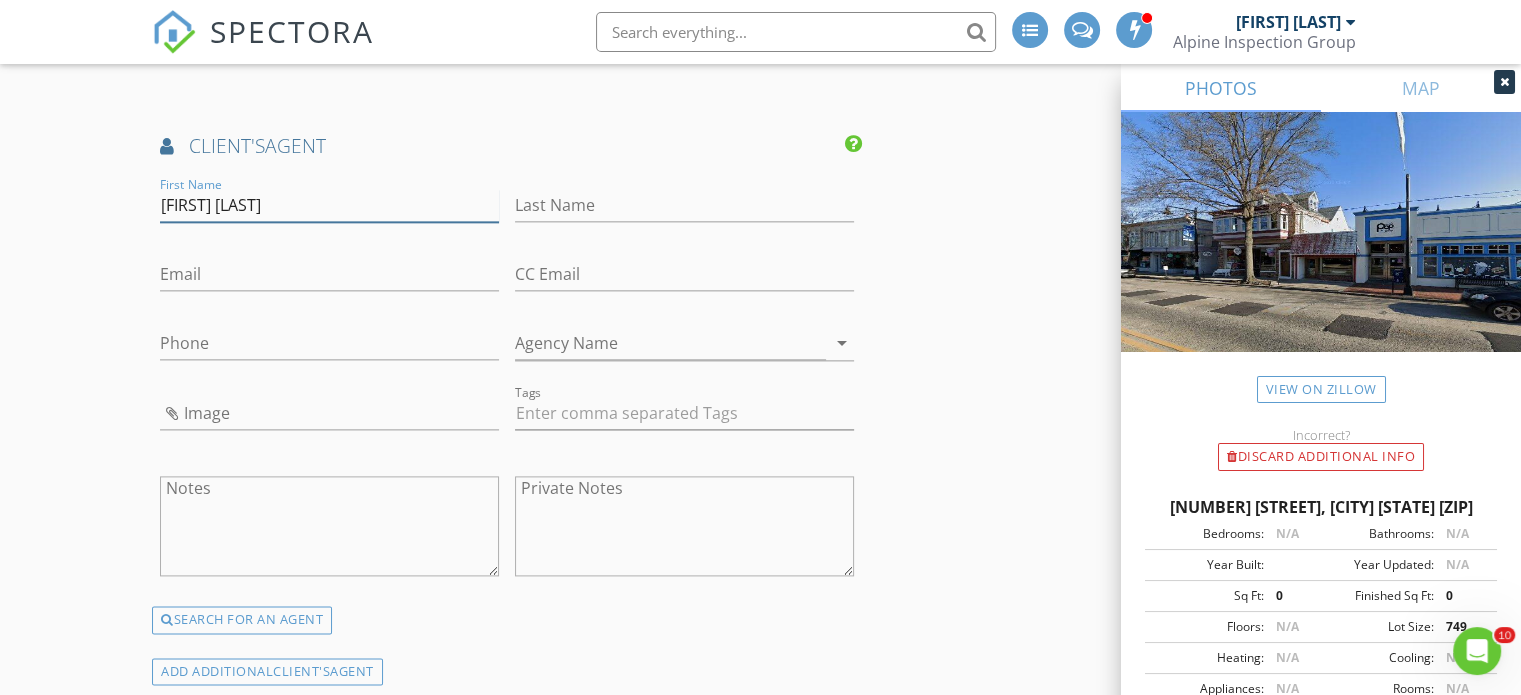 click on "Richard Bradin" at bounding box center (329, 205) 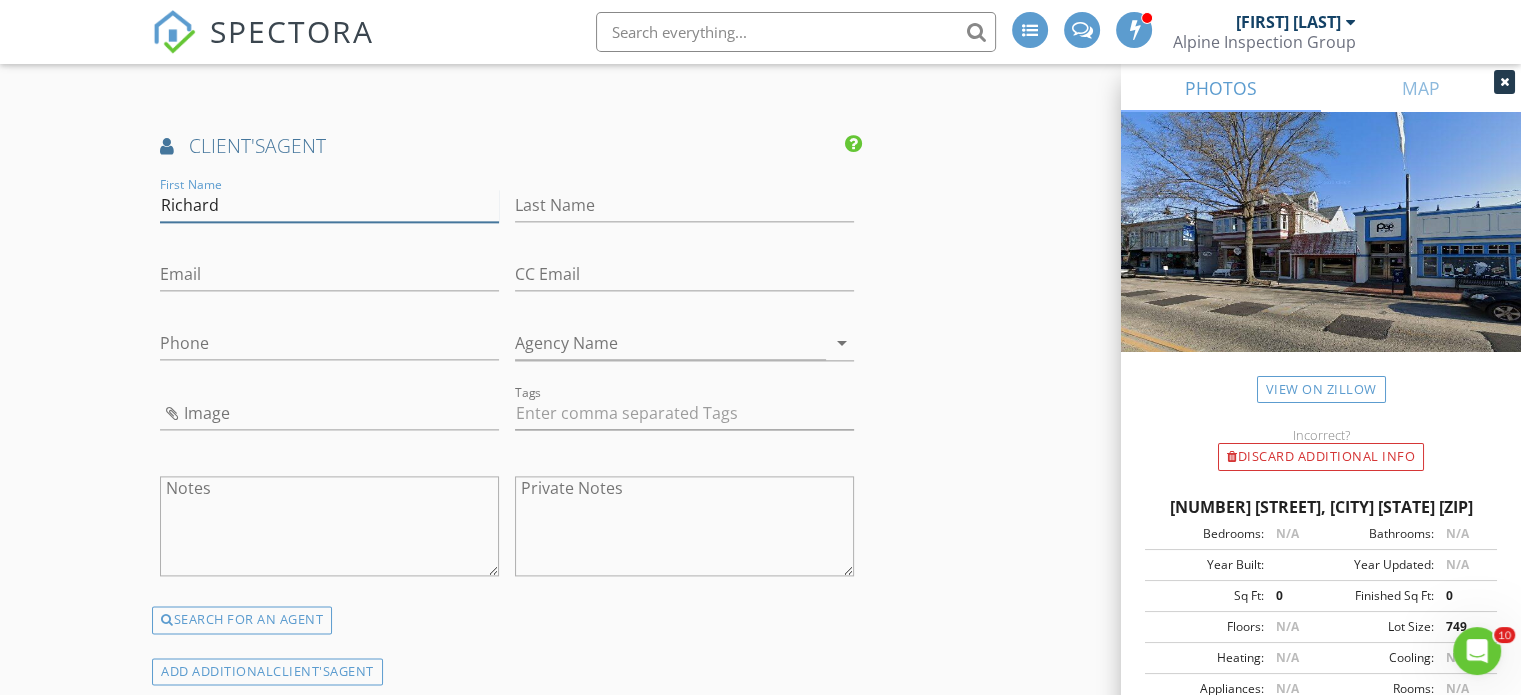 type on "Richard" 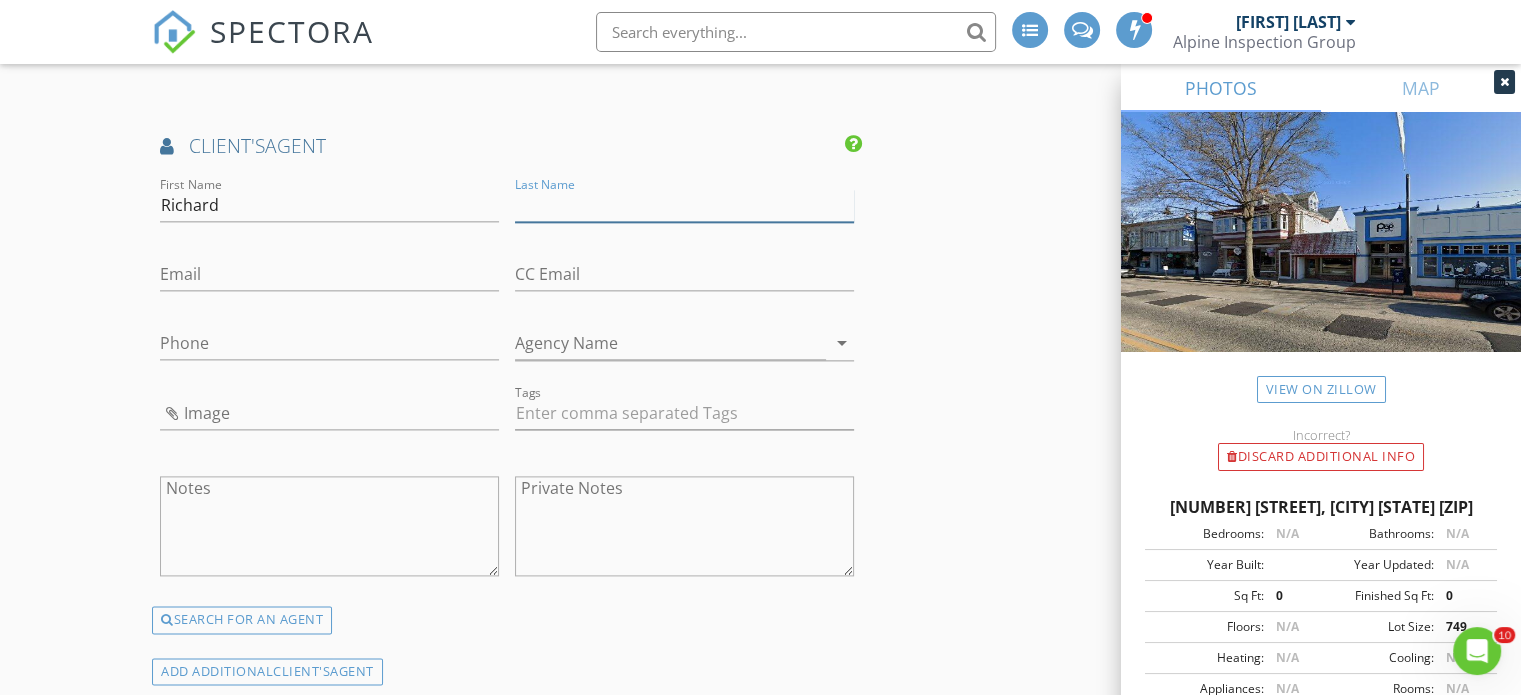 paste on "Richard Stephen Bradin" 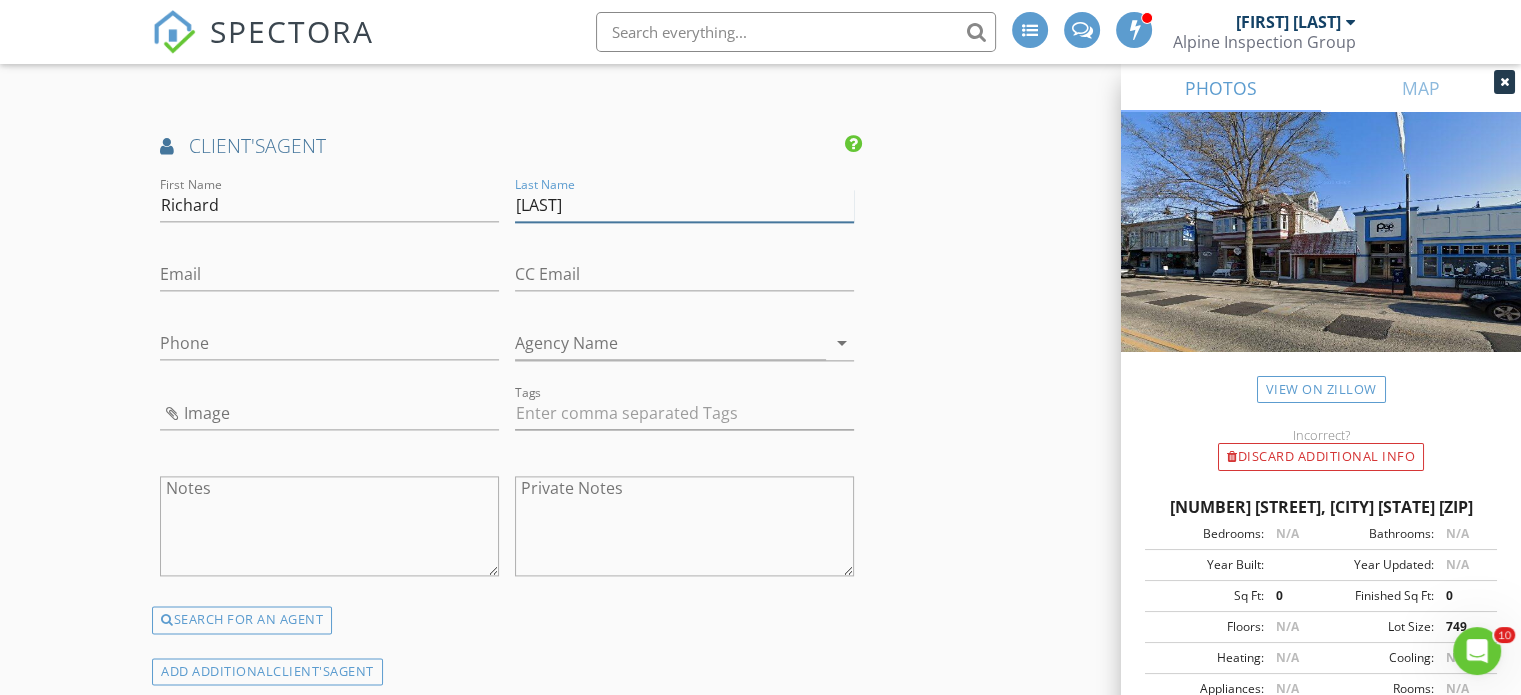type on "Bradin" 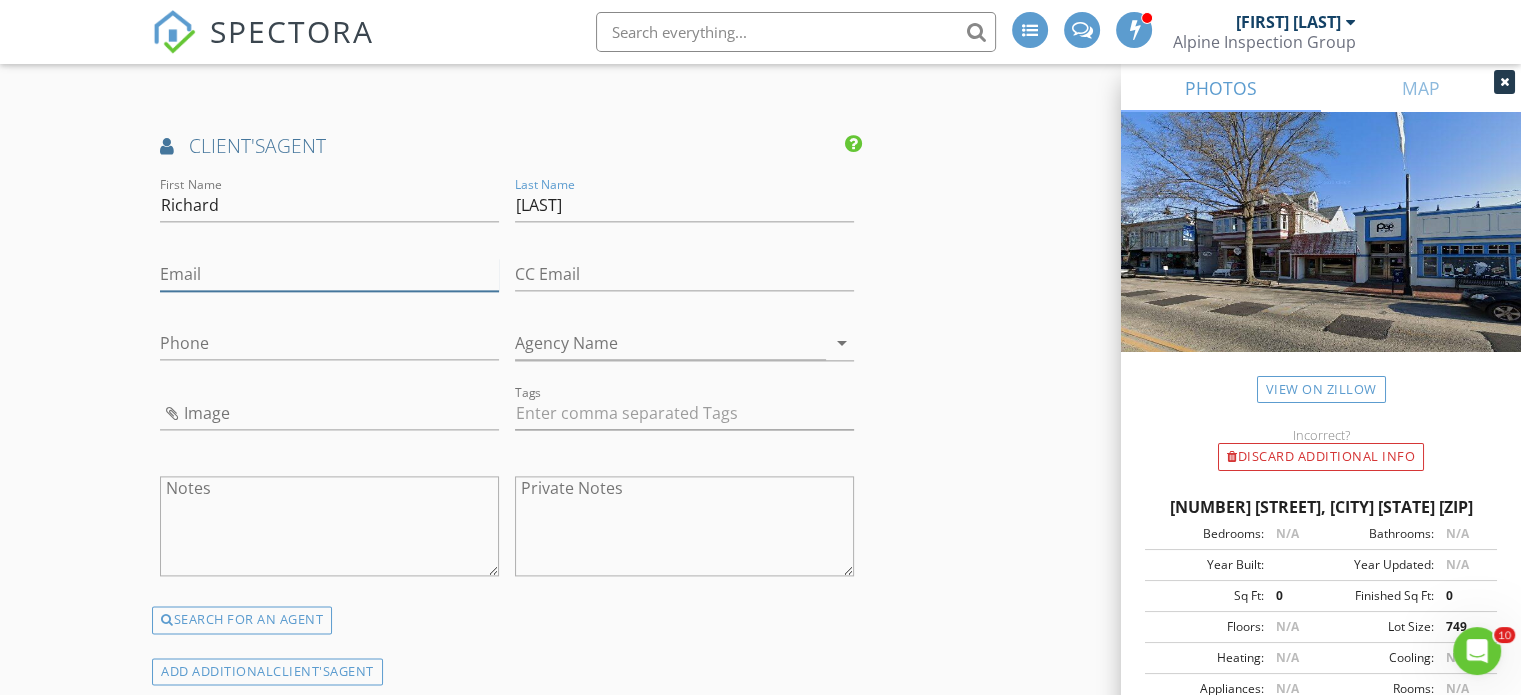 click on "Email" at bounding box center (329, 274) 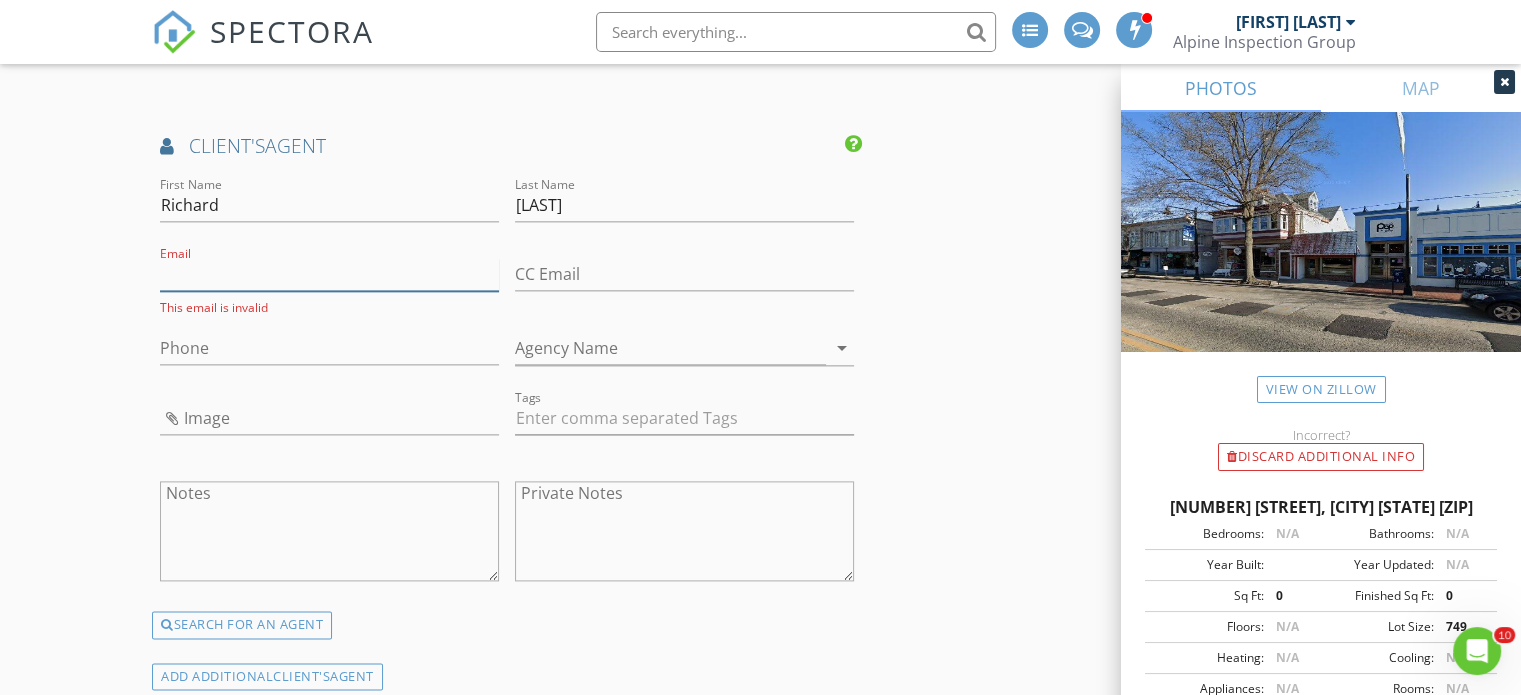 paste on "Rbradin@gmail.com" 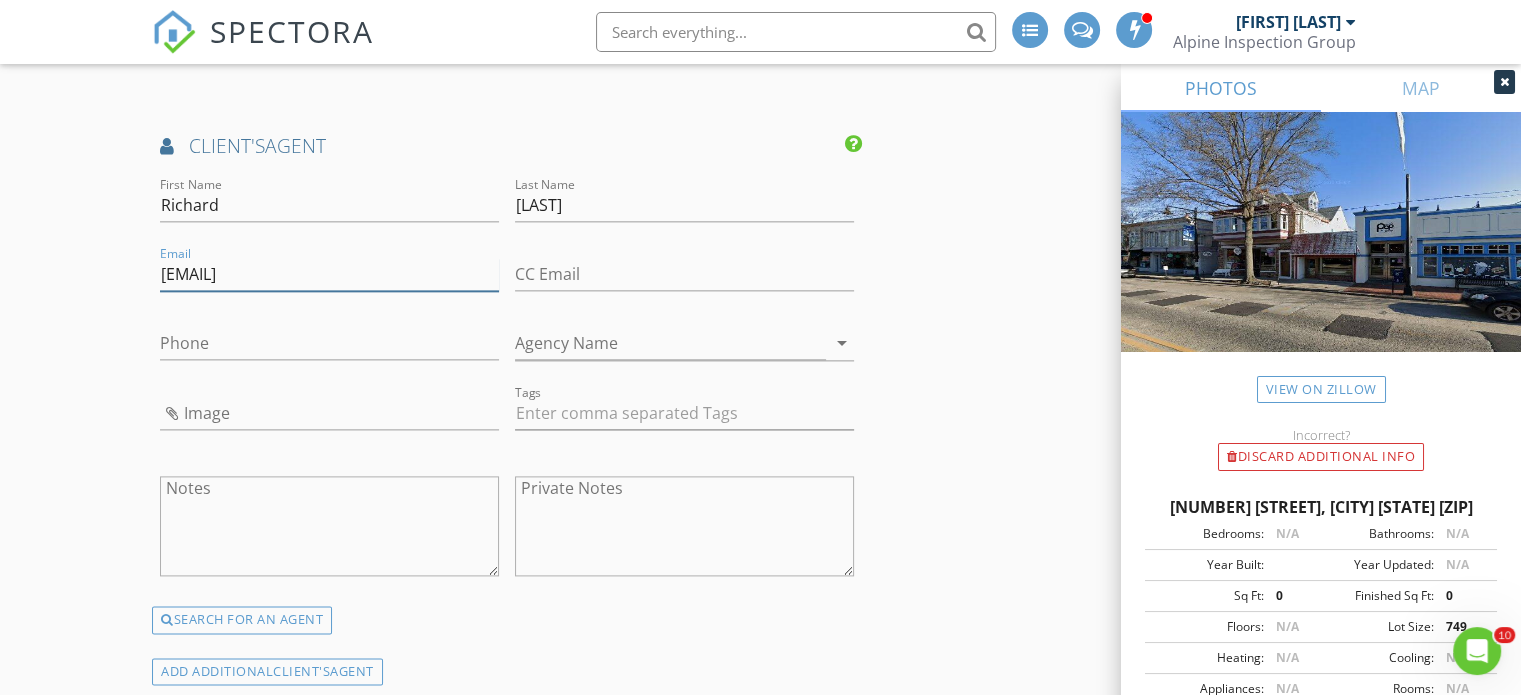 type on "Rbradin@gmail.com" 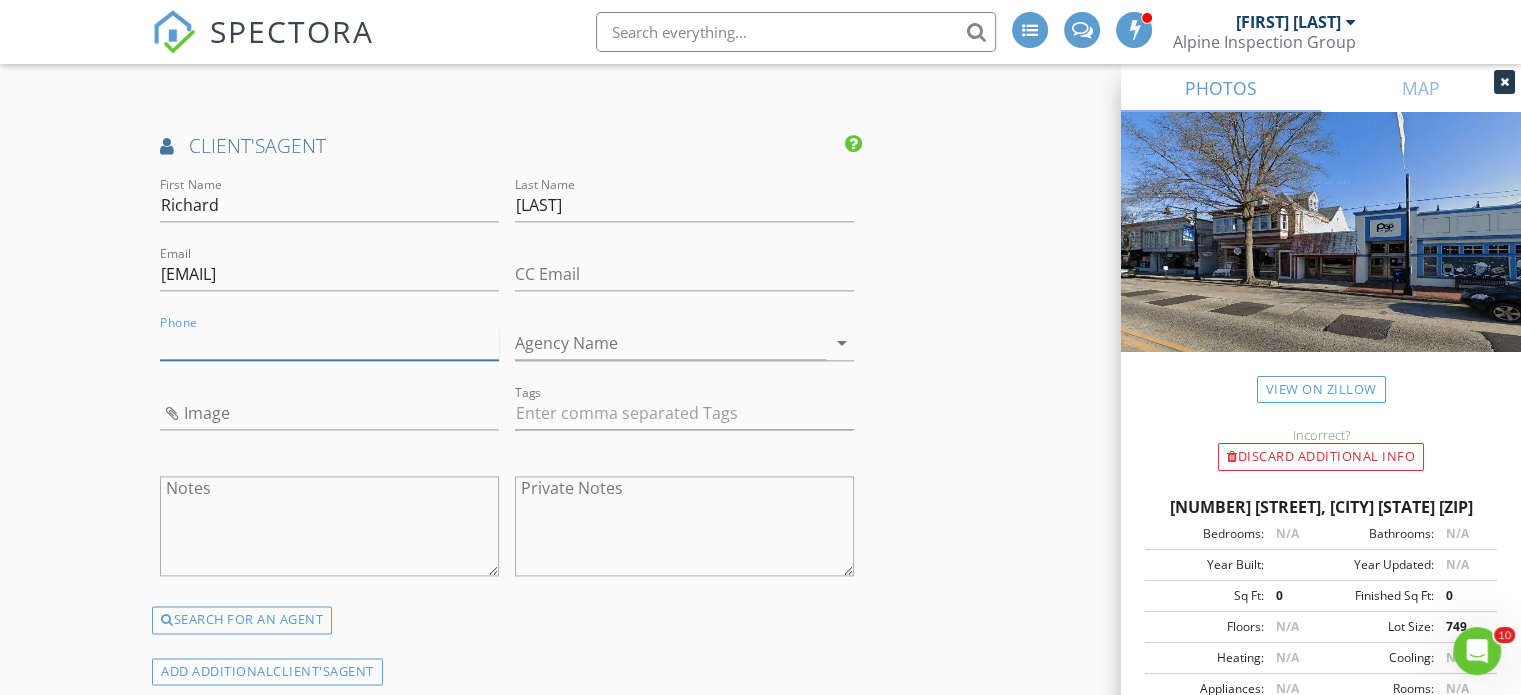 click on "Phone" at bounding box center [329, 343] 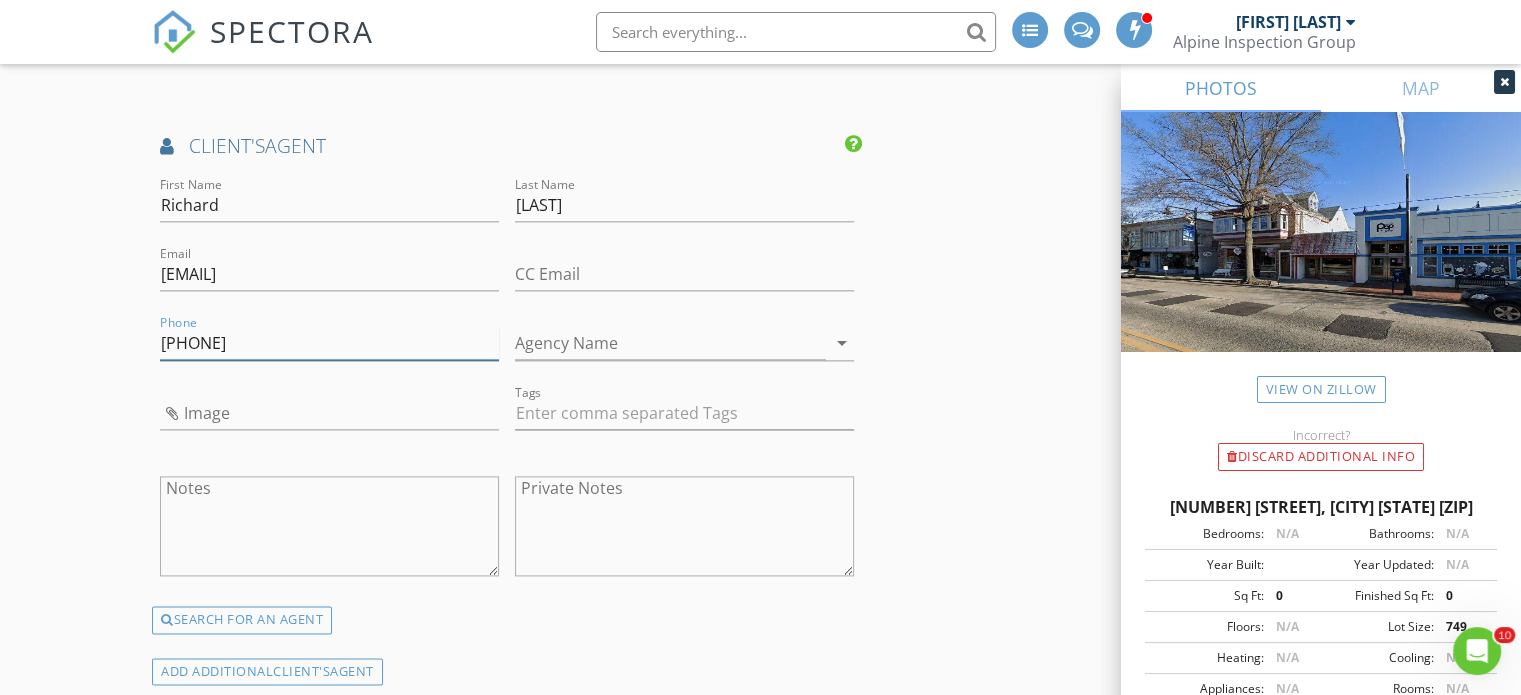 type on "609-760-7028" 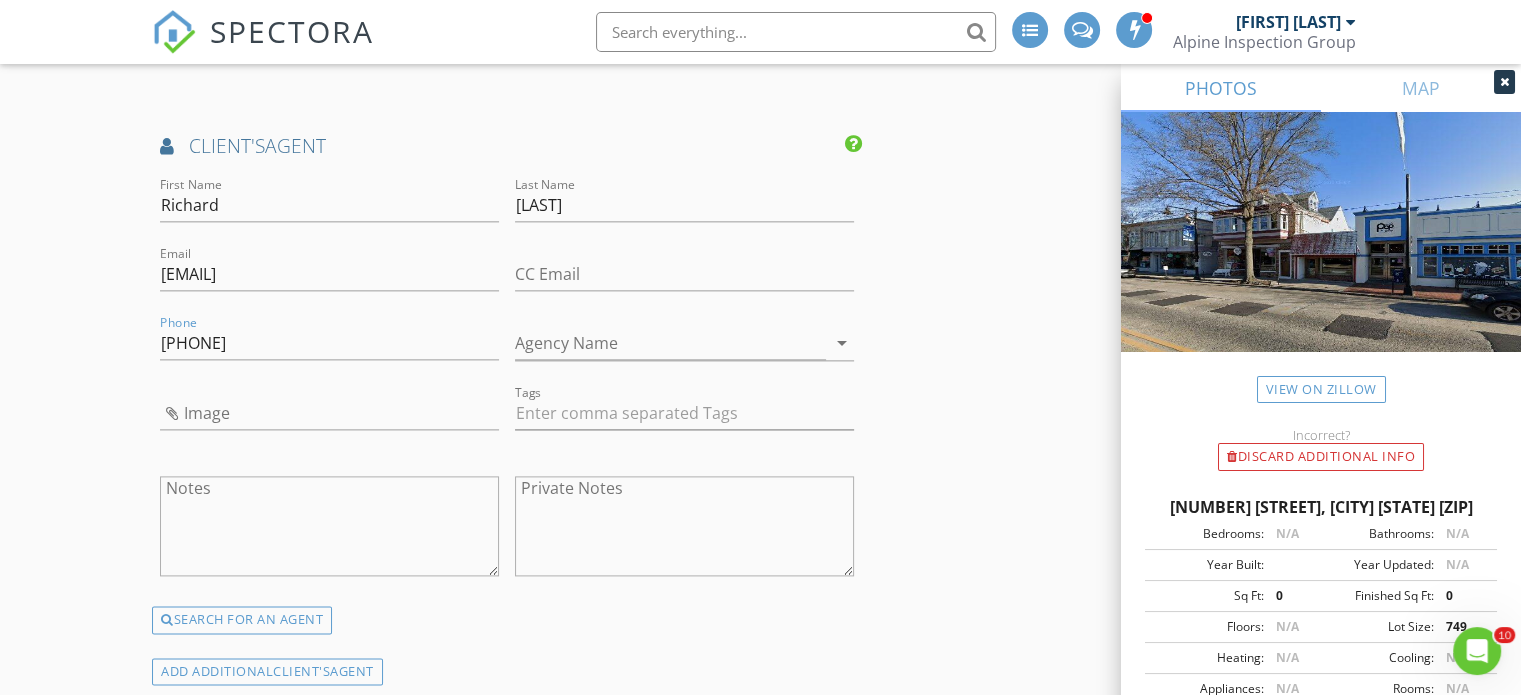 click on "INSPECTOR(S)
check_box   David Vitarelli   PRIMARY   David Vitarelli arrow_drop_down   check_box_outline_blank David Vitarelli specifically requested
Date/Time
08/06/2025 9:30 AM
Location
Address Search       Address 723 Haddon Ave   Unit   City Collingswood   State NJ   Zip 08108   County Camden     Square Feet 750   Year Built 1940   Foundation Basement arrow_drop_down     David Vitarelli     8.9 miles     (15 minutes)
client
check_box Enable Client CC email for this inspection   Client Search     check_box_outline_blank Client is a Company/Organization     First Name Richard   Last Name Heritage   Email wrheritage@gmail.com   CC Email   Phone 609-820-3355         Tags         Notes   Private Notes
ADD ADDITIONAL client
SERVICES
check_box_outline_blank     0-2500 SQ FT" at bounding box center [760, -225] 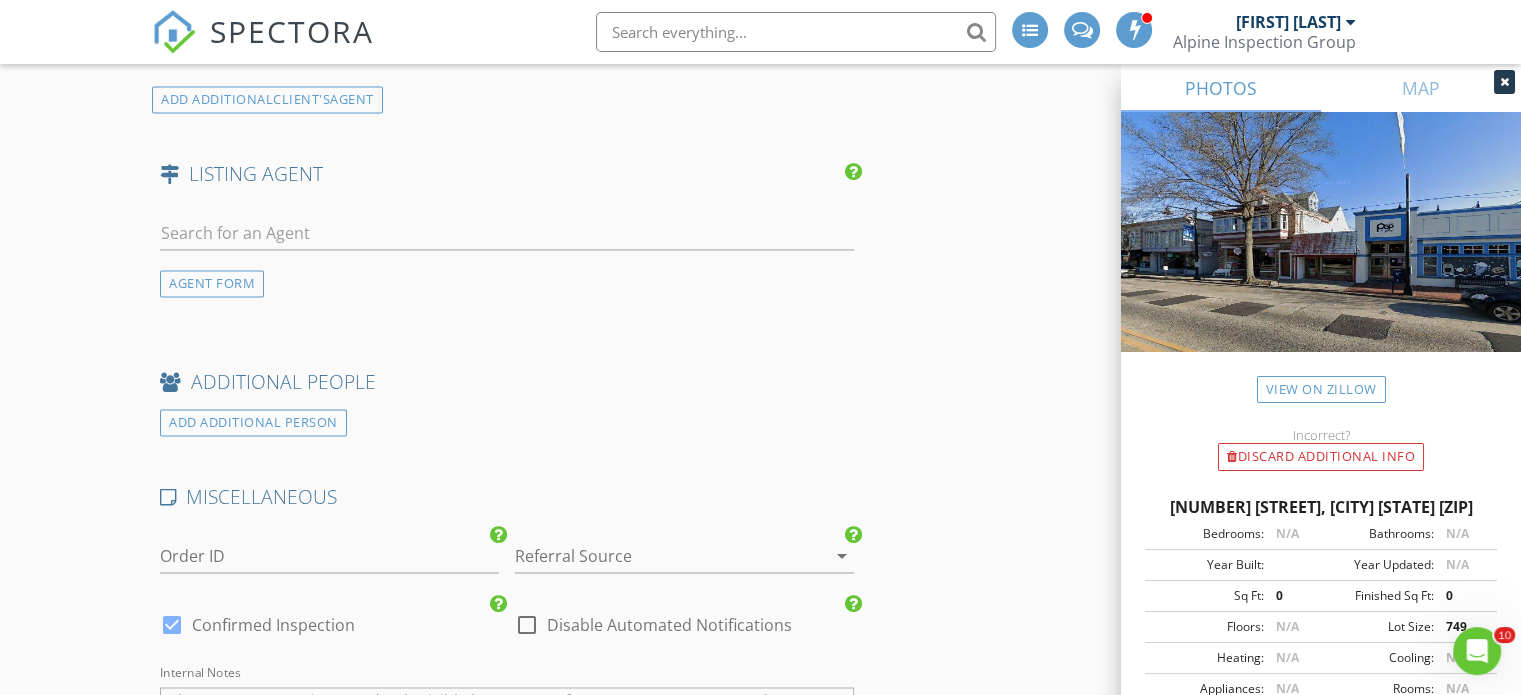 scroll, scrollTop: 3200, scrollLeft: 0, axis: vertical 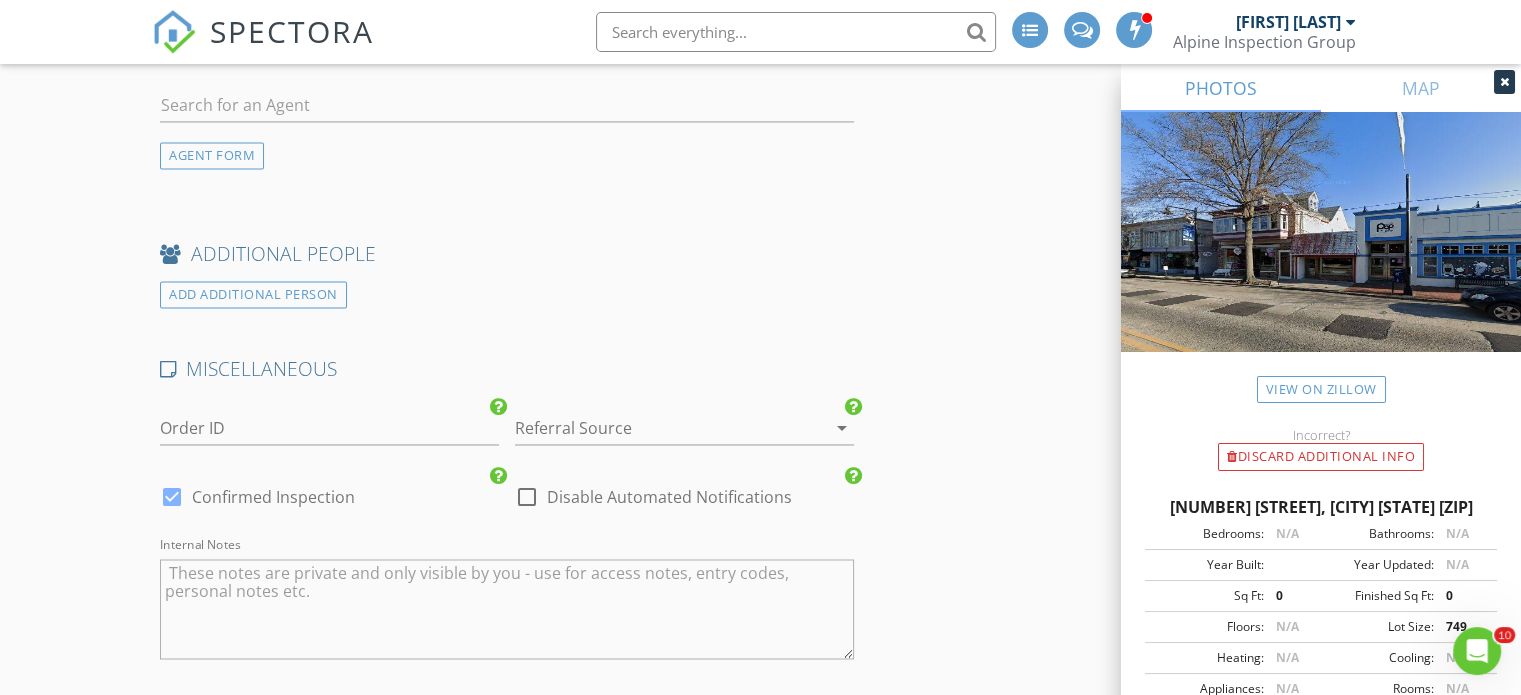 click at bounding box center [656, 428] 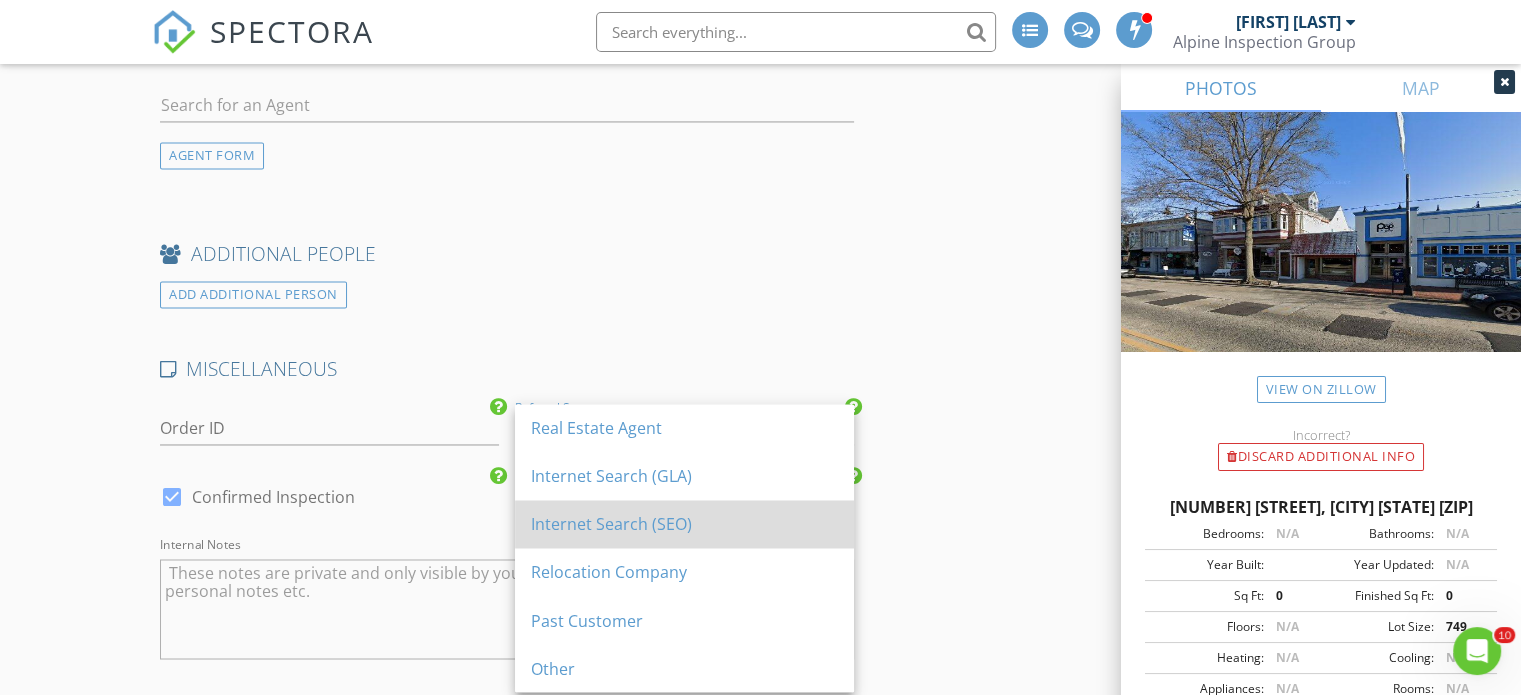 click on "Internet Search (SEO)" at bounding box center [684, 524] 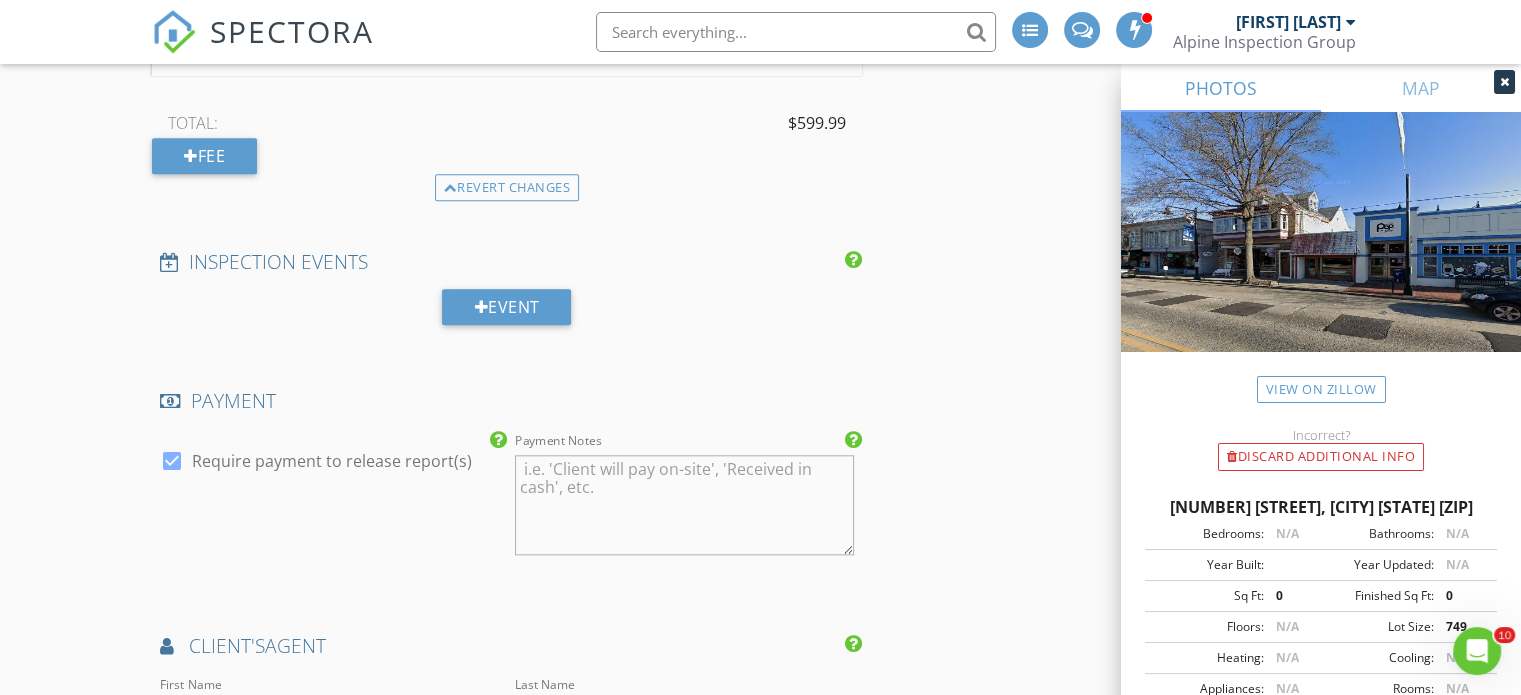 scroll, scrollTop: 2300, scrollLeft: 0, axis: vertical 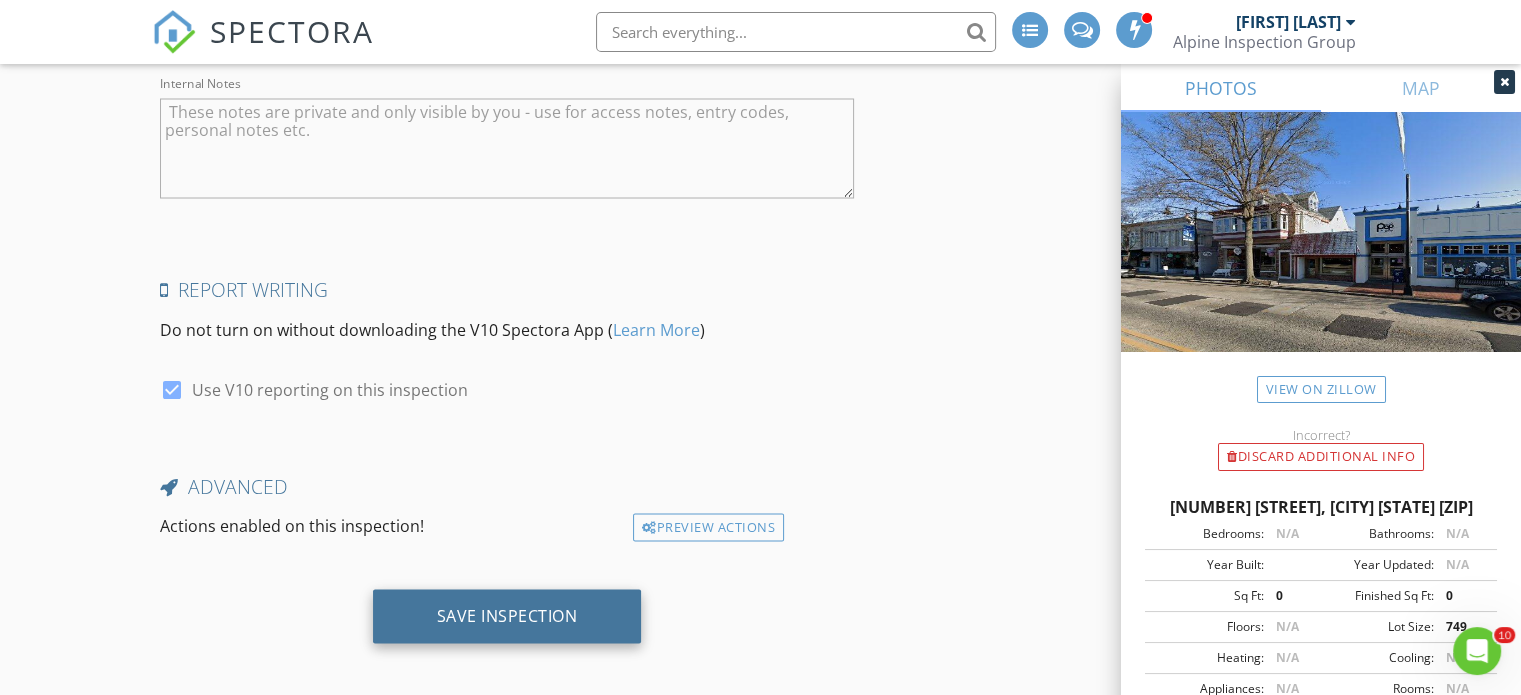 click on "Save Inspection" at bounding box center (507, 615) 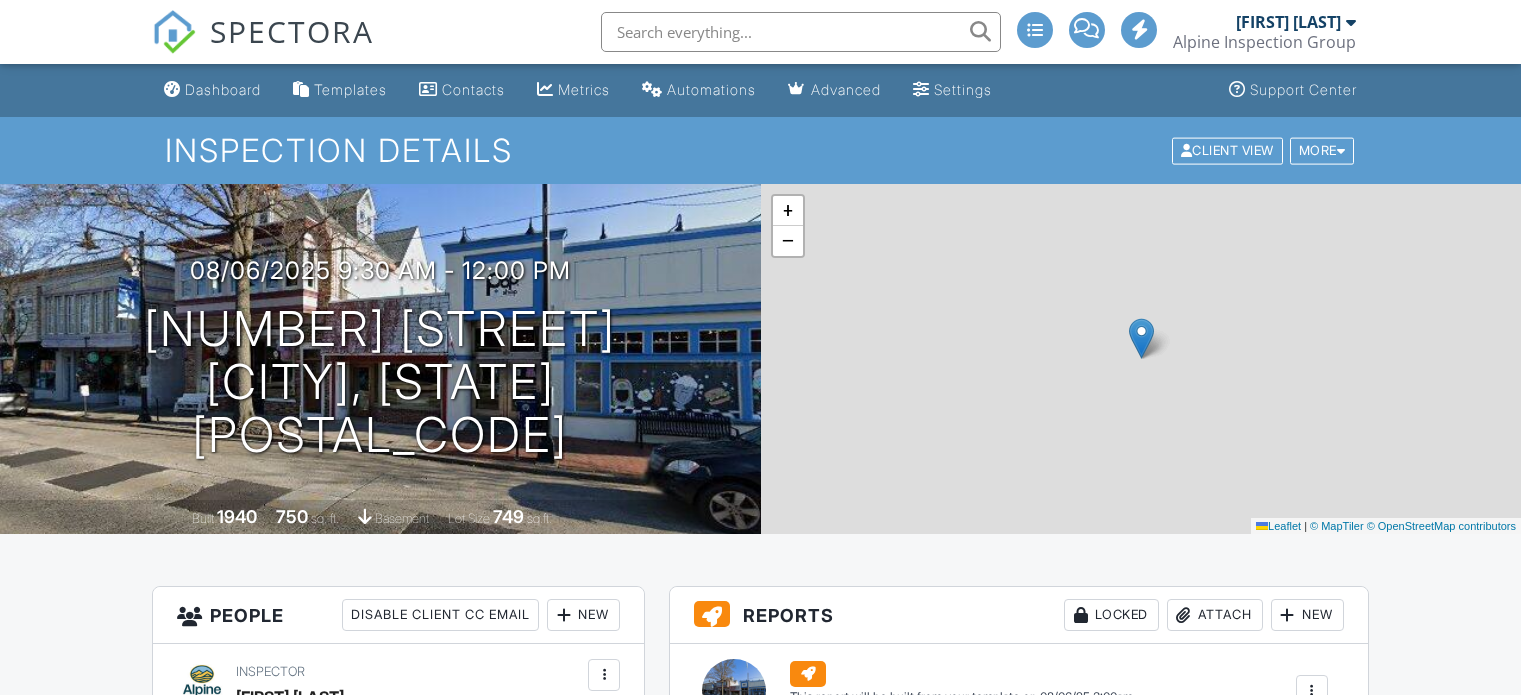 scroll, scrollTop: 0, scrollLeft: 0, axis: both 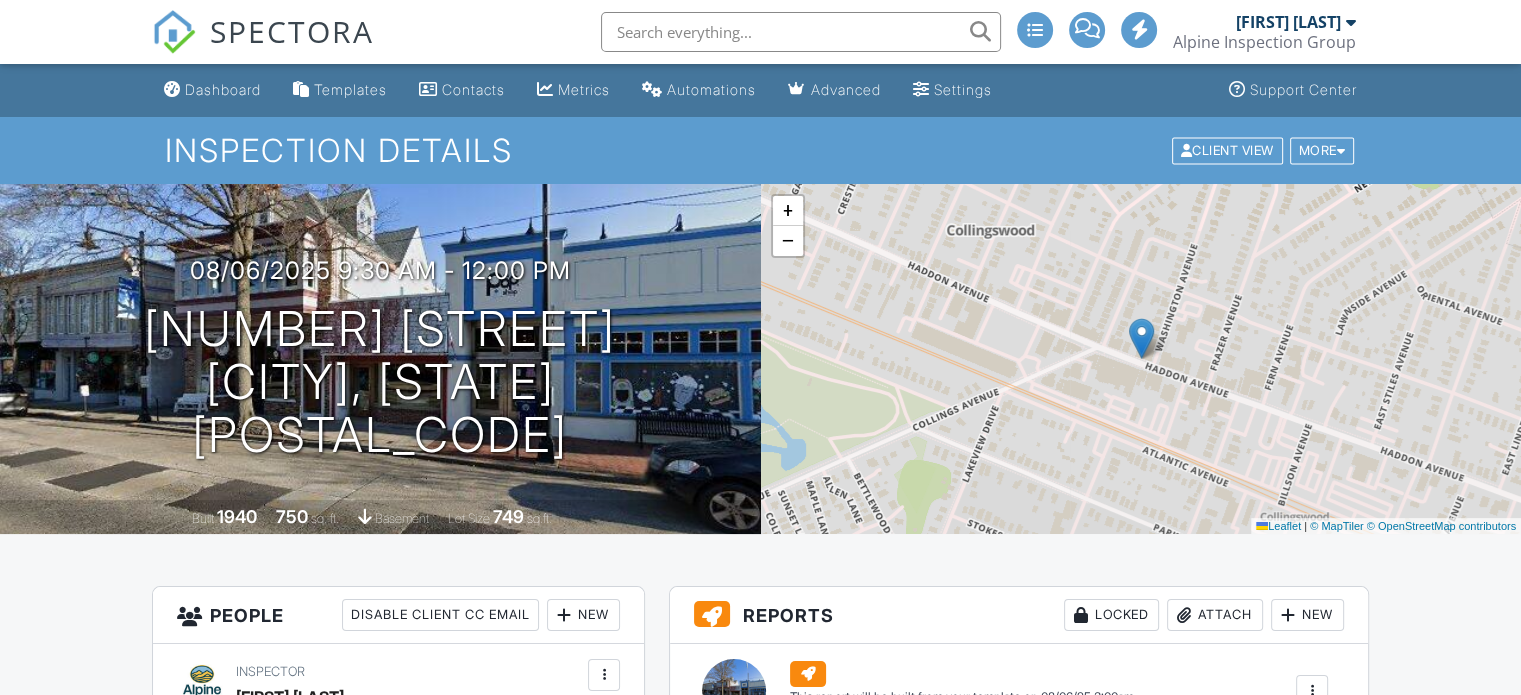 click on "SPECTORA" at bounding box center [292, 31] 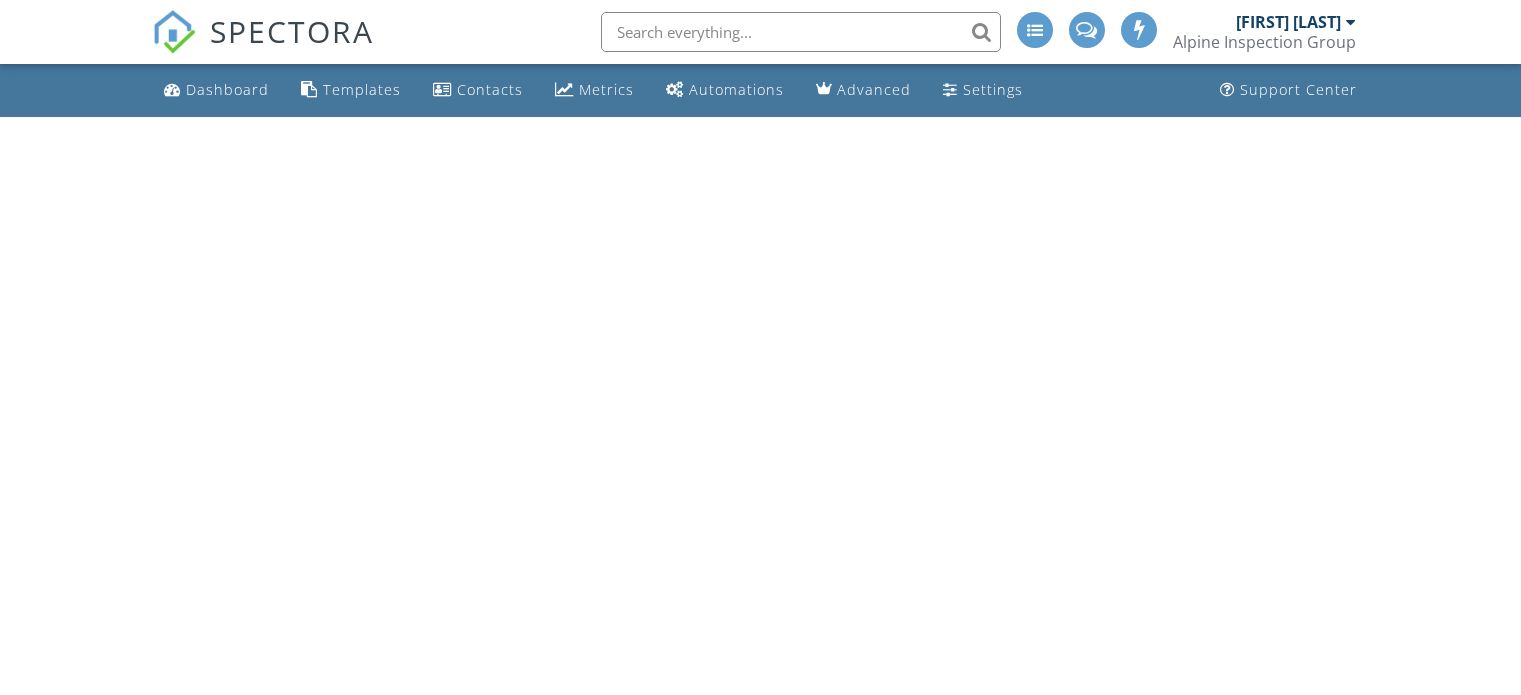 scroll, scrollTop: 0, scrollLeft: 0, axis: both 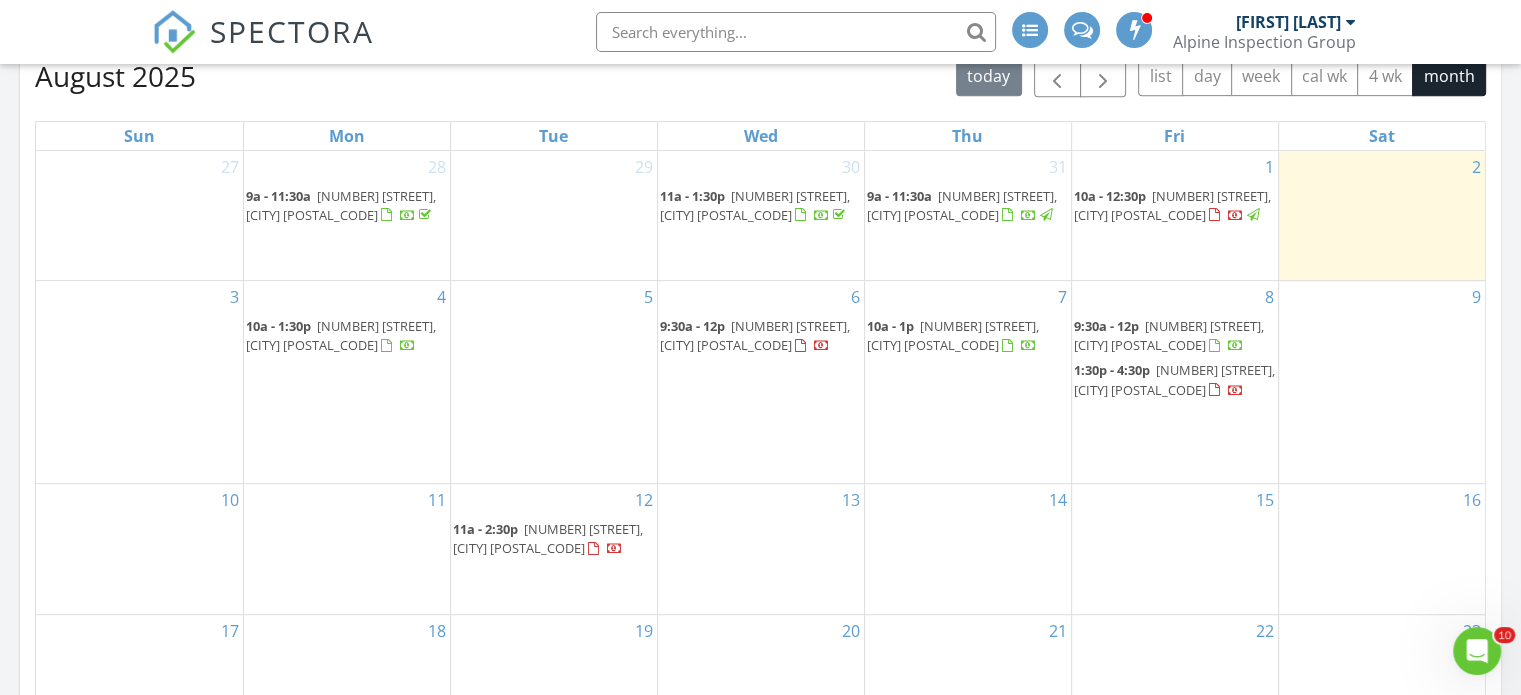 click on "SPECTORA" at bounding box center (292, 31) 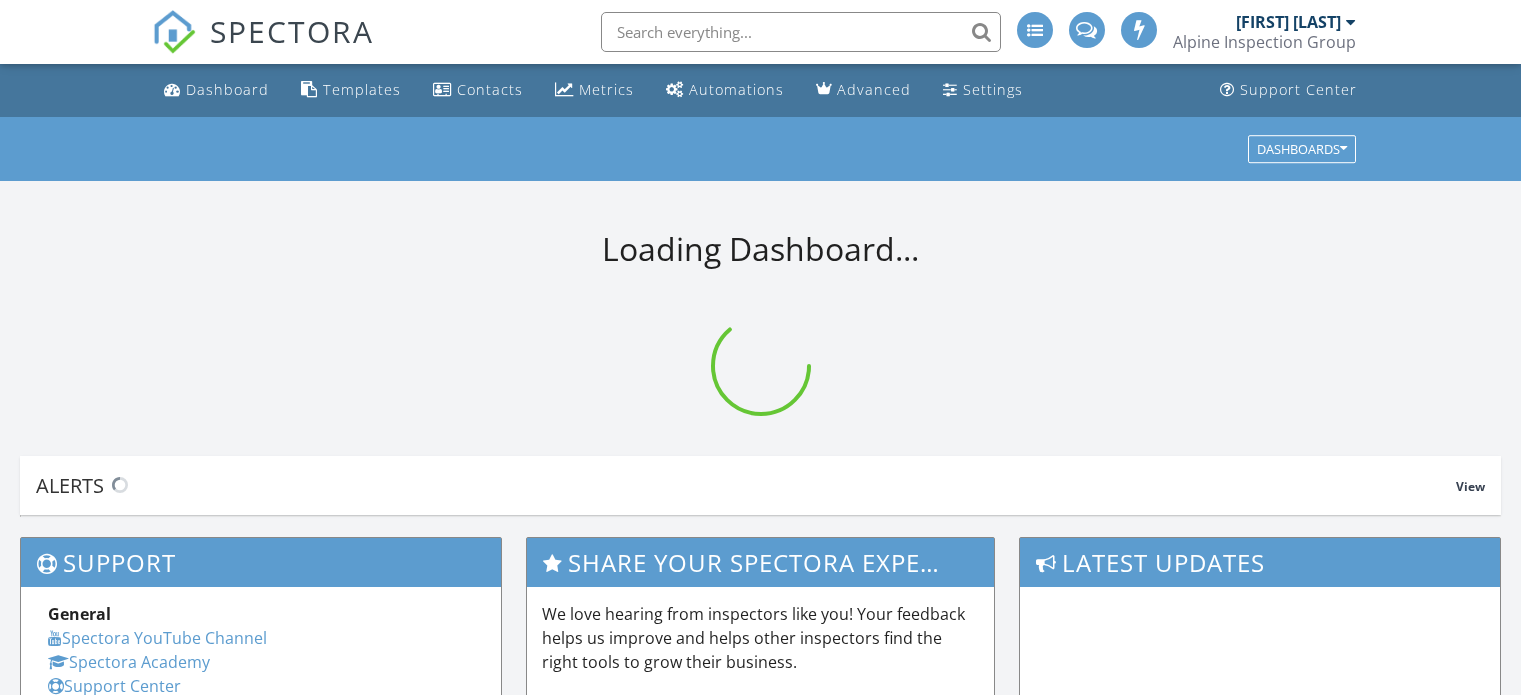 scroll, scrollTop: 0, scrollLeft: 0, axis: both 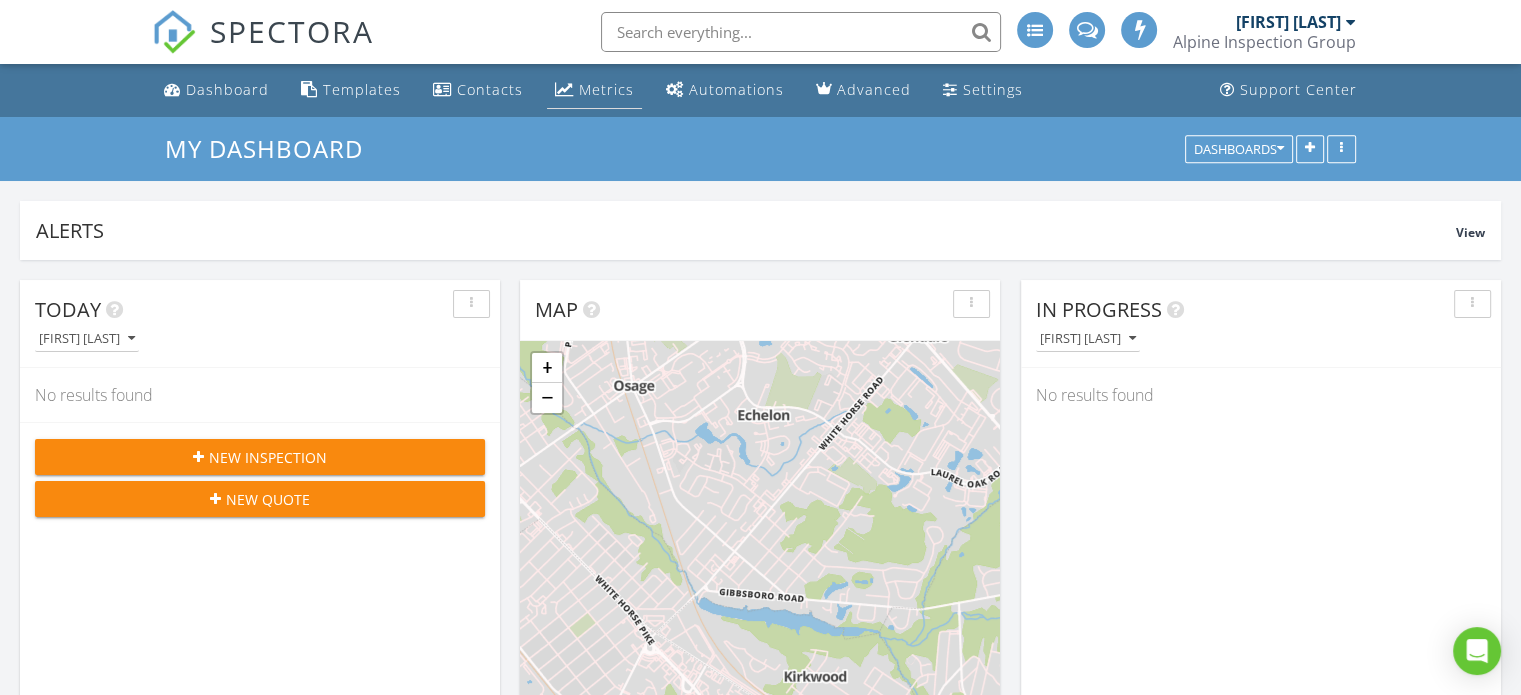 click on "Metrics" at bounding box center (606, 89) 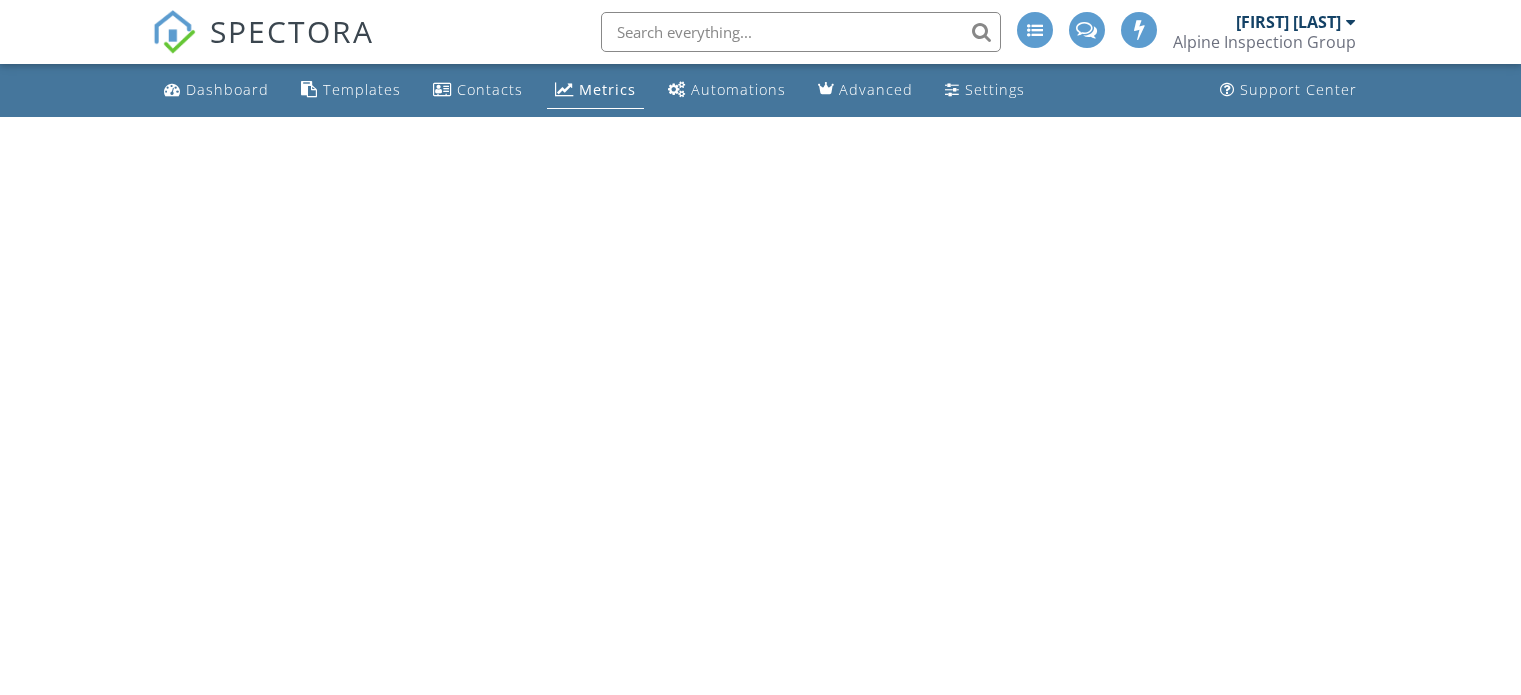 scroll, scrollTop: 0, scrollLeft: 0, axis: both 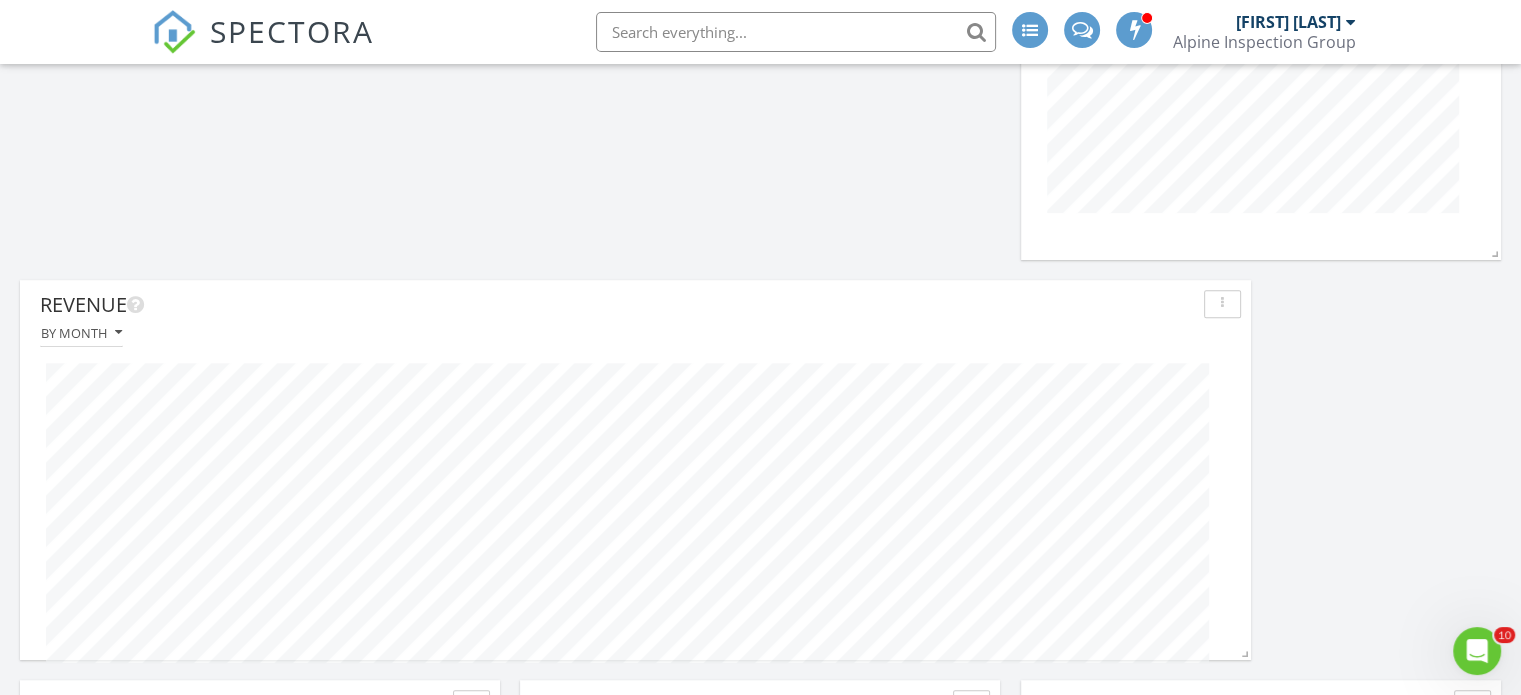 drag, startPoint x: 301, startPoint y: 275, endPoint x: 182, endPoint y: 171, distance: 158.04114 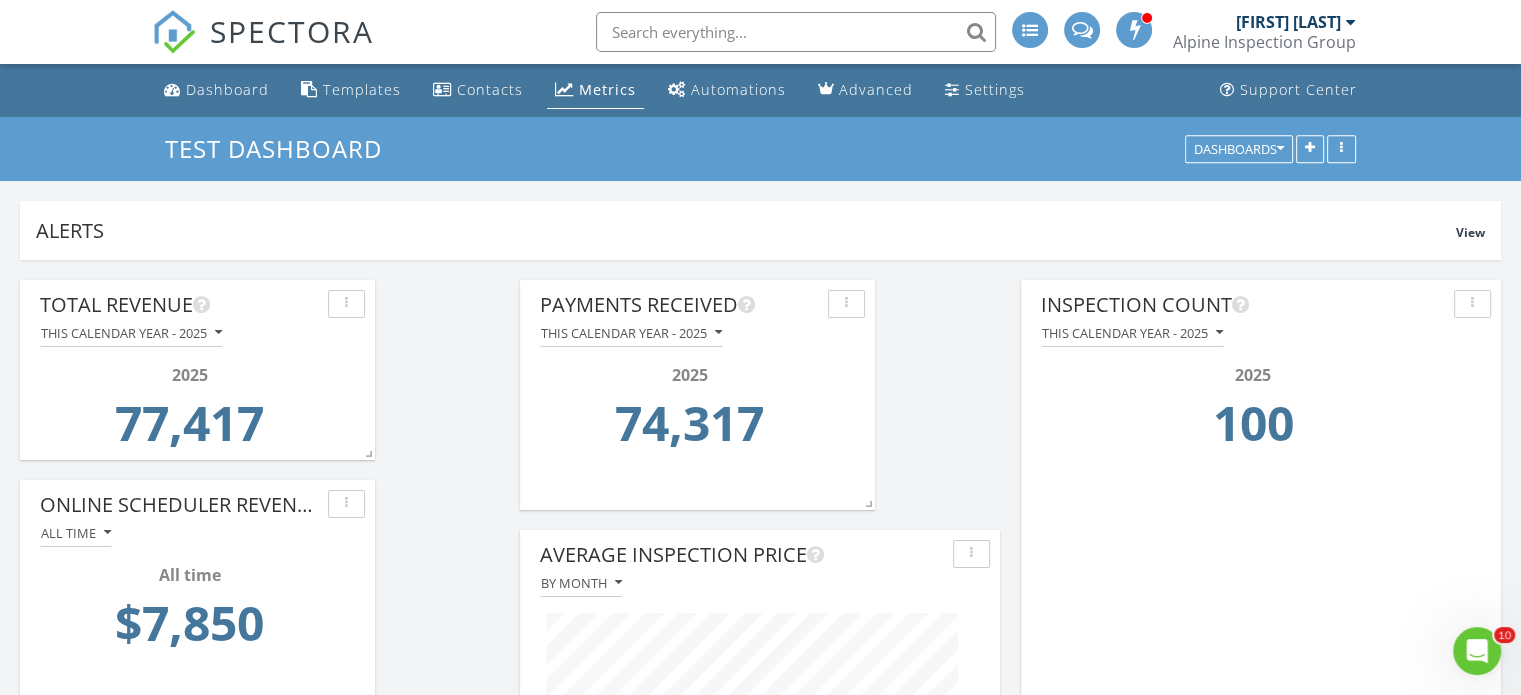 click on "SPECTORA" at bounding box center [292, 31] 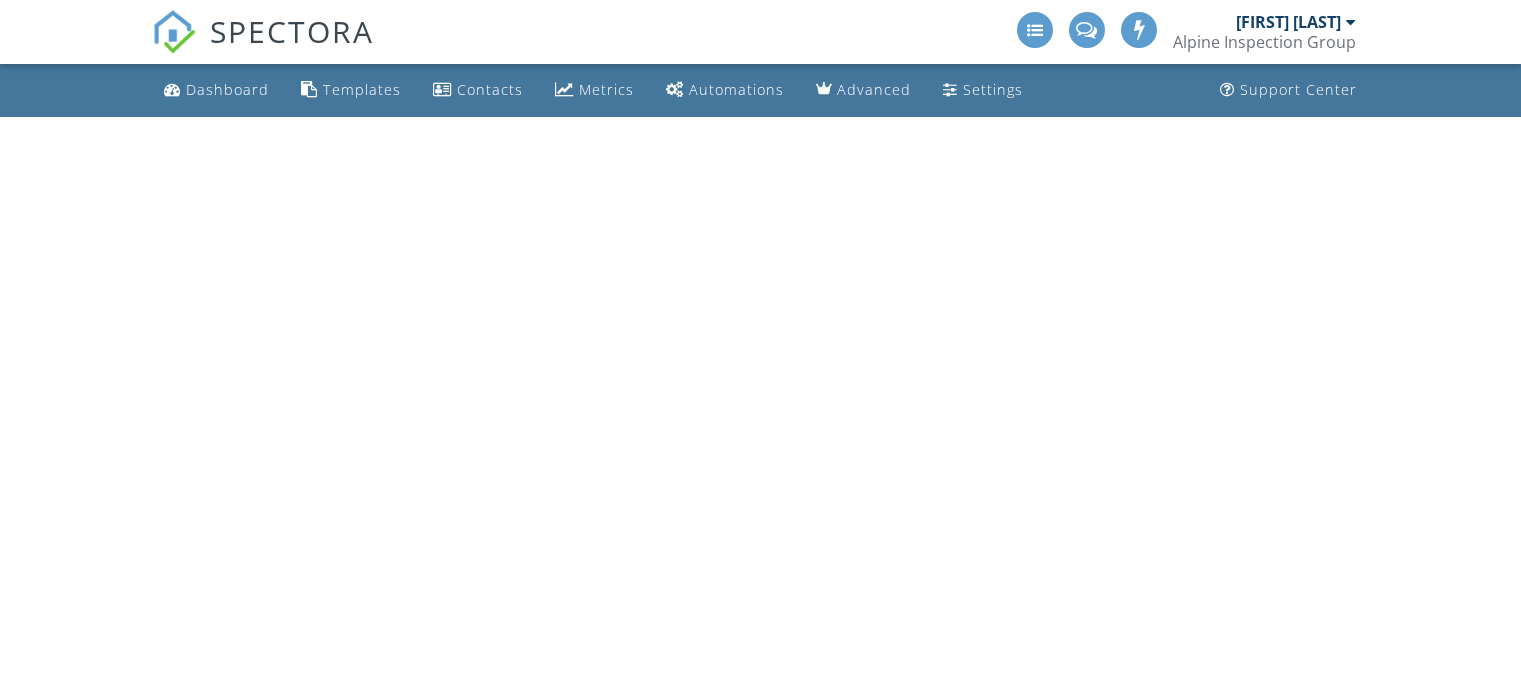 scroll, scrollTop: 0, scrollLeft: 0, axis: both 